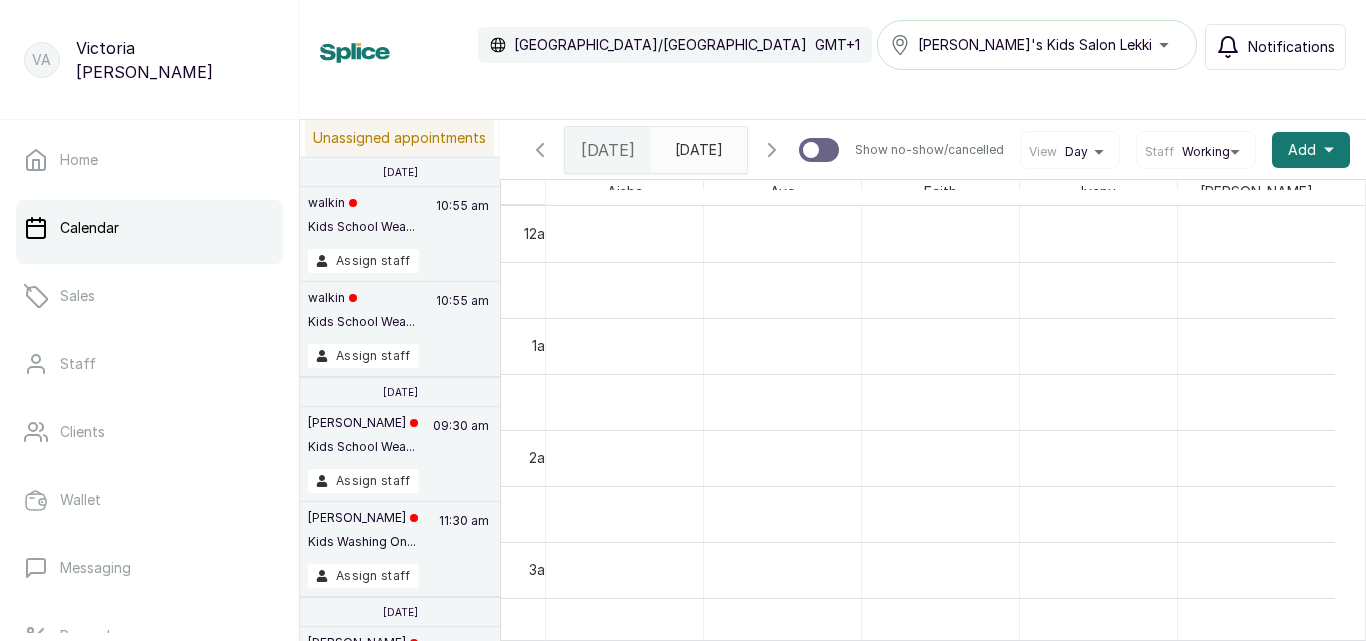 scroll, scrollTop: 0, scrollLeft: 0, axis: both 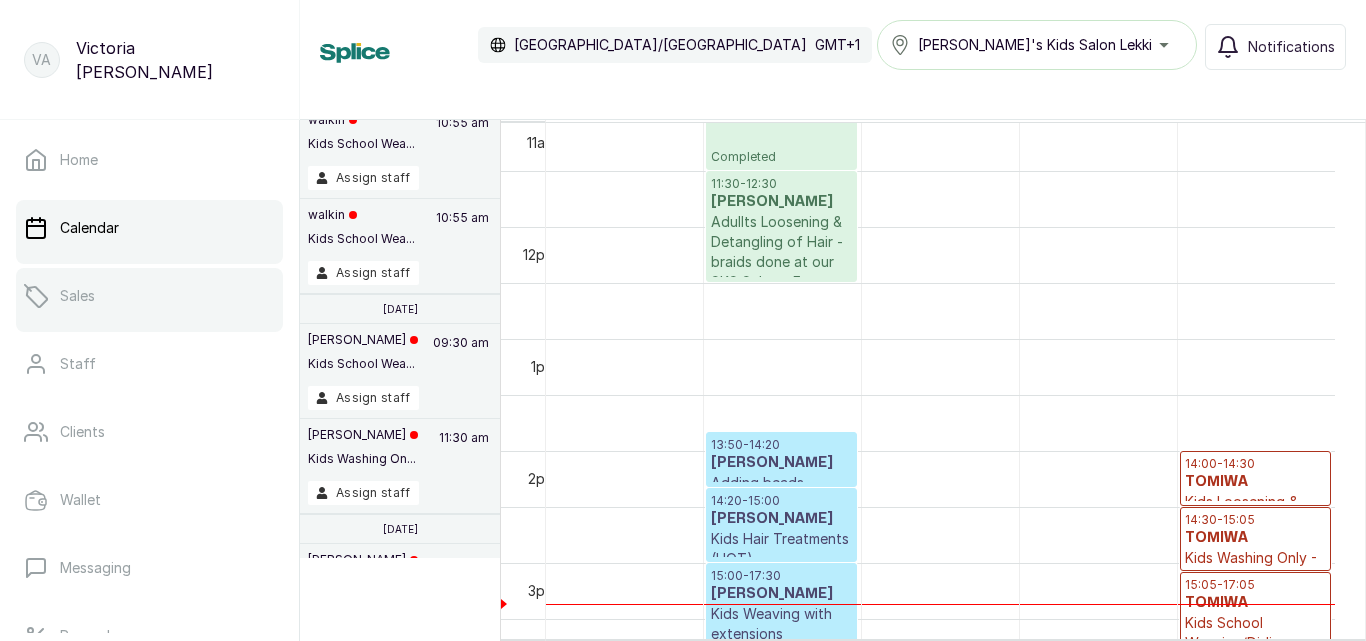 click 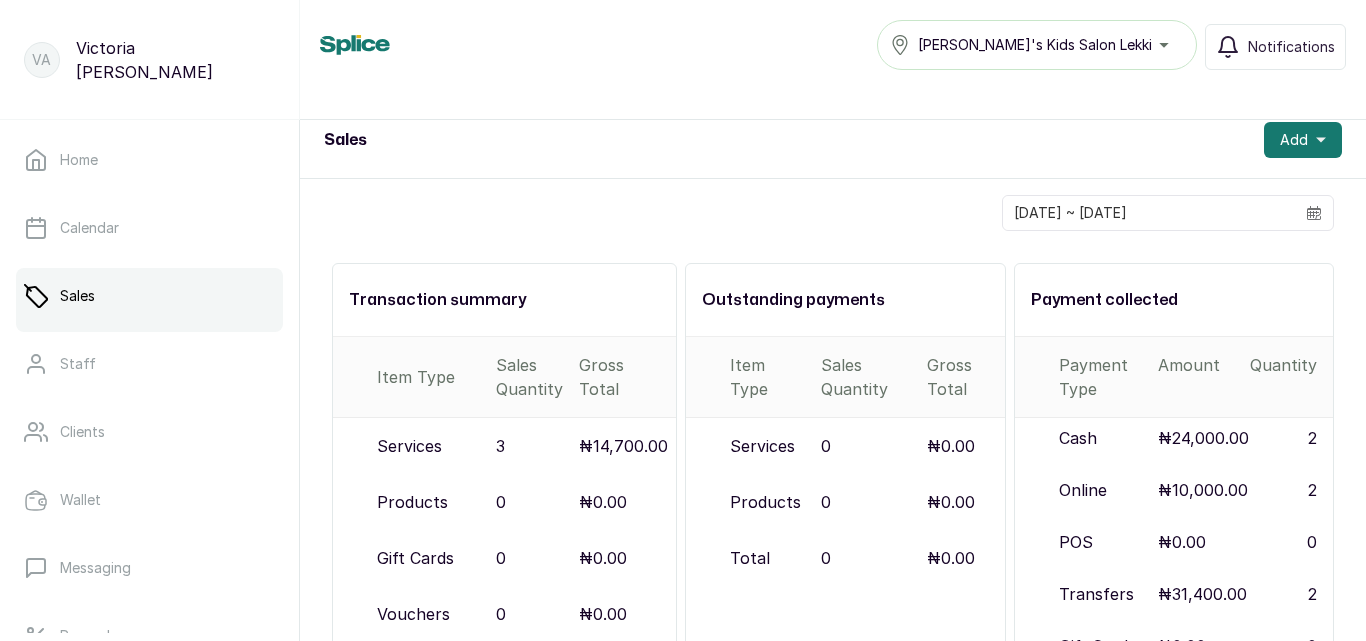 scroll, scrollTop: 0, scrollLeft: 0, axis: both 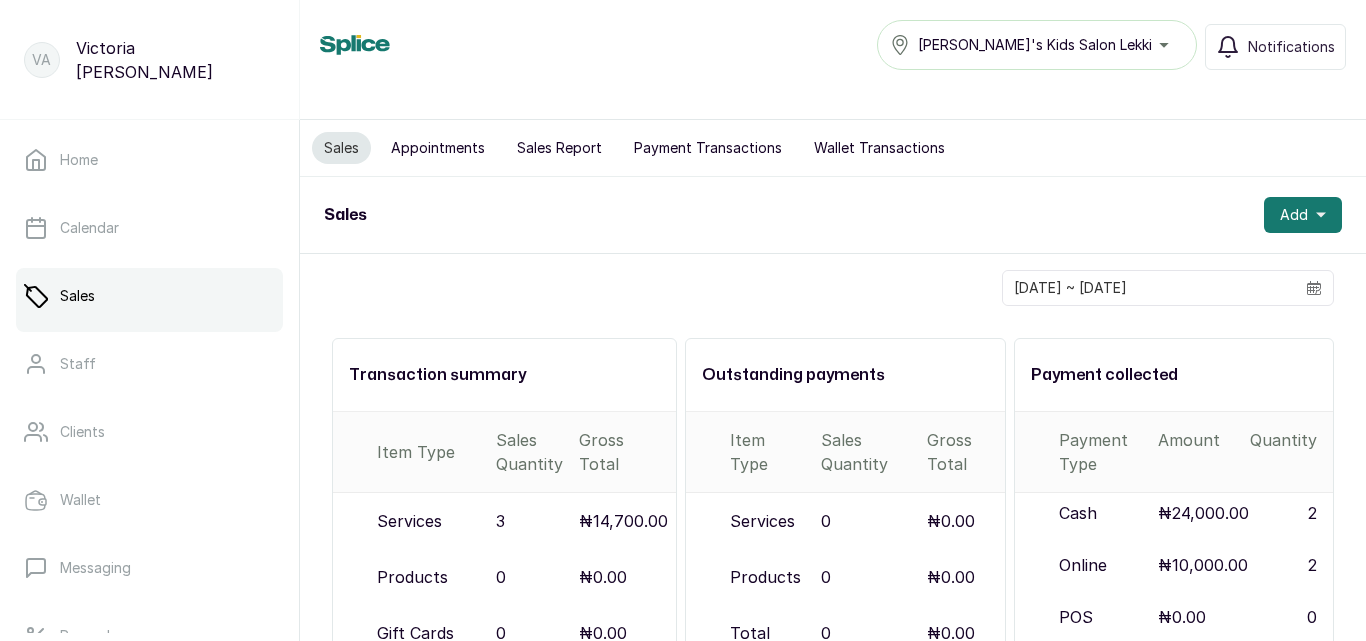 click on "Appointments" at bounding box center [438, 148] 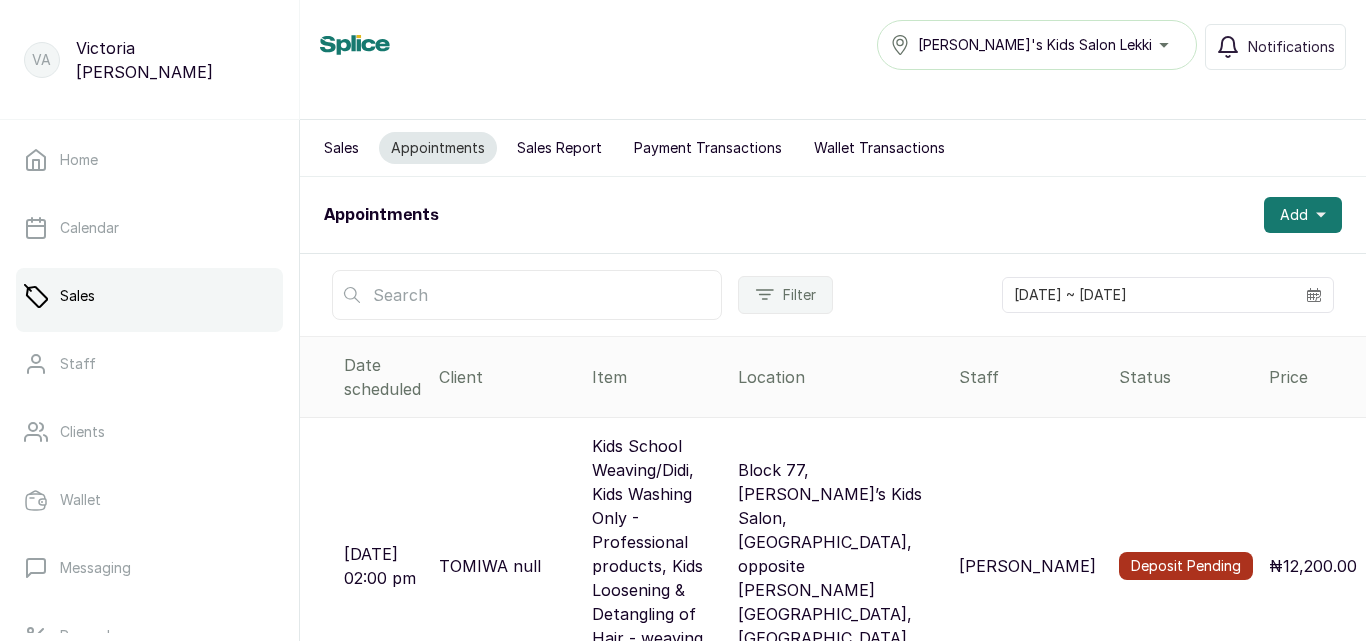 type 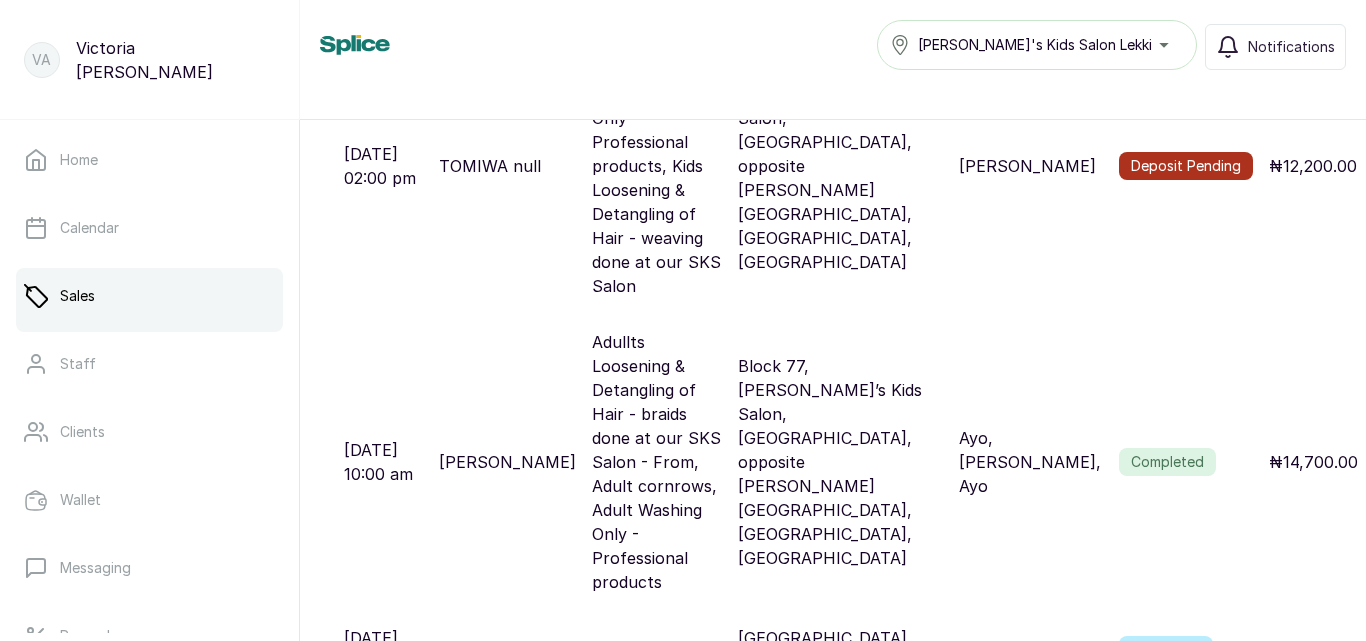 scroll, scrollTop: 401, scrollLeft: 0, axis: vertical 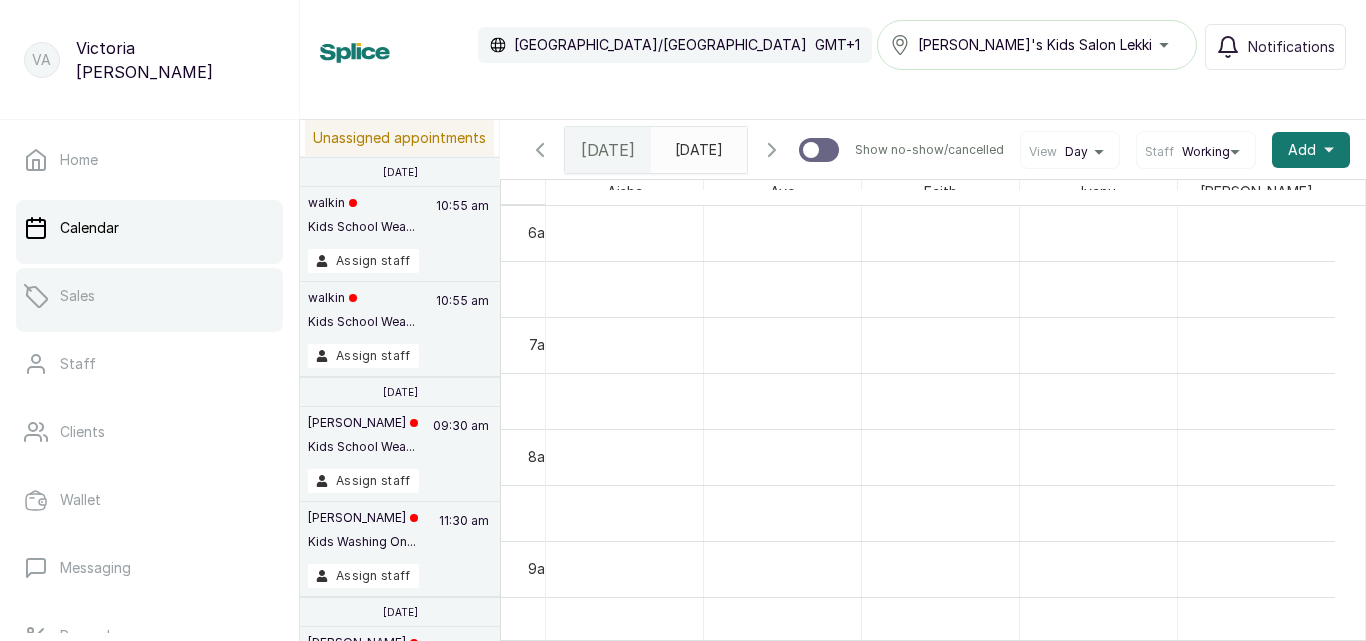 click on "Sales" at bounding box center [149, 296] 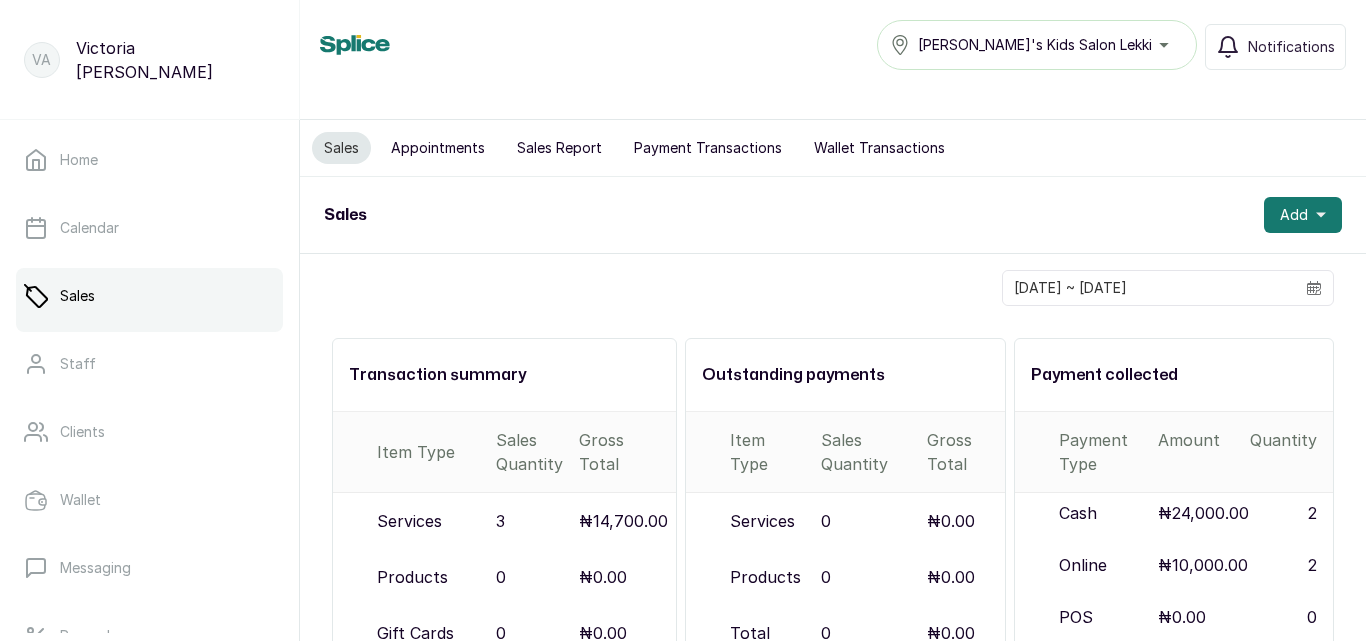 click on "Payment Transactions" at bounding box center (708, 148) 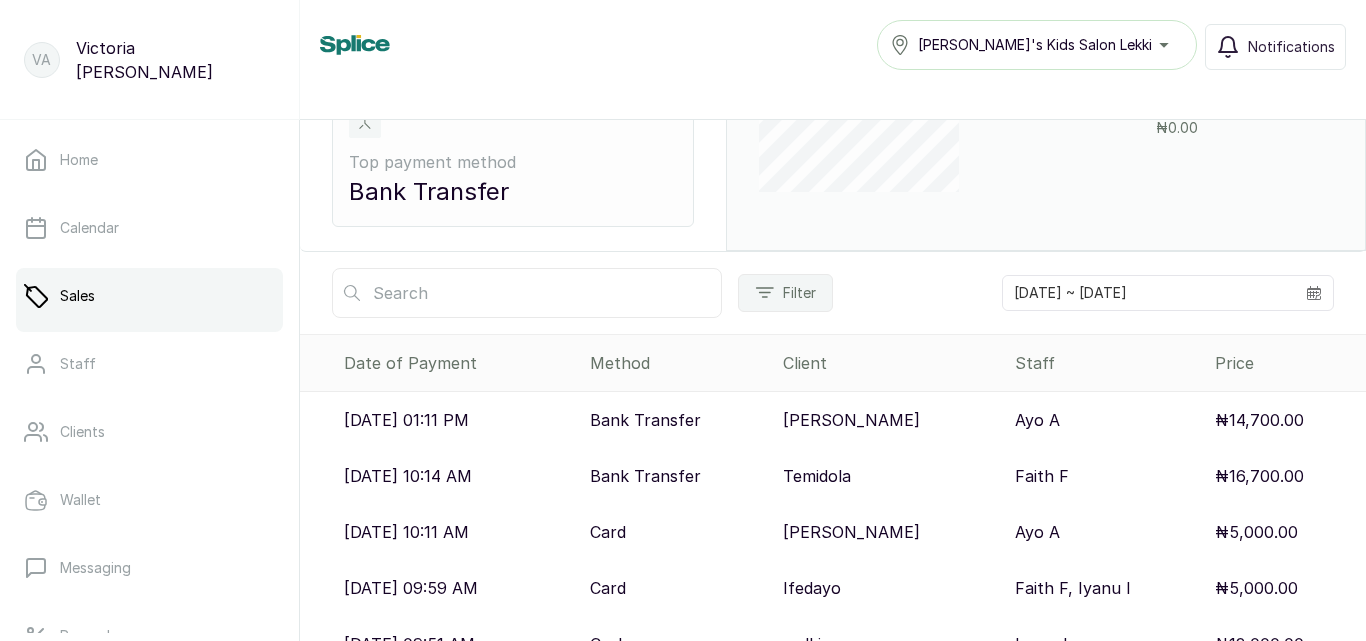 scroll, scrollTop: 360, scrollLeft: 0, axis: vertical 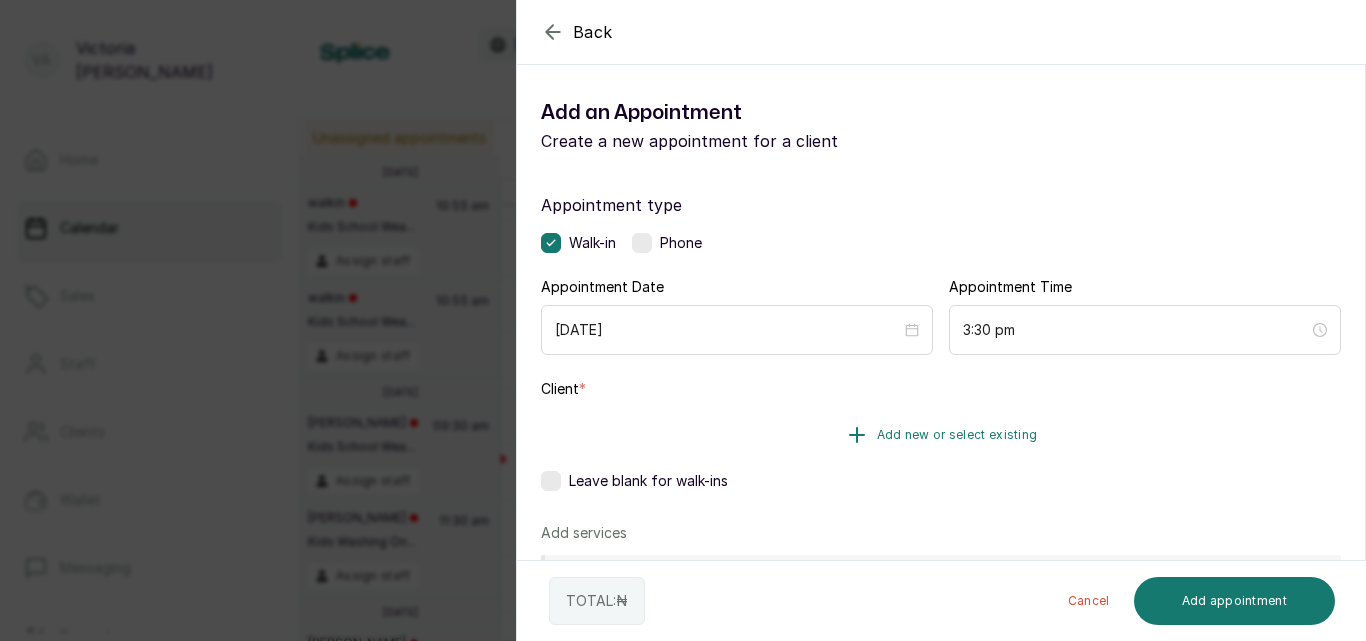 click on "Add new or select existing" at bounding box center [941, 435] 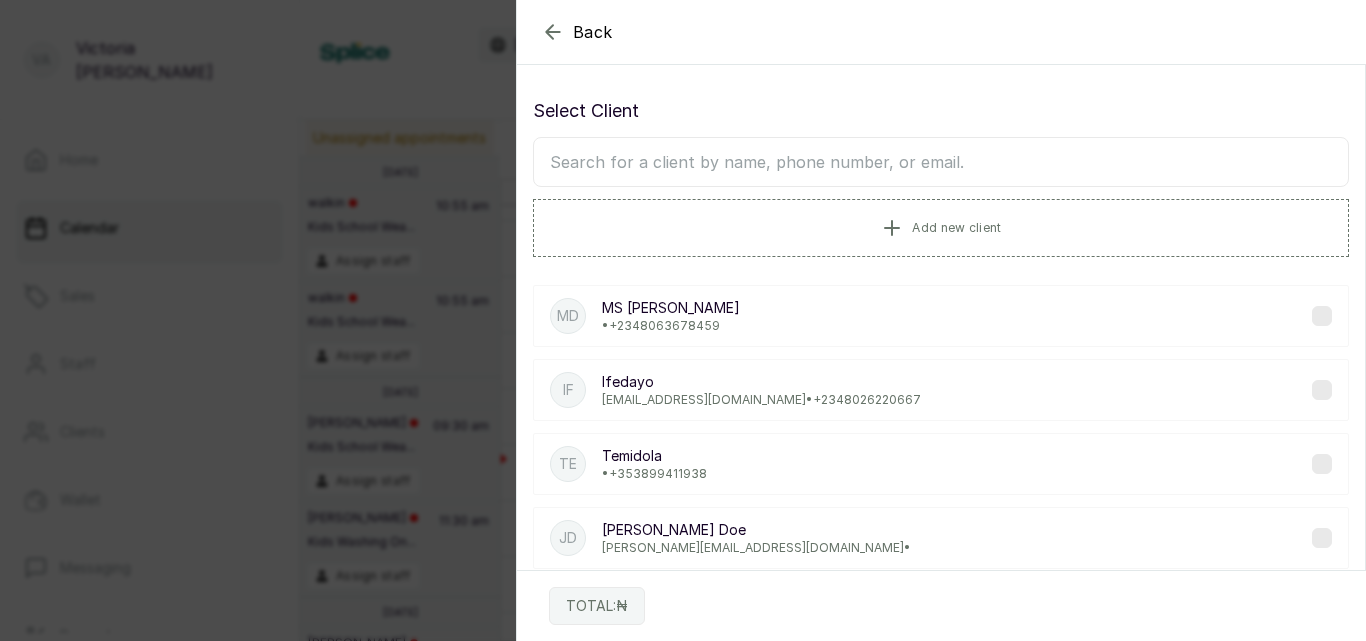 click at bounding box center (941, 162) 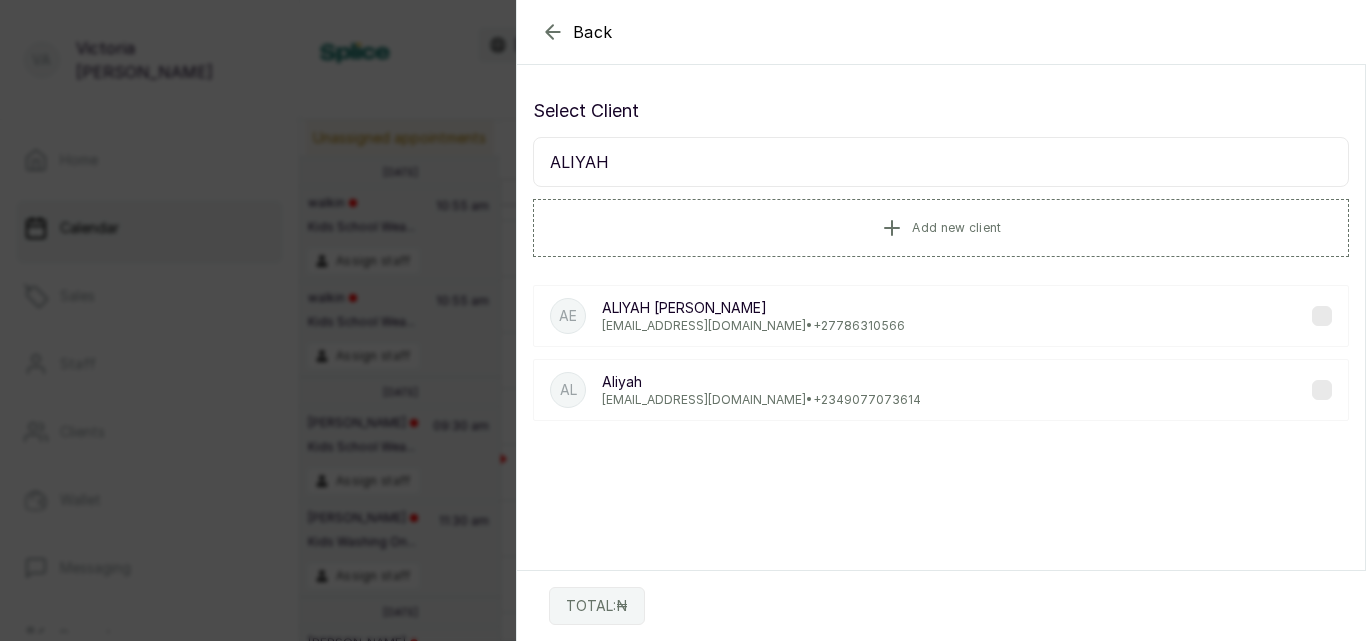 type on "ALIYAH" 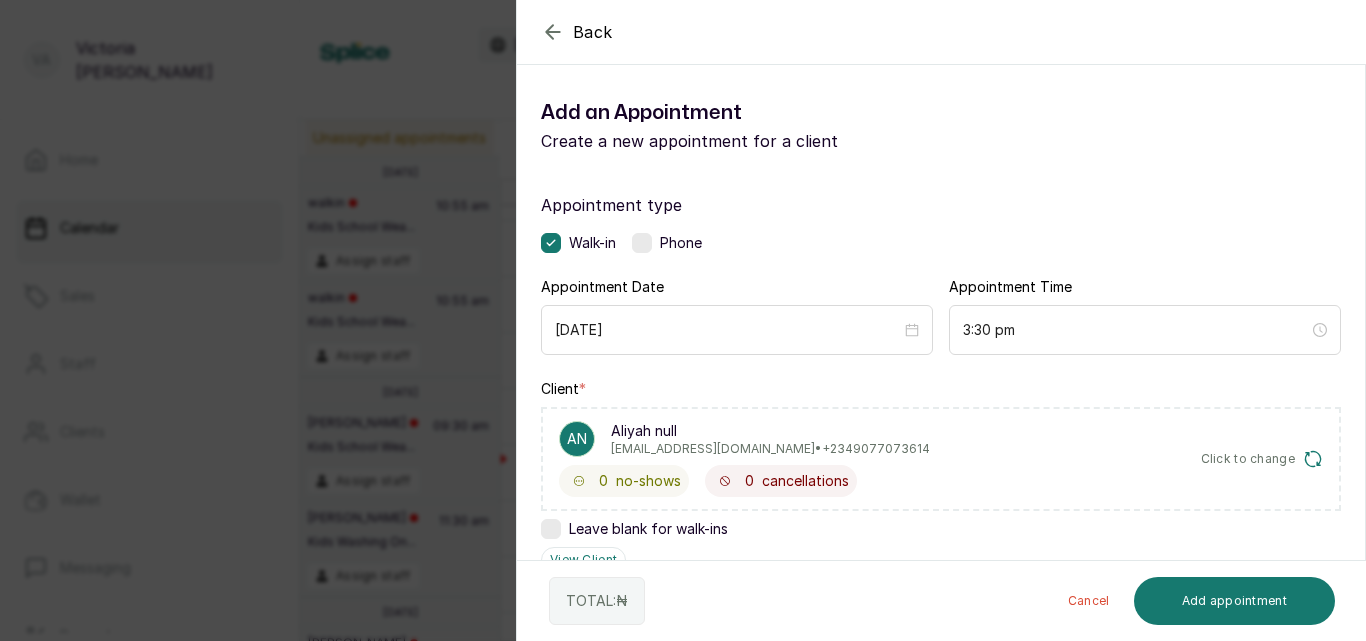 scroll, scrollTop: 491, scrollLeft: 0, axis: vertical 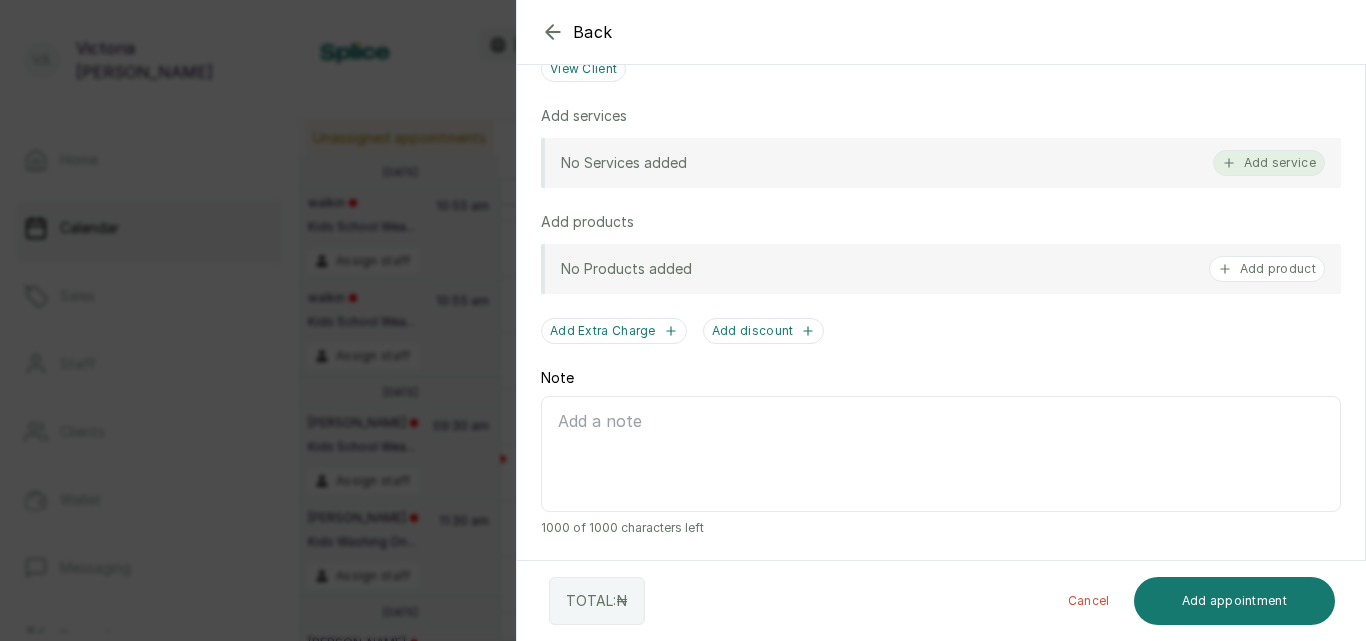 click on "Add service" at bounding box center [1269, 163] 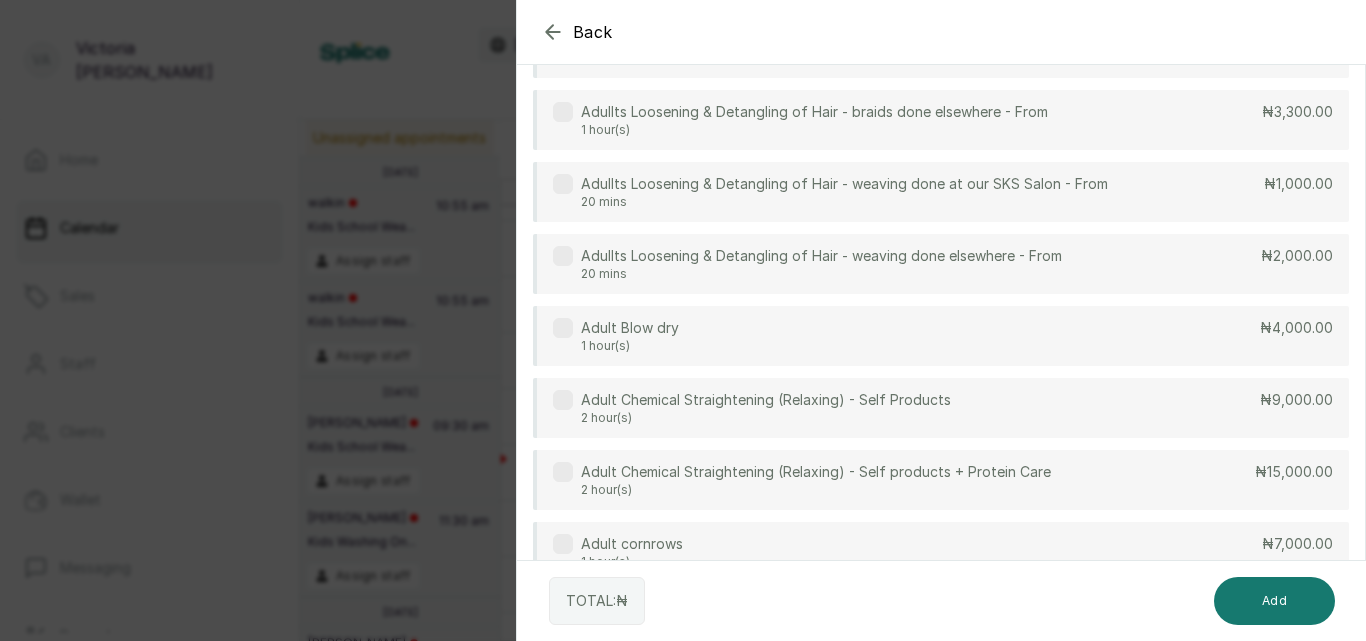scroll, scrollTop: 80, scrollLeft: 0, axis: vertical 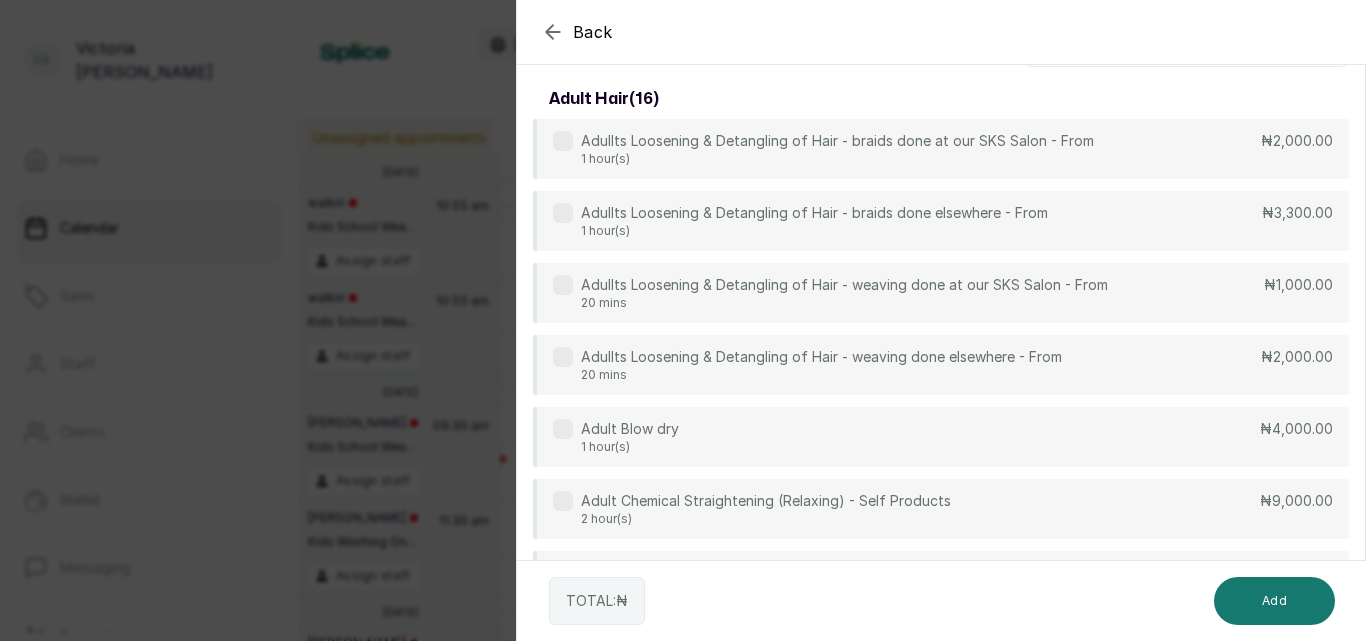 drag, startPoint x: 1251, startPoint y: 126, endPoint x: 747, endPoint y: 38, distance: 511.62485 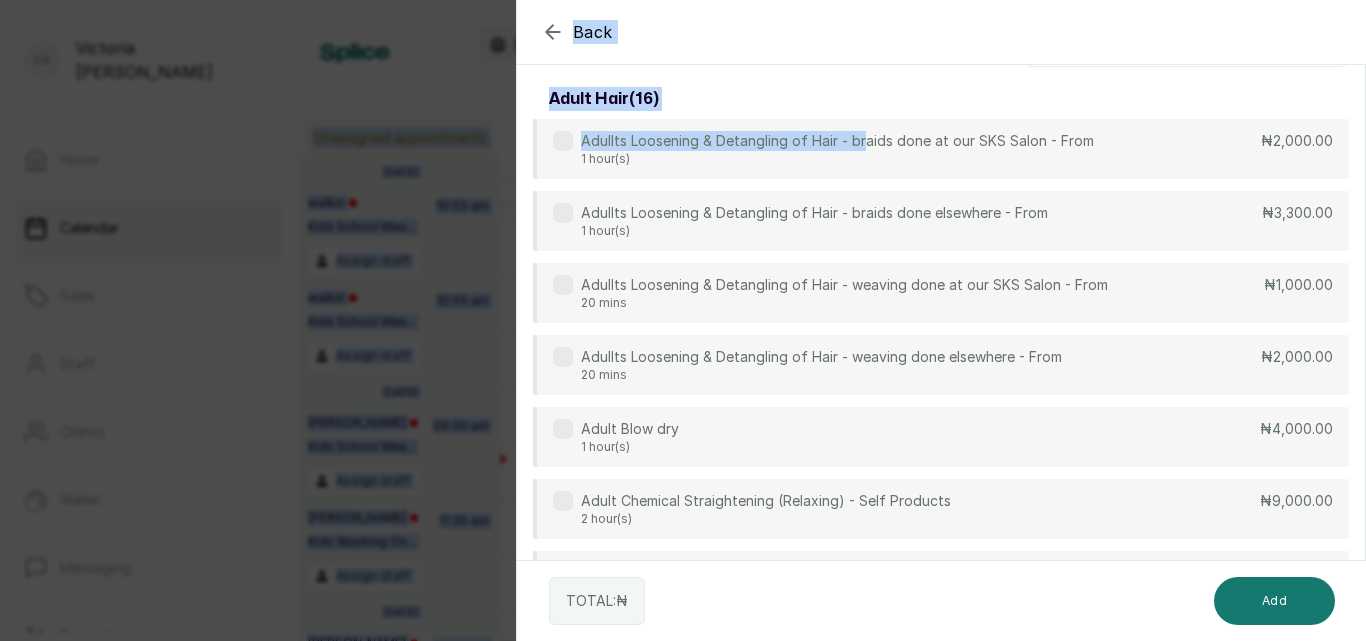 scroll, scrollTop: 0, scrollLeft: 0, axis: both 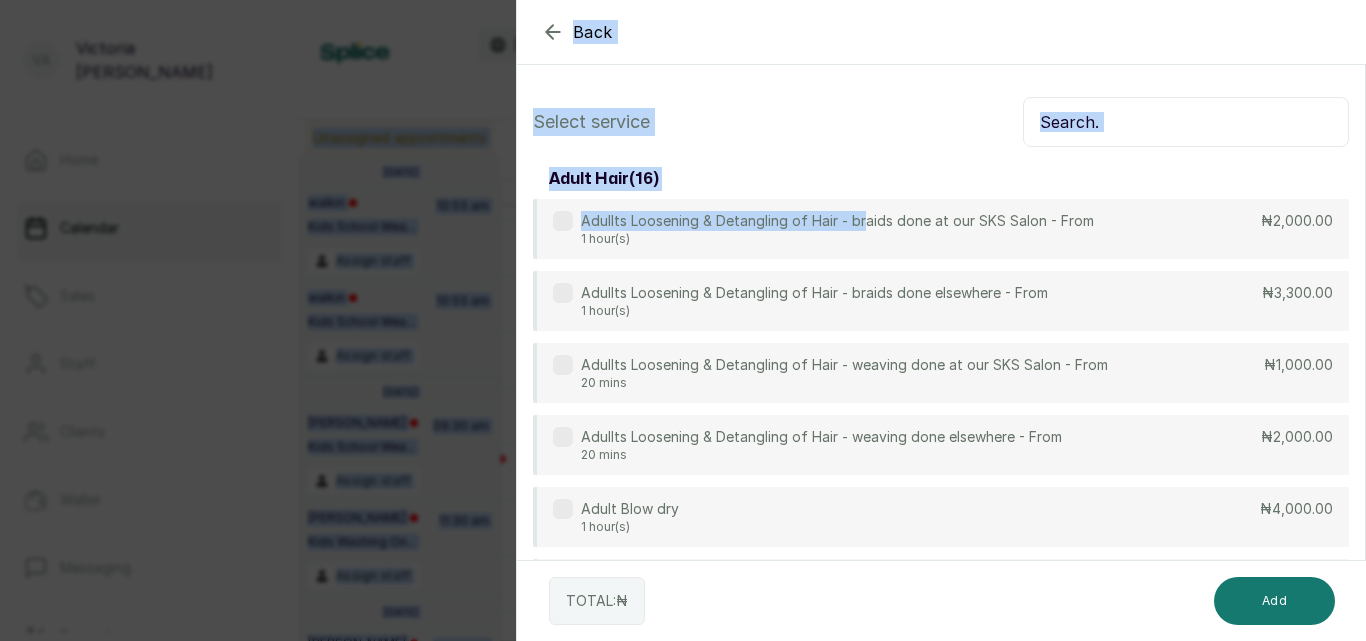 drag, startPoint x: 764, startPoint y: 46, endPoint x: 694, endPoint y: -71, distance: 136.34148 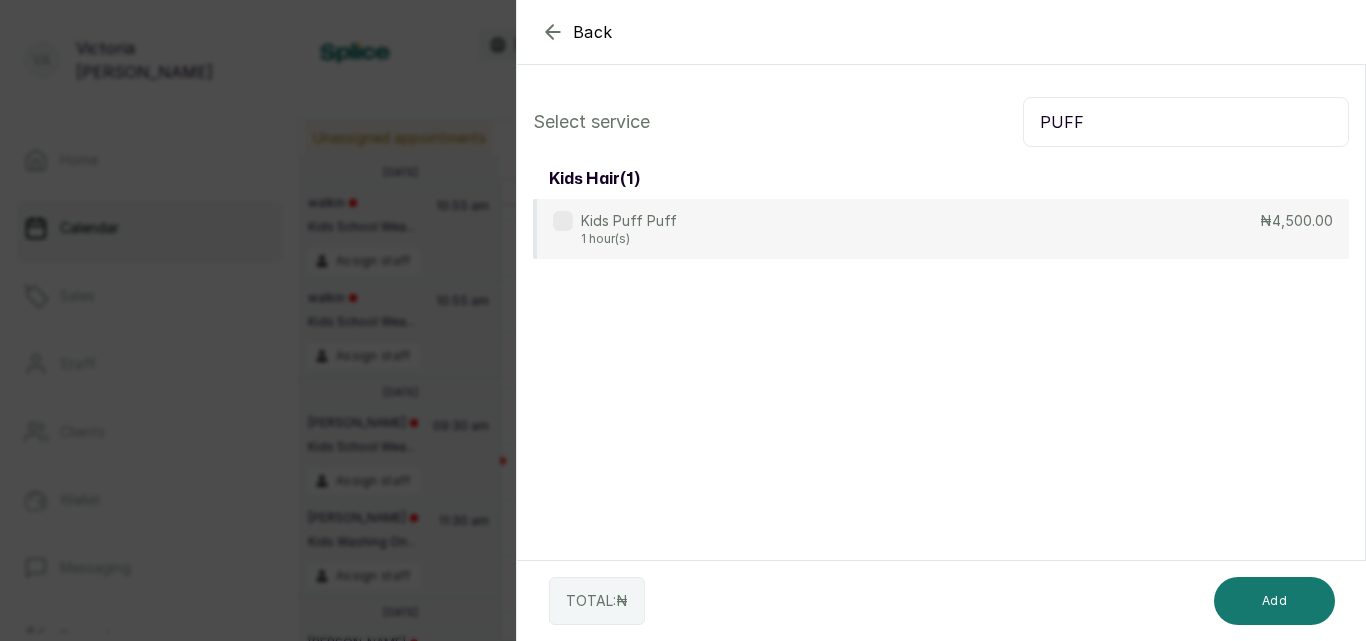 type on "PUFF" 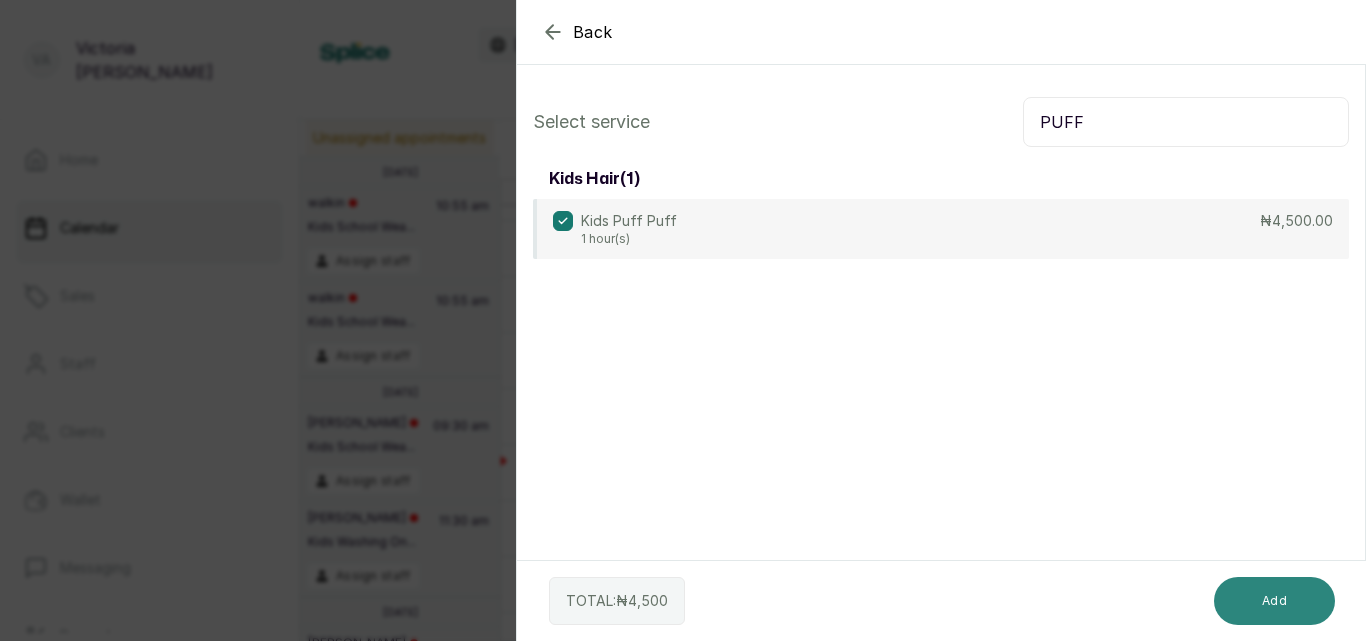 click on "Add" at bounding box center [1274, 601] 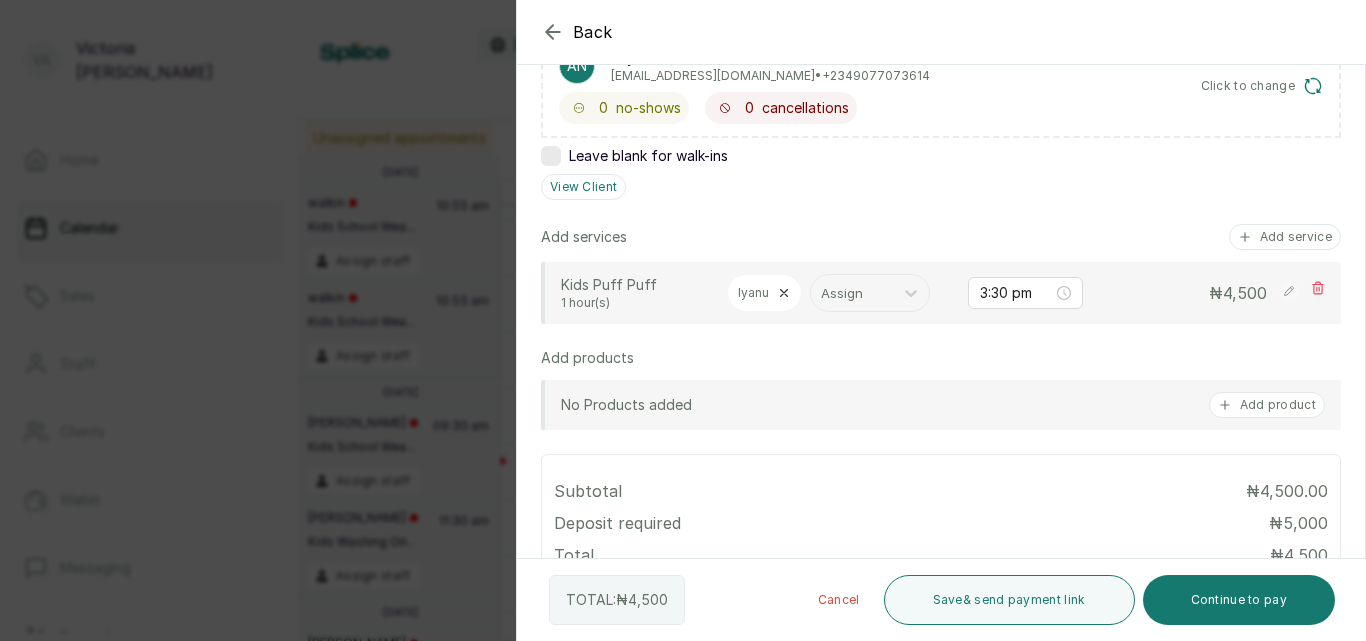 scroll, scrollTop: 559, scrollLeft: 0, axis: vertical 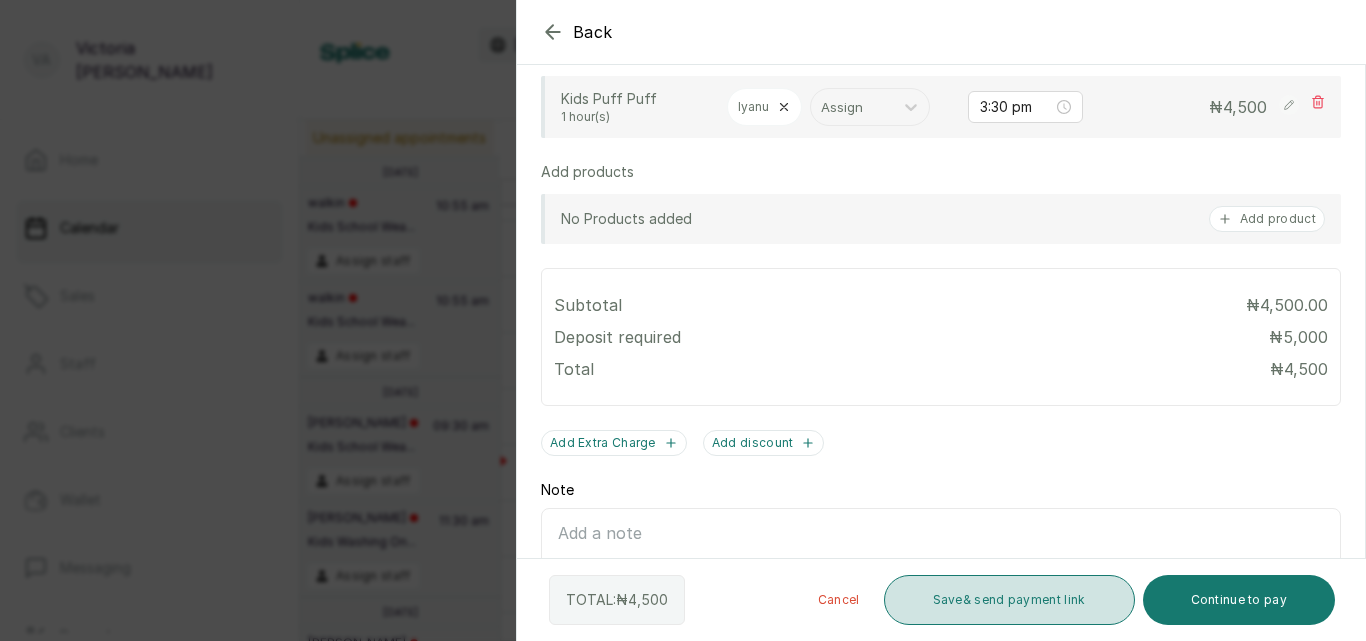 click on "Save  & send payment link" at bounding box center (1009, 600) 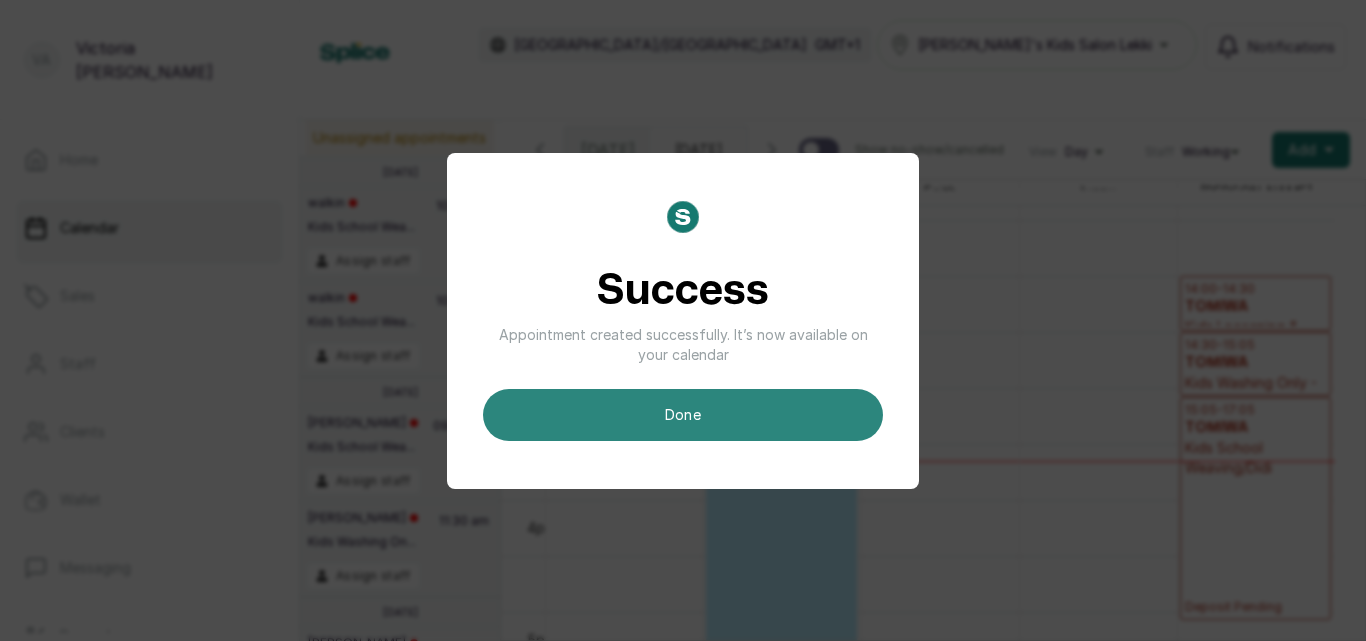 click on "done" at bounding box center [683, 415] 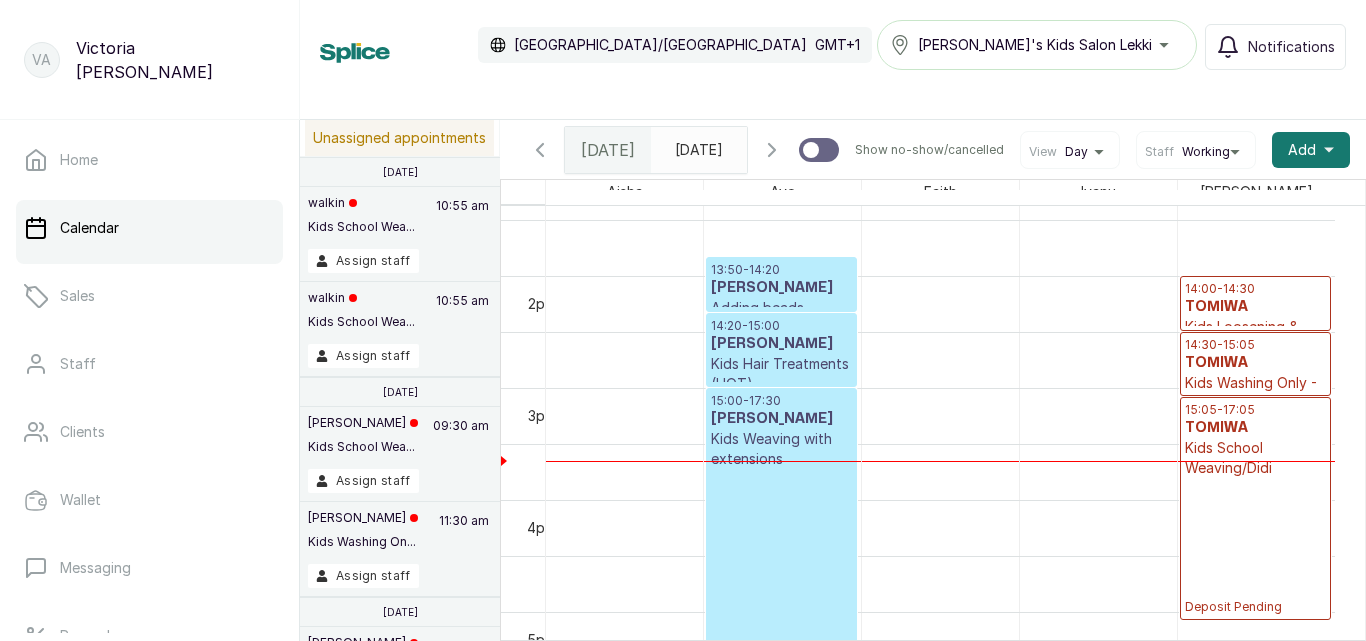 scroll, scrollTop: 1458, scrollLeft: 0, axis: vertical 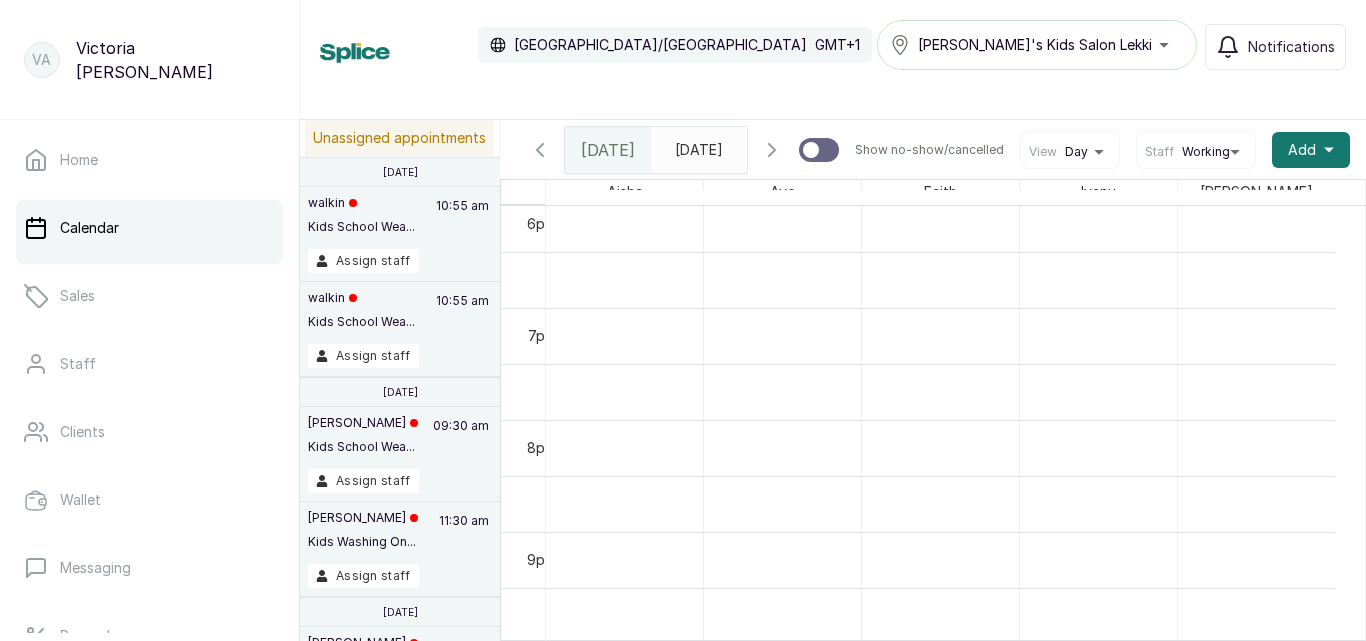 click at bounding box center (680, 145) 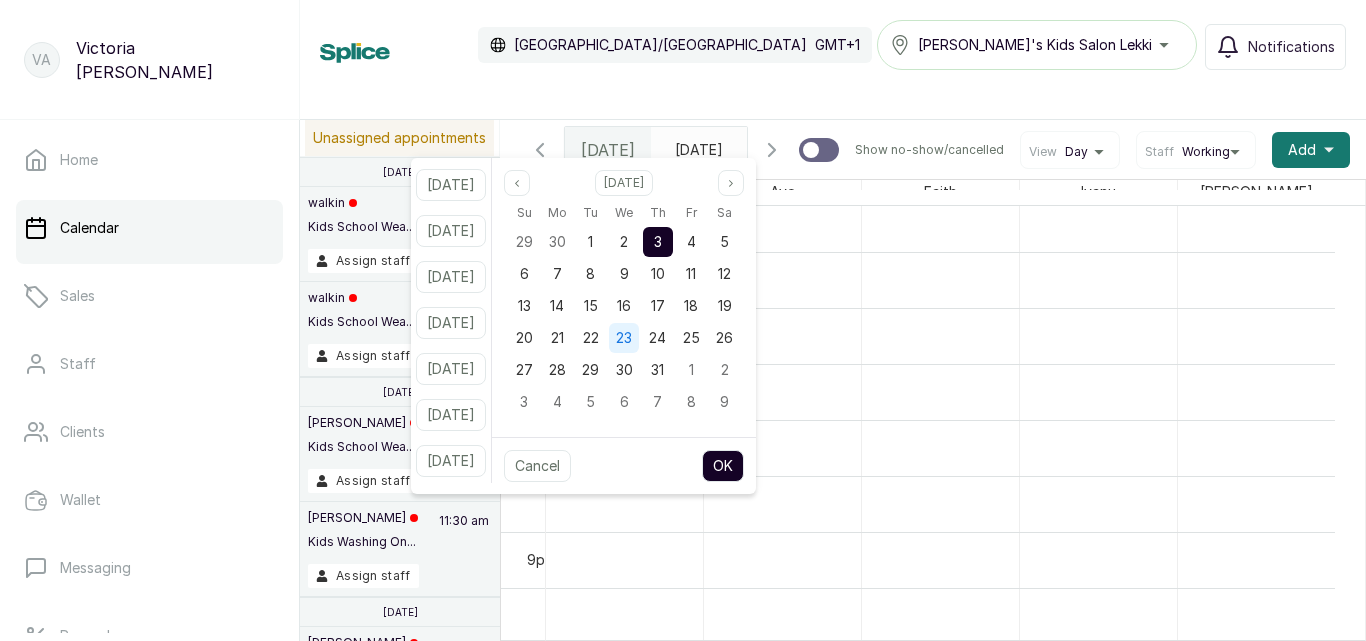 click on "23" at bounding box center (624, 337) 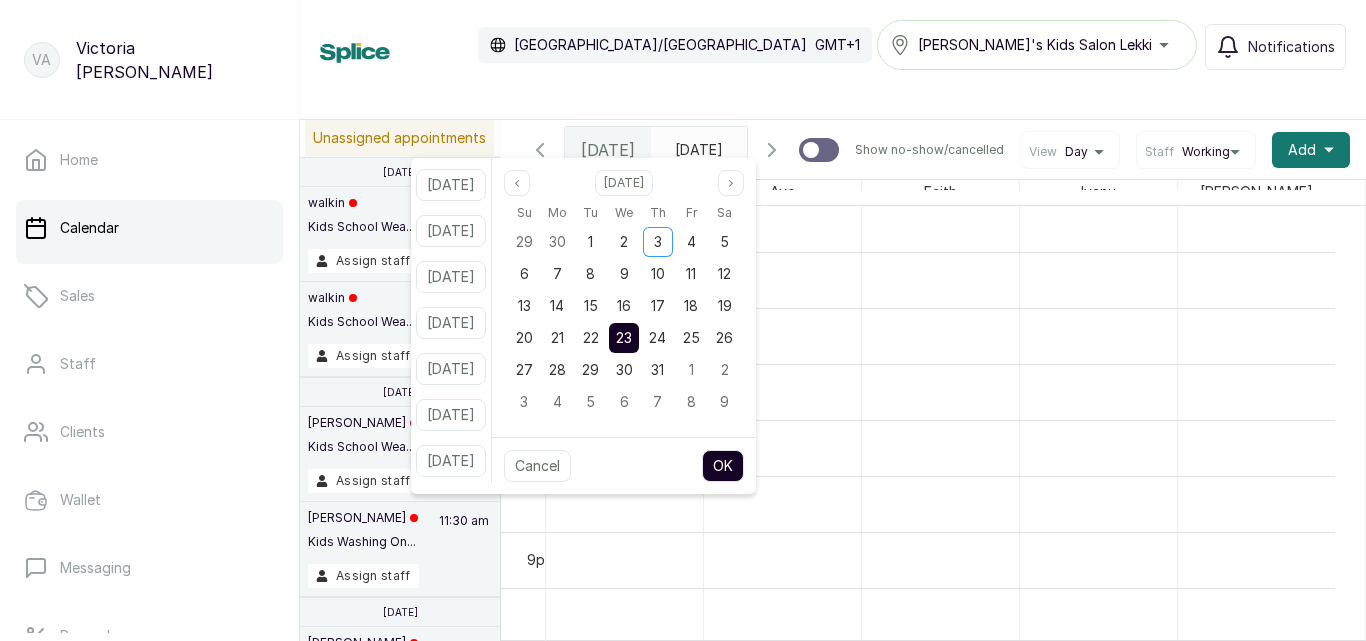 click on "OK" at bounding box center [723, 466] 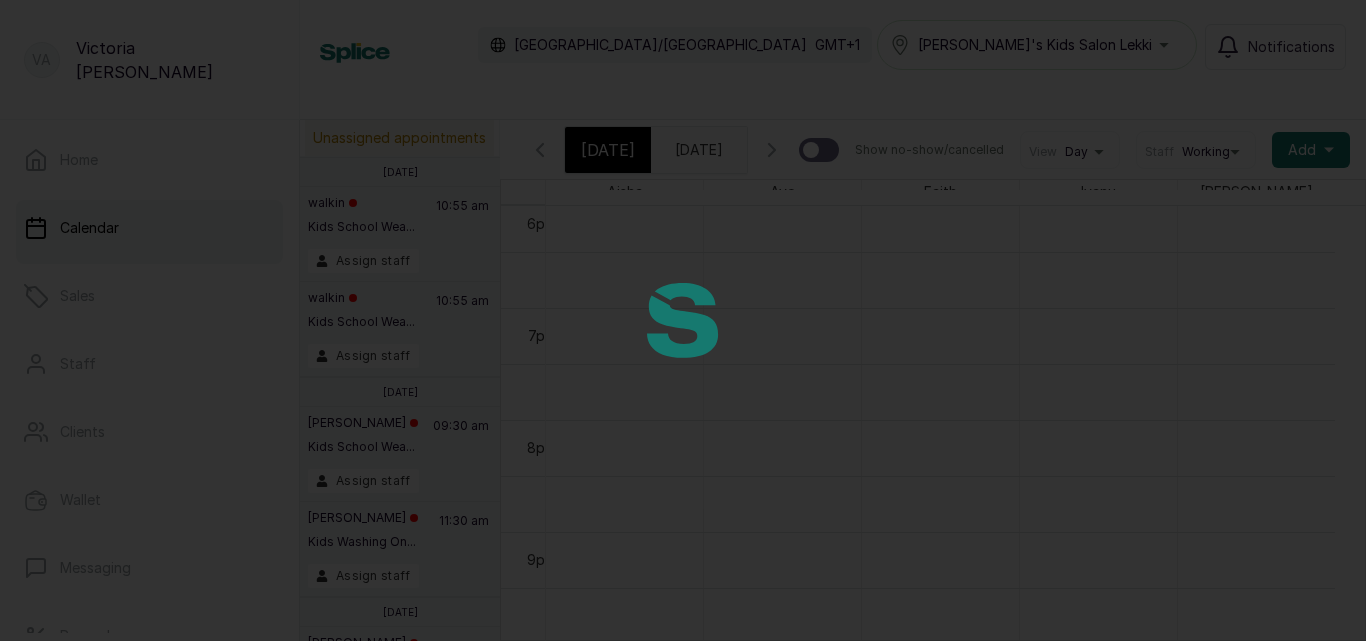scroll, scrollTop: 673, scrollLeft: 0, axis: vertical 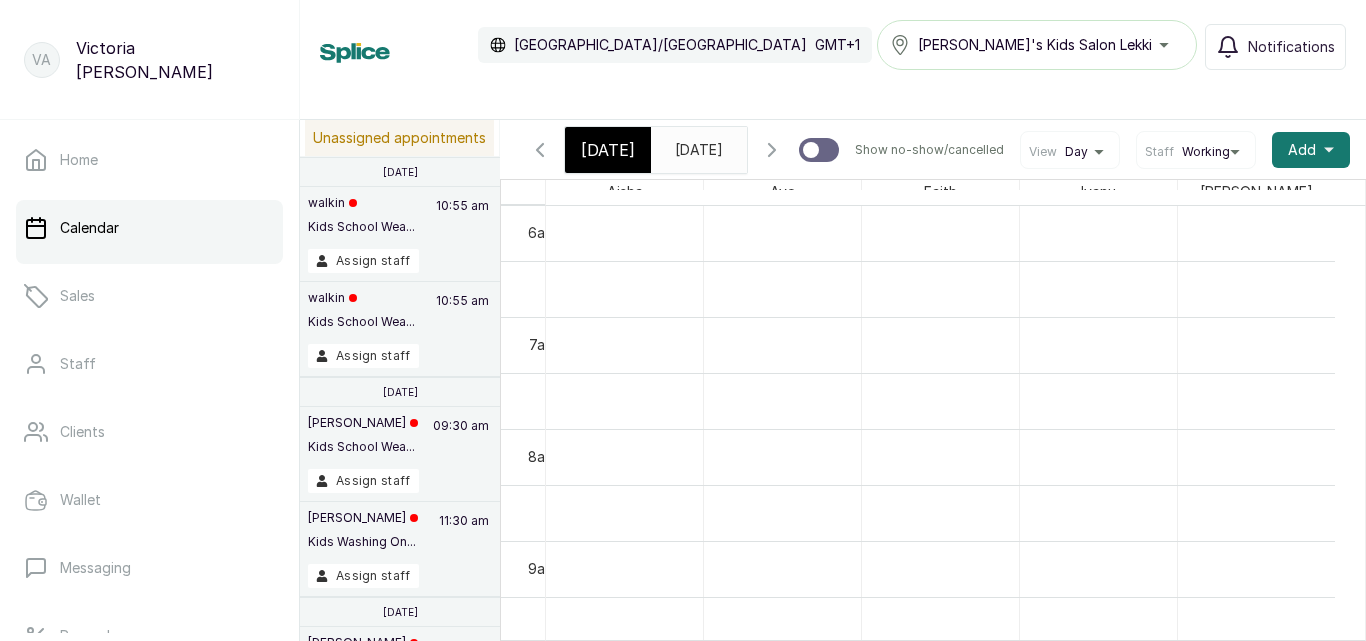 click on "[DATE]" at bounding box center [680, 145] 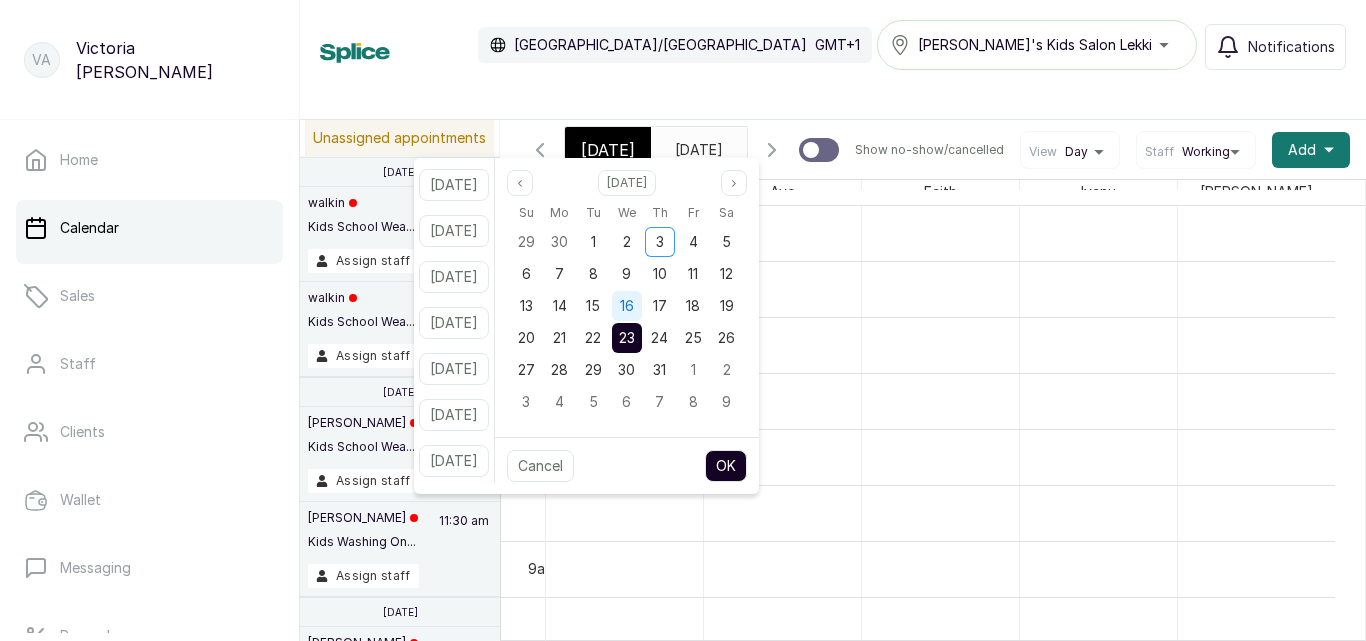 click on "16" at bounding box center [627, 305] 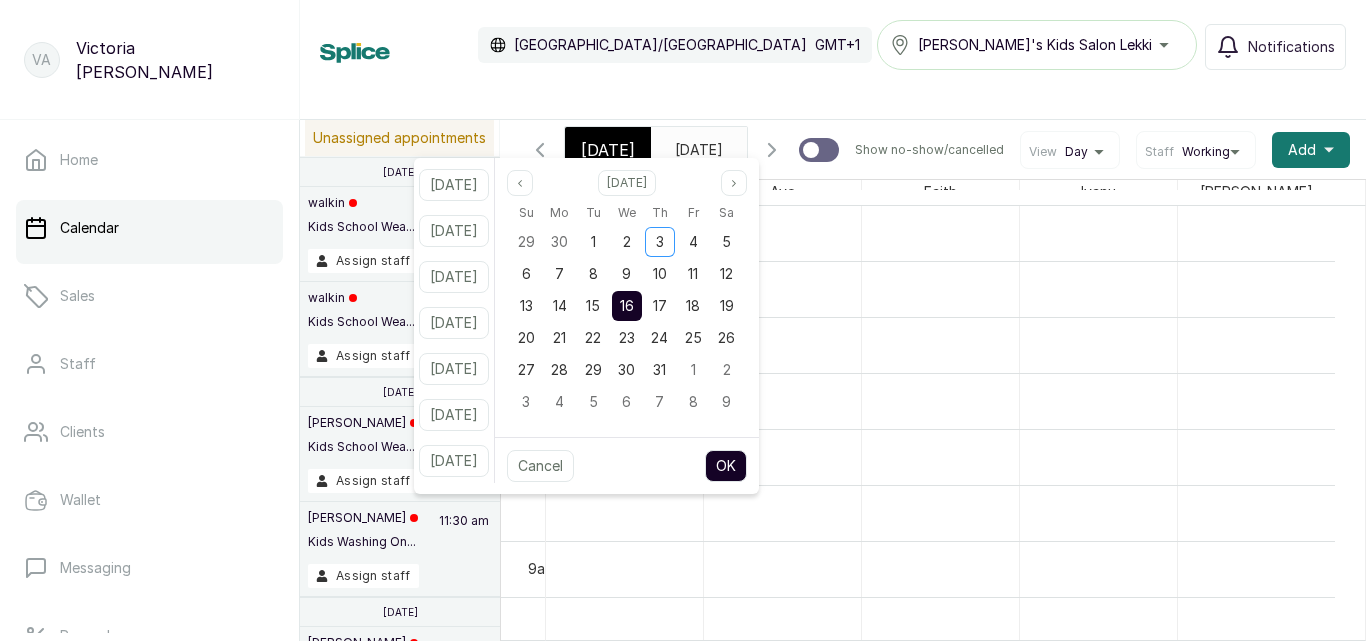 click on "OK" at bounding box center [726, 466] 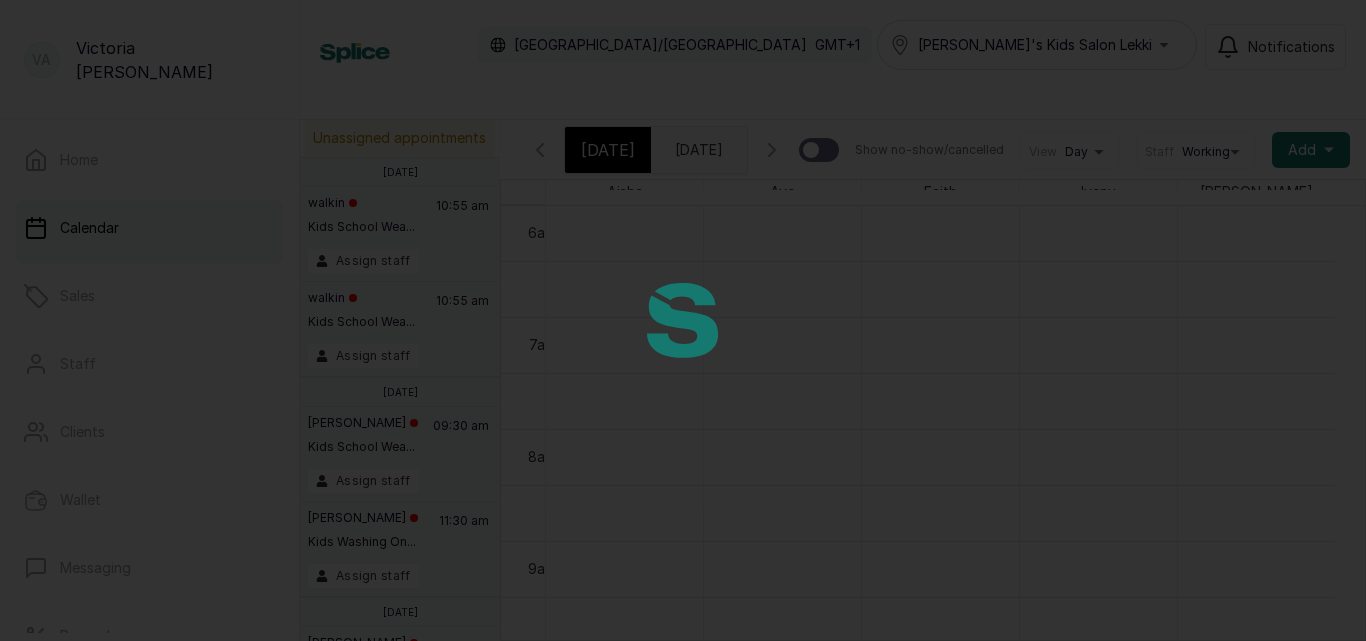 type on "[DATE]" 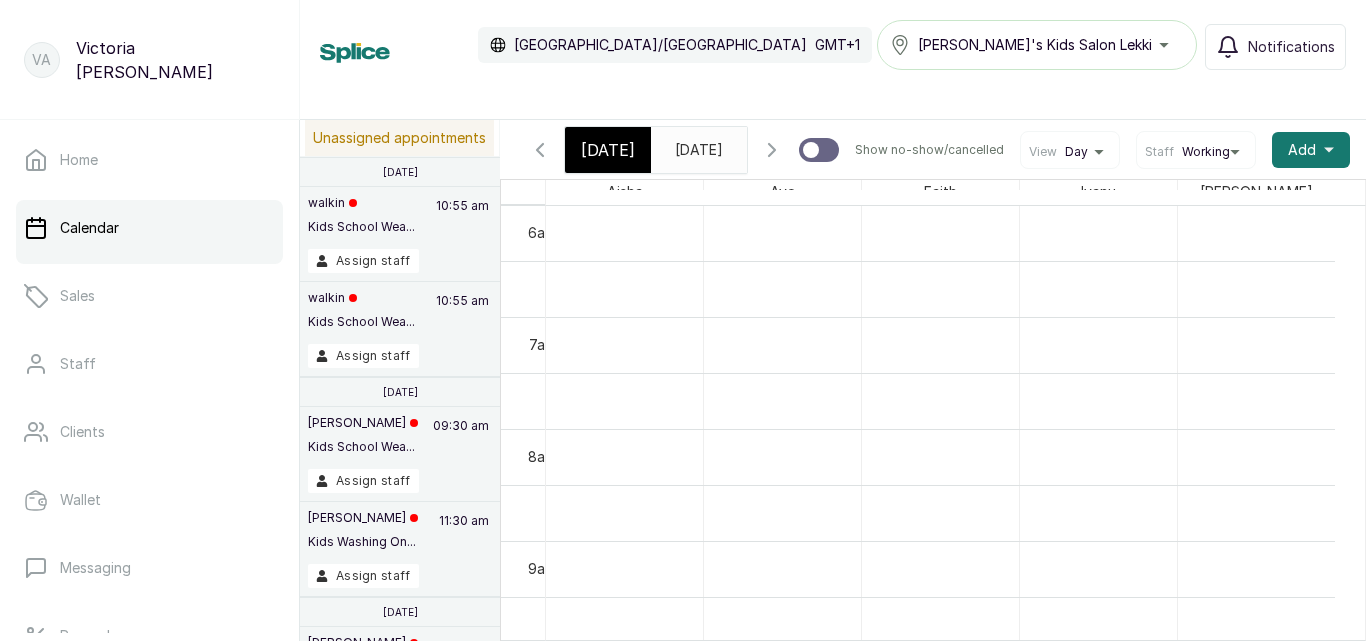 click on "[DATE]" at bounding box center [608, 150] 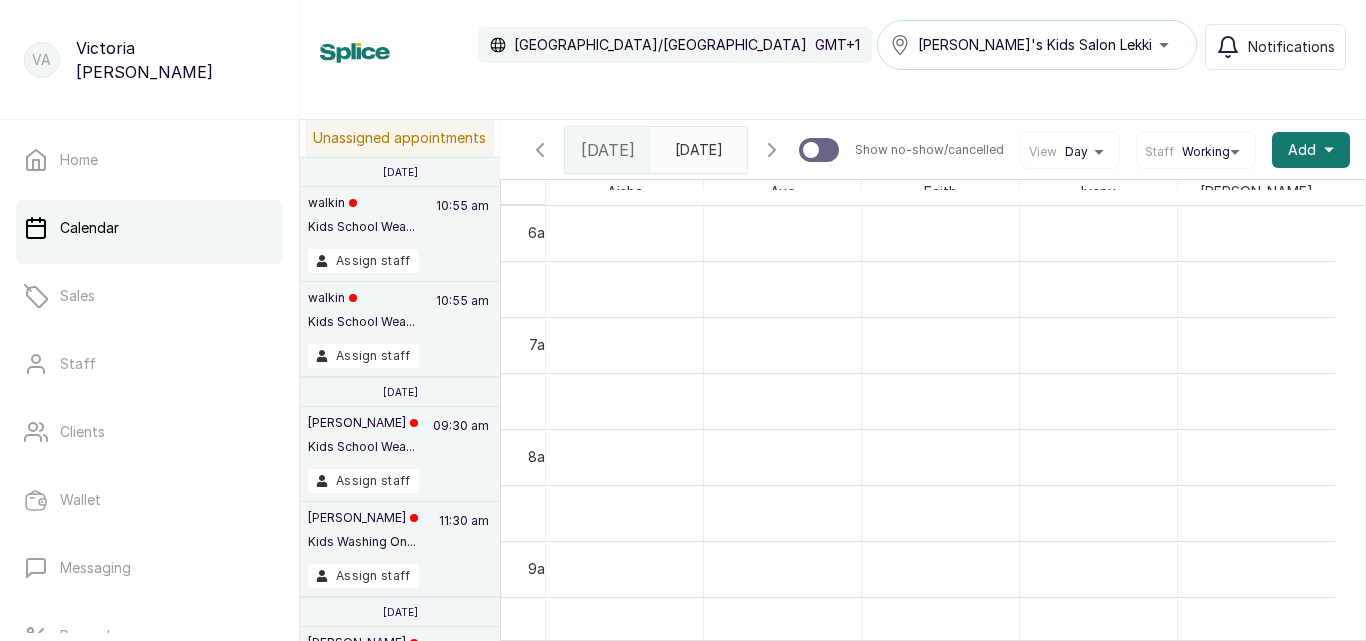 click on "[DATE]" at bounding box center [608, 150] 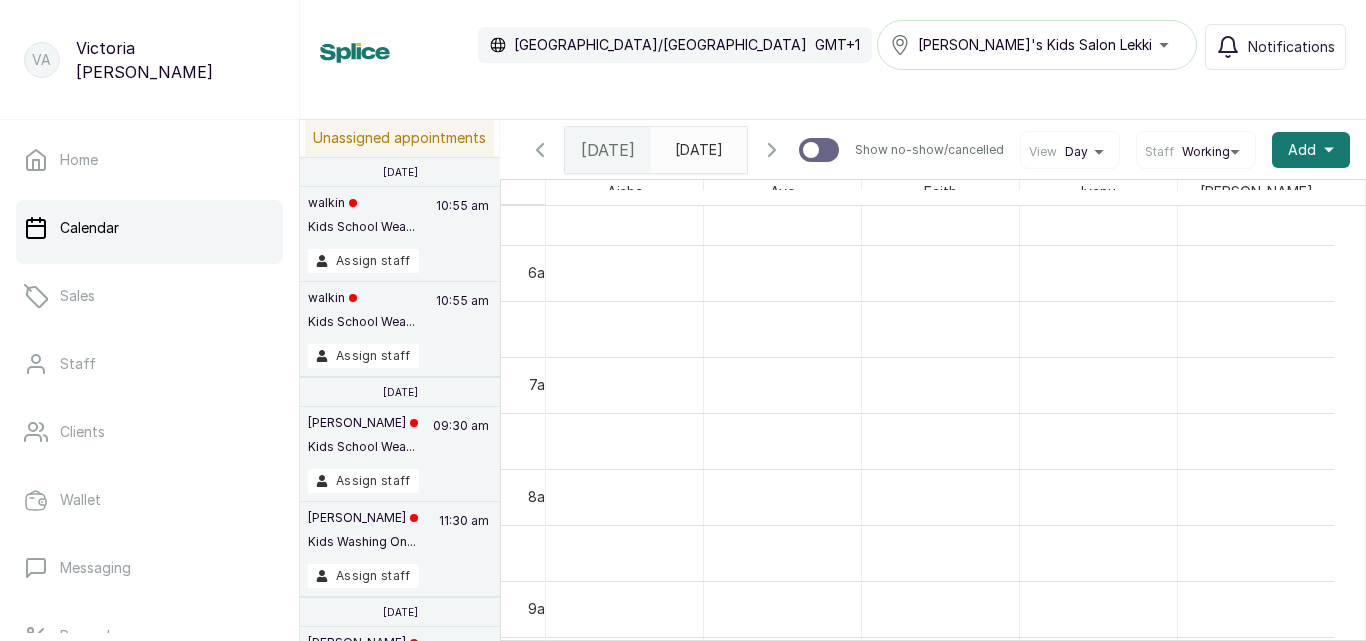 scroll, scrollTop: 593, scrollLeft: 0, axis: vertical 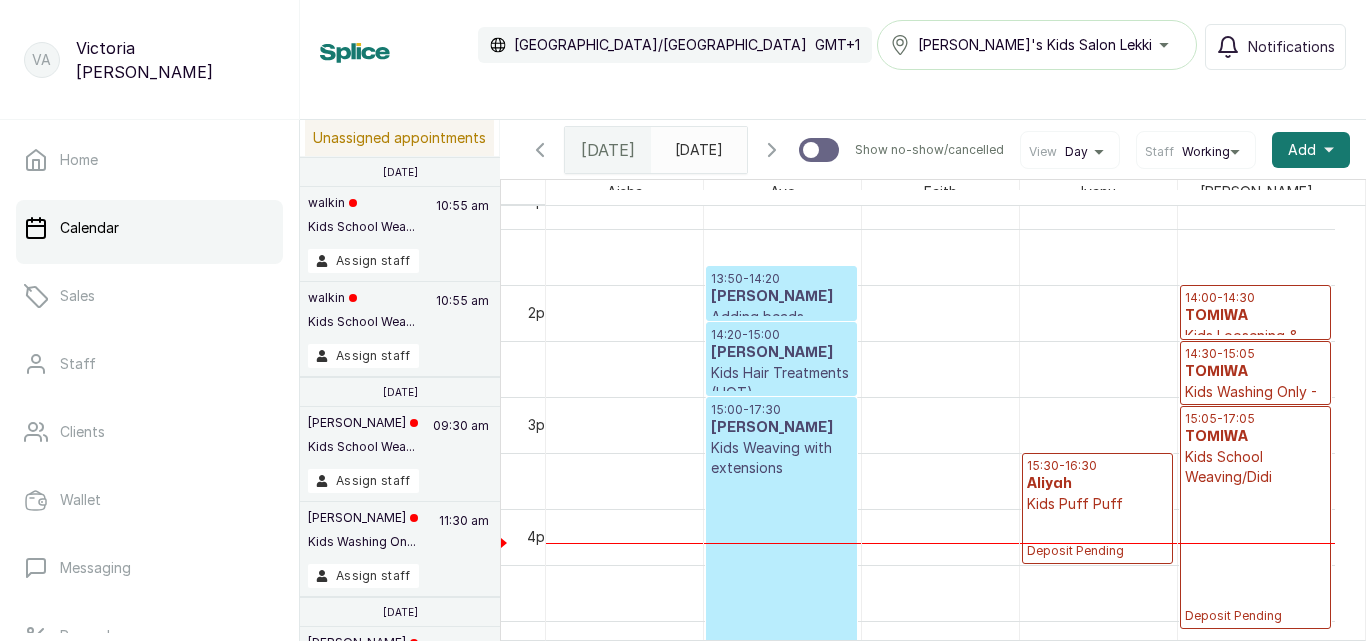 click on "15:00  -  17:30 [PERSON_NAME] Kids Weaving with extensions Confirmed" at bounding box center [781, 536] 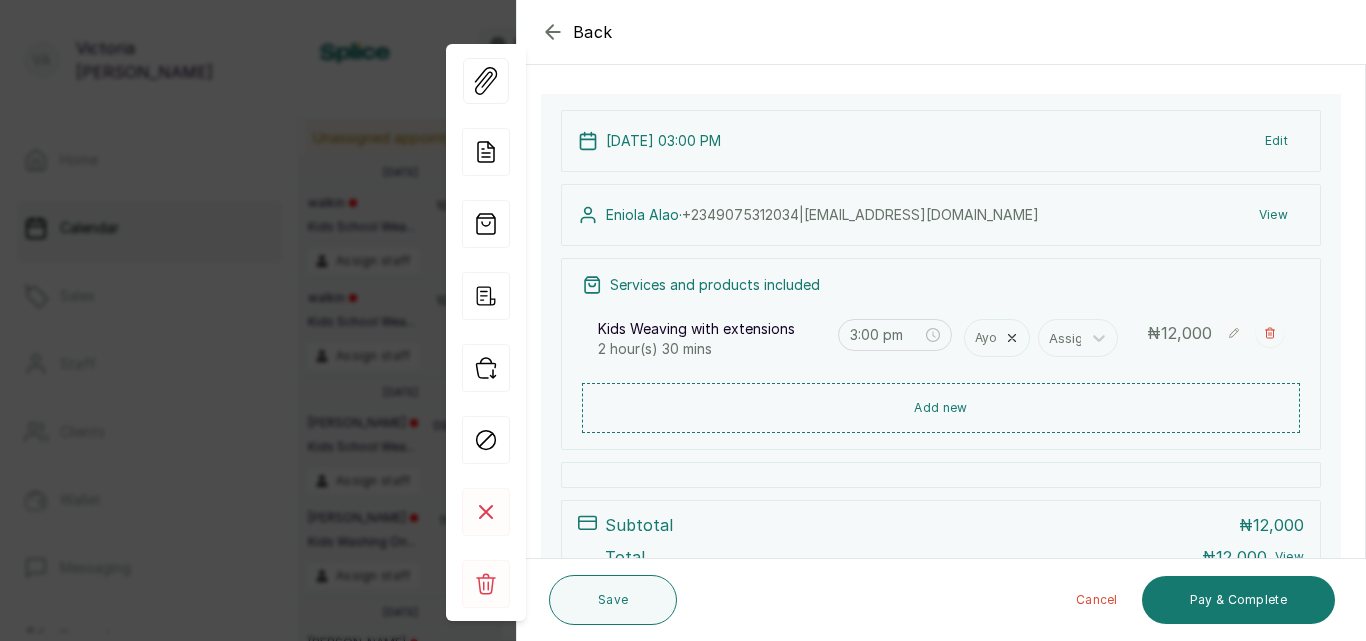 click 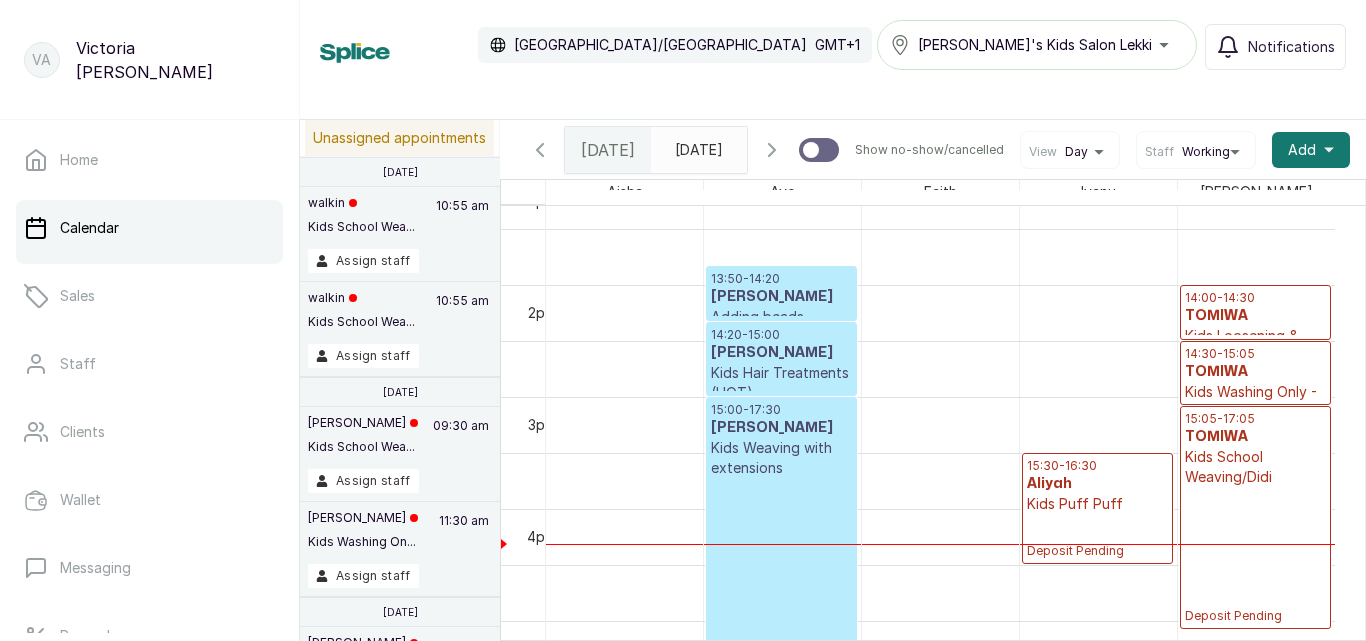 scroll, scrollTop: 1449, scrollLeft: 0, axis: vertical 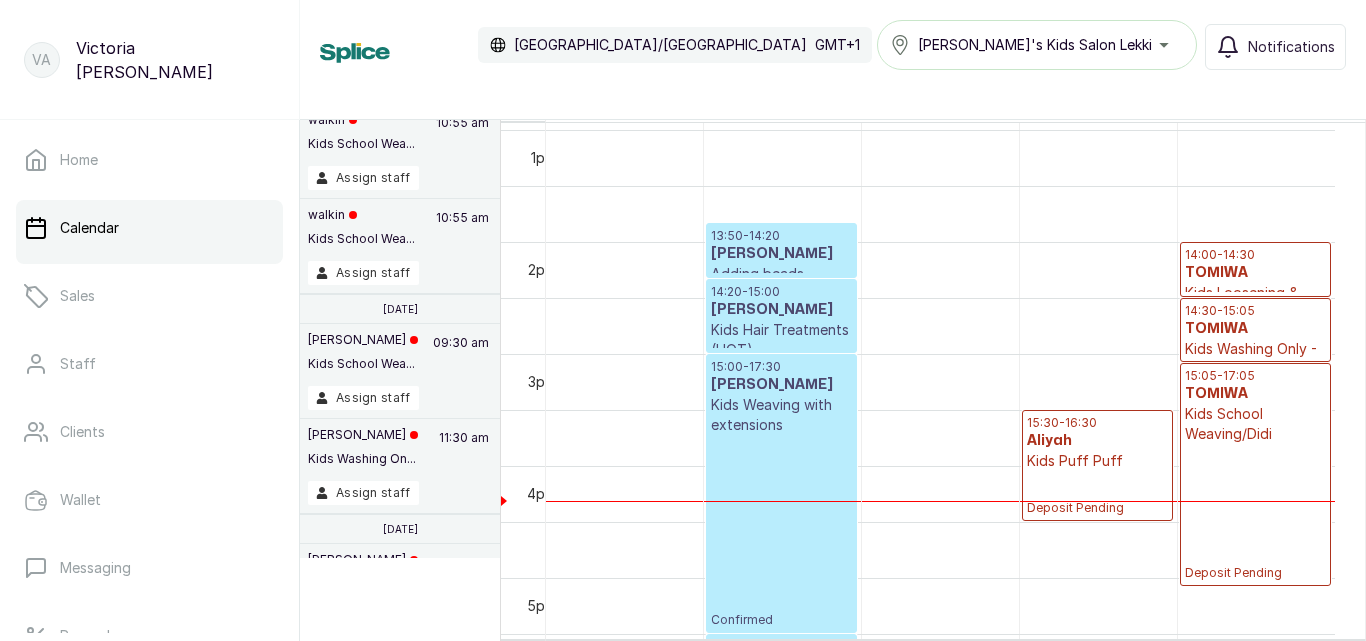 click on "15:30  -  16:30 Aliyah  Kids Puff Puff Deposit Pending" at bounding box center (1097, 465) 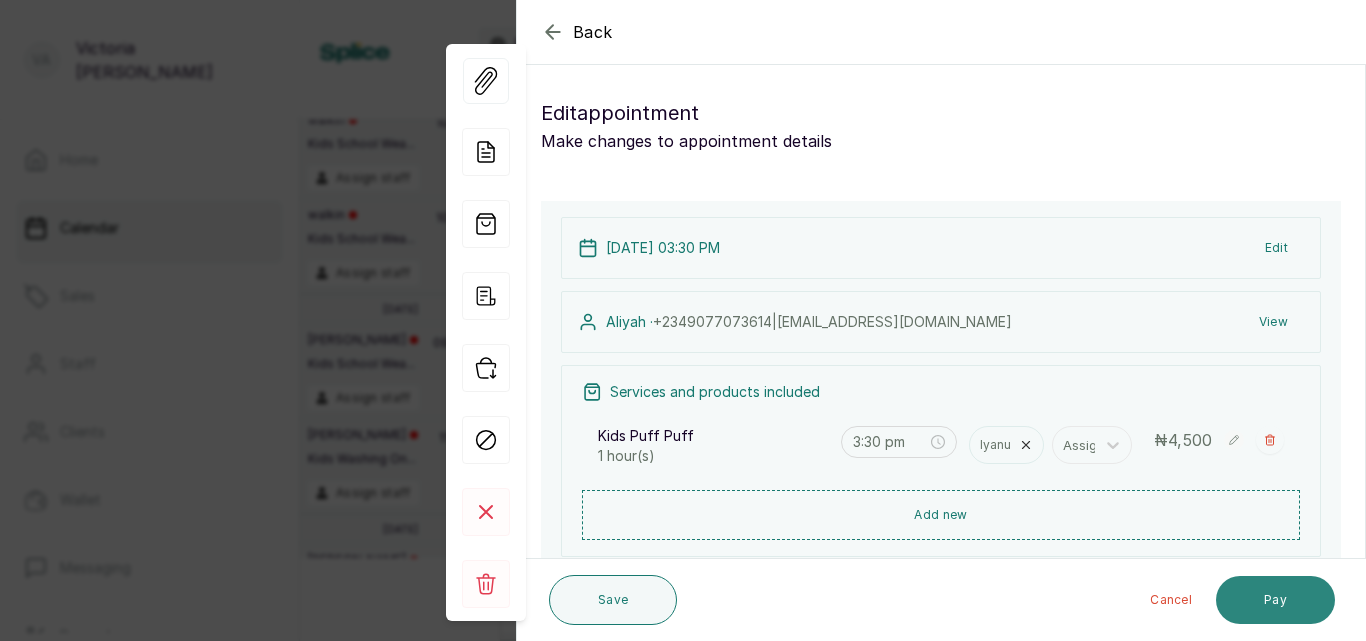 click on "Pay" at bounding box center (1275, 600) 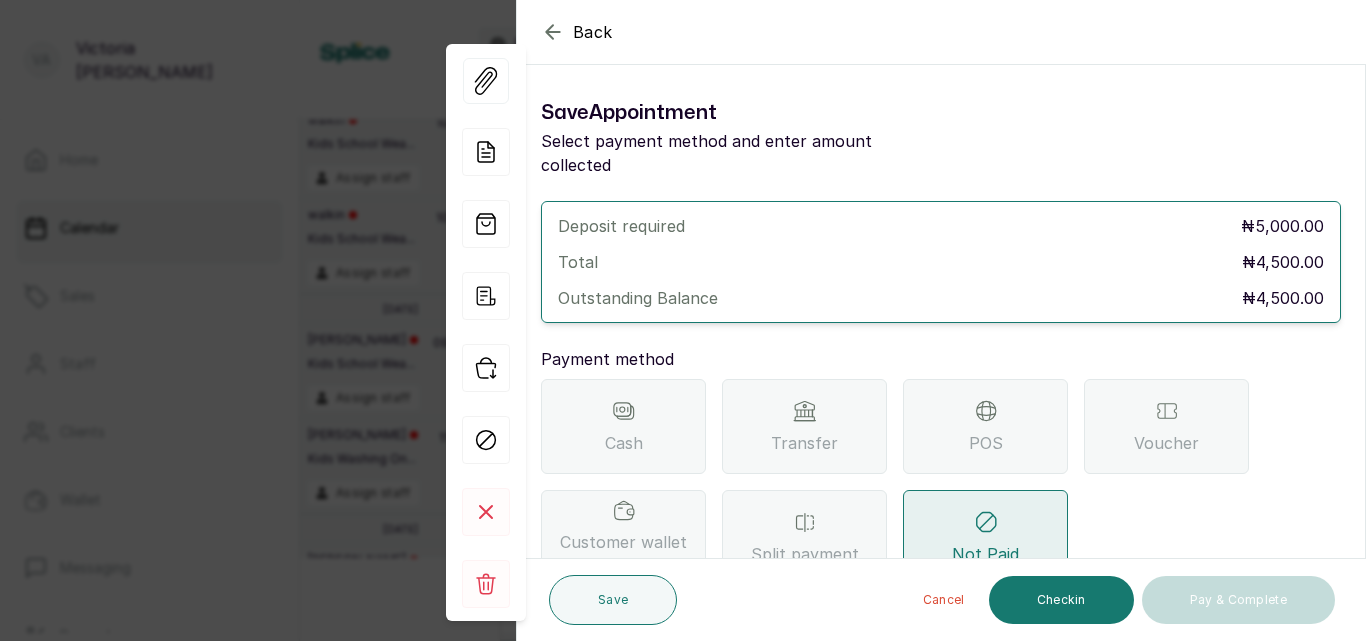 click on "Transfer" at bounding box center (804, 426) 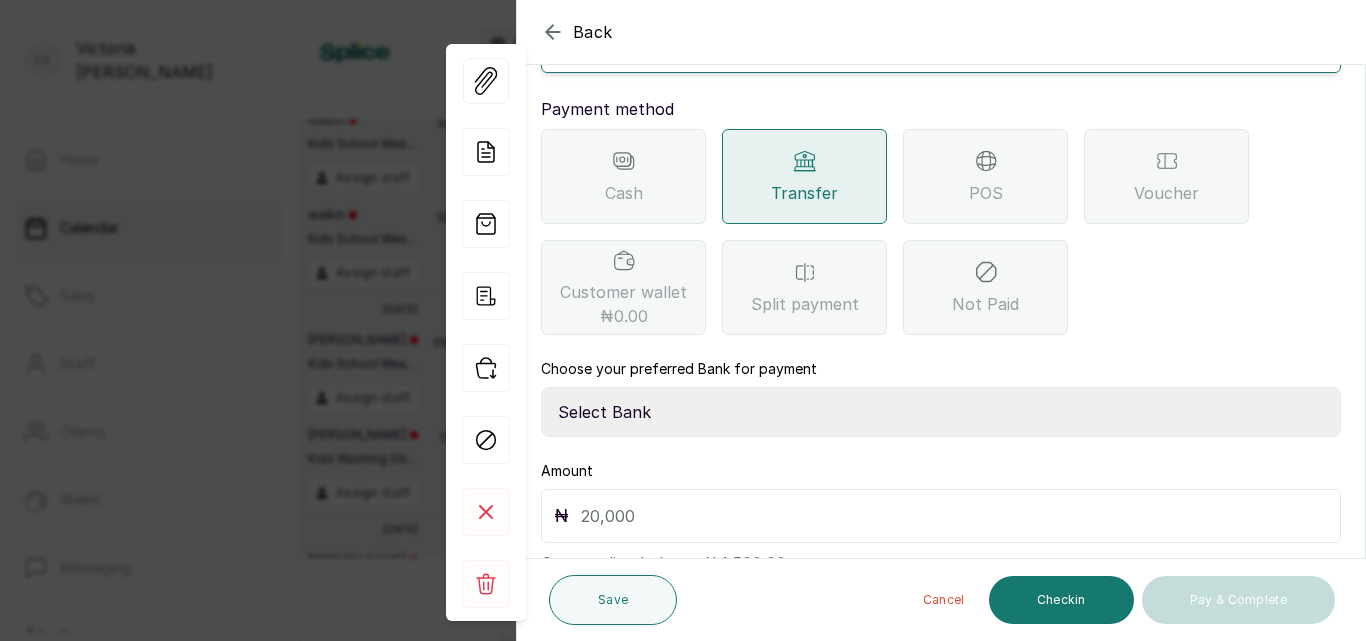 scroll, scrollTop: 255, scrollLeft: 0, axis: vertical 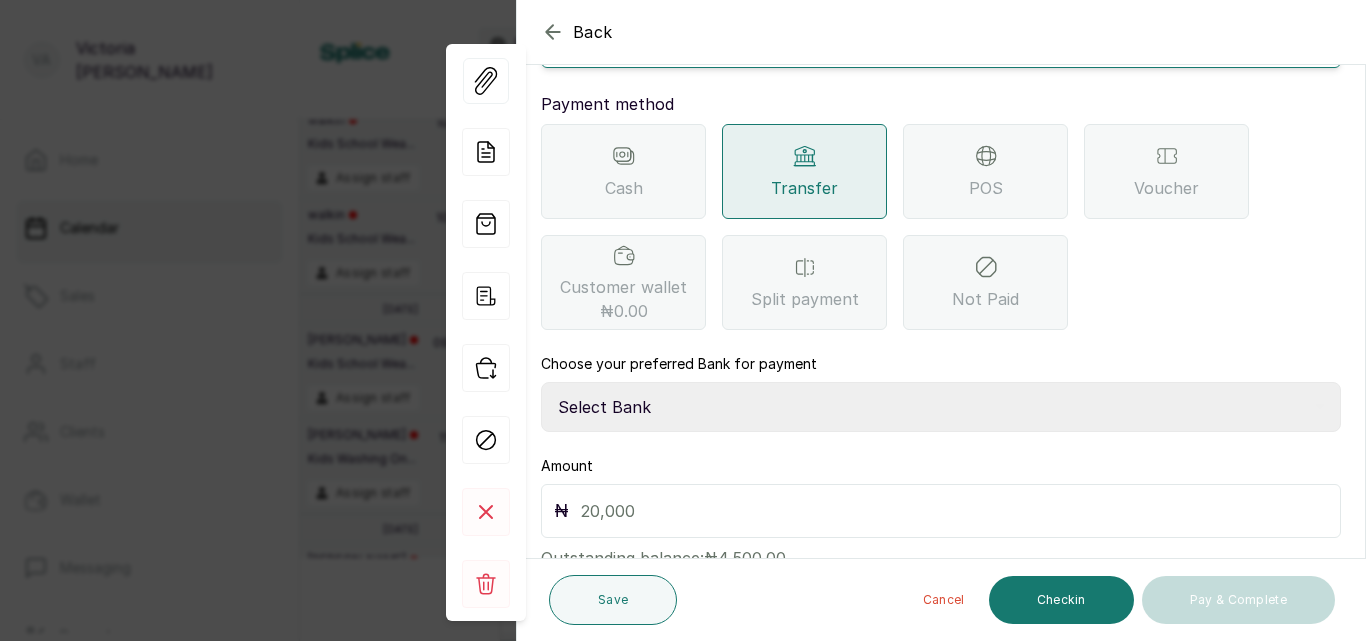click on "Select Bank CANARY YELLOW Moniepoint MFB CANARY YELLOW Sparkle Microfinance Bank" at bounding box center (941, 407) 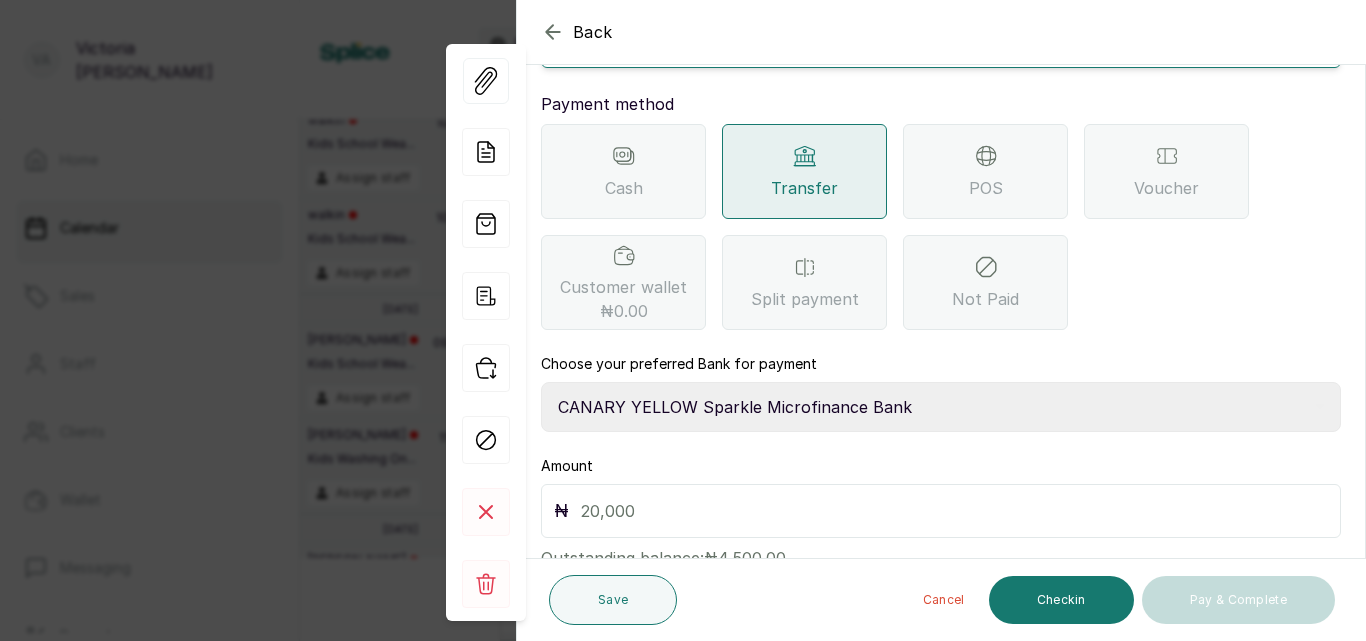click on "Select Bank CANARY YELLOW Moniepoint MFB CANARY YELLOW Sparkle Microfinance Bank" at bounding box center (941, 407) 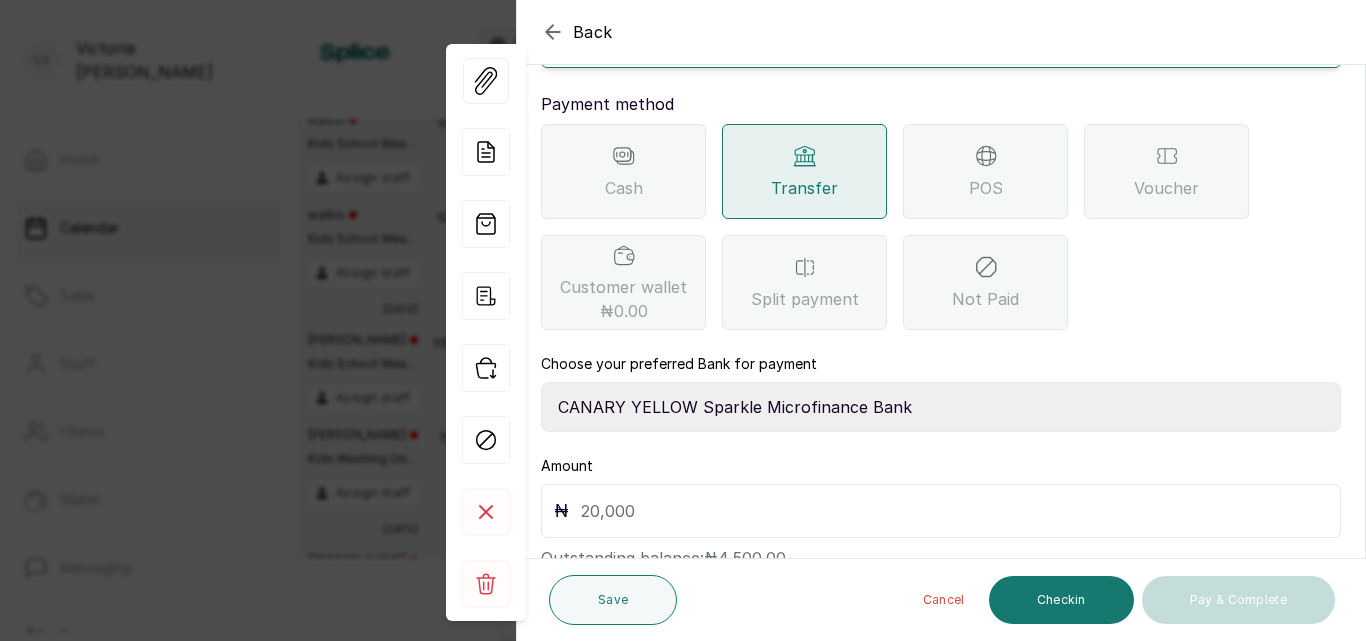 click at bounding box center (954, 511) 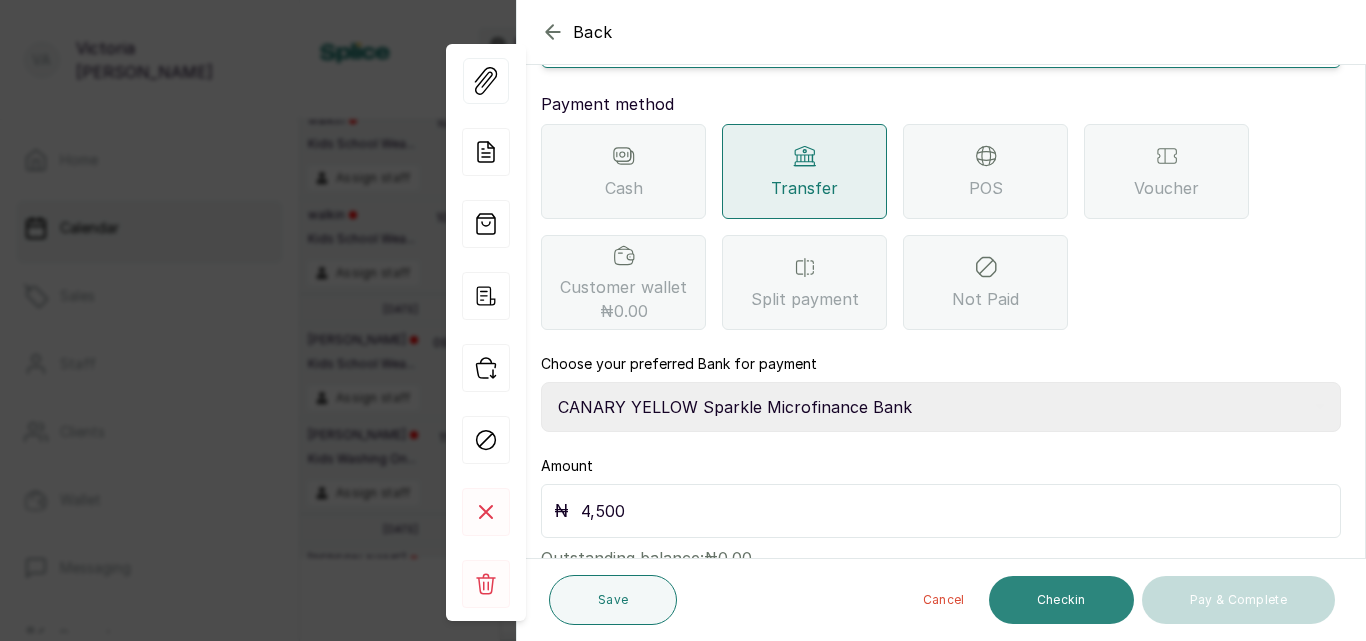 type on "4,500" 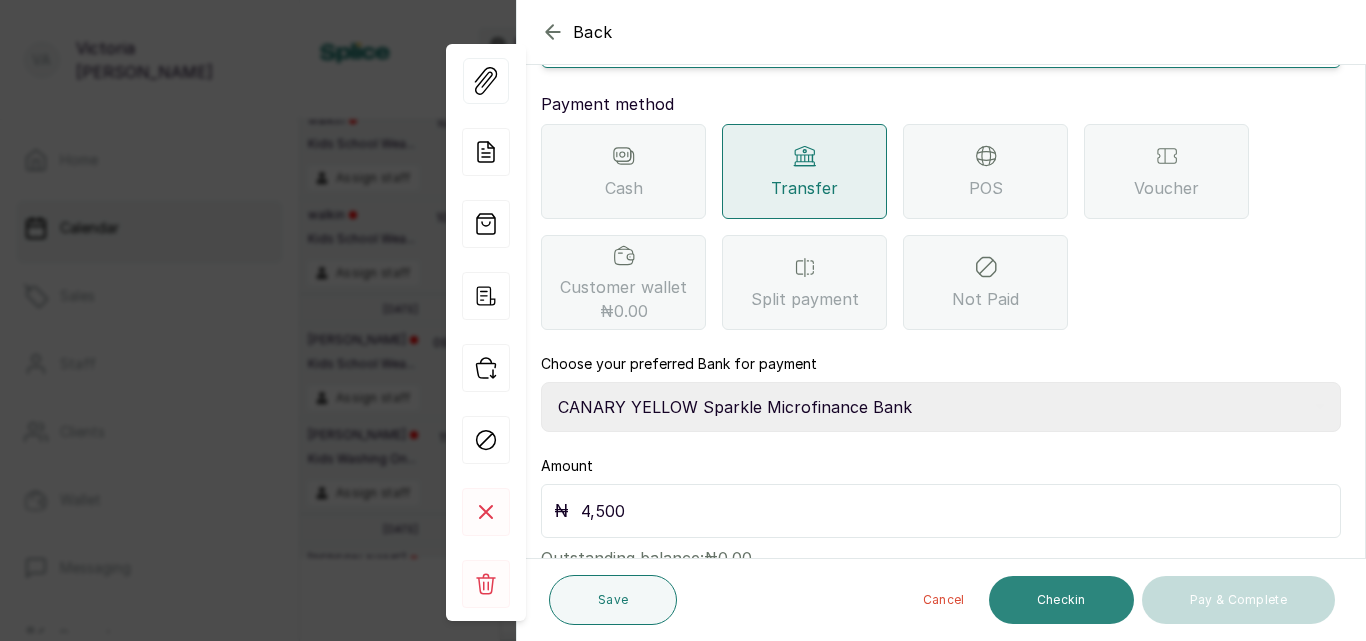click on "Checkin" at bounding box center (1061, 600) 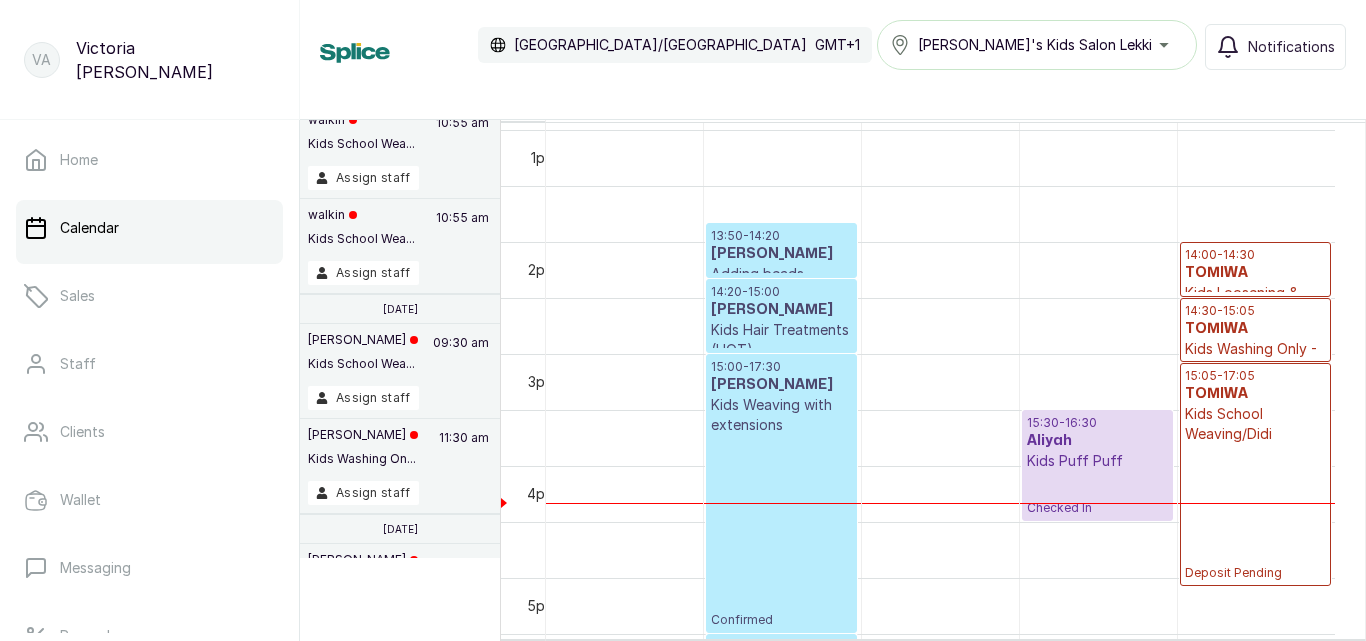 click on "Aliyah" at bounding box center [1097, 441] 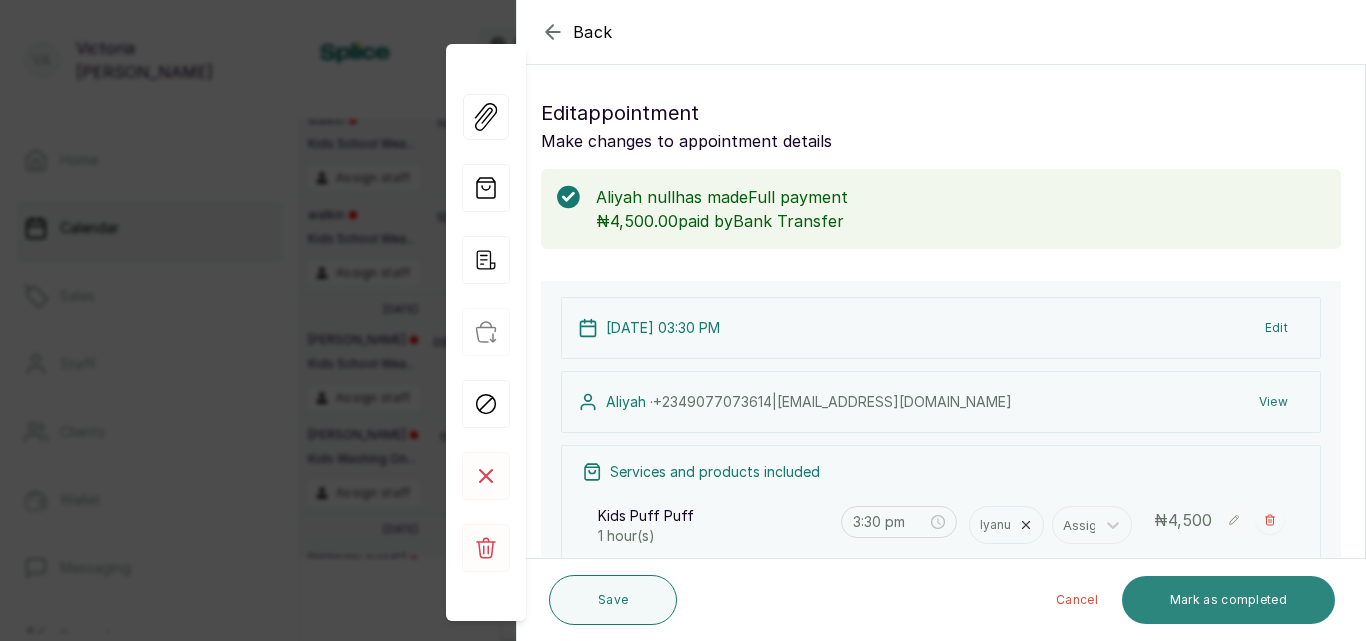 click on "Mark as completed" at bounding box center (1228, 600) 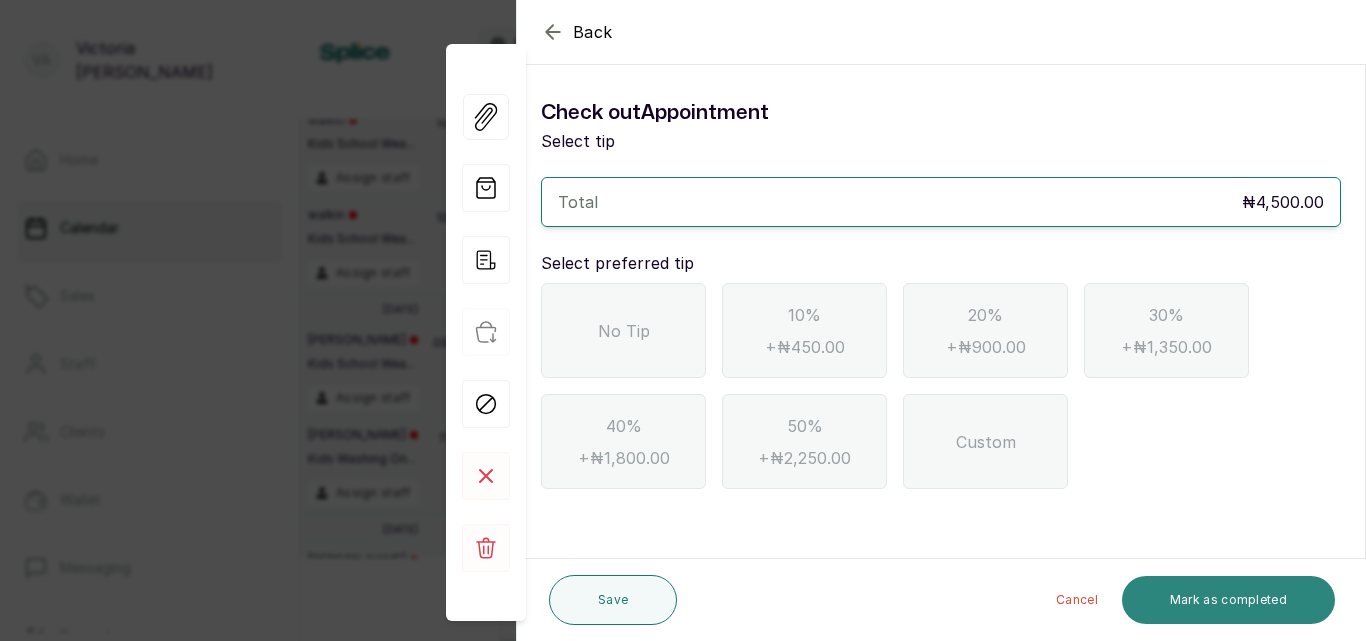 click on "Mark as completed" at bounding box center (1228, 600) 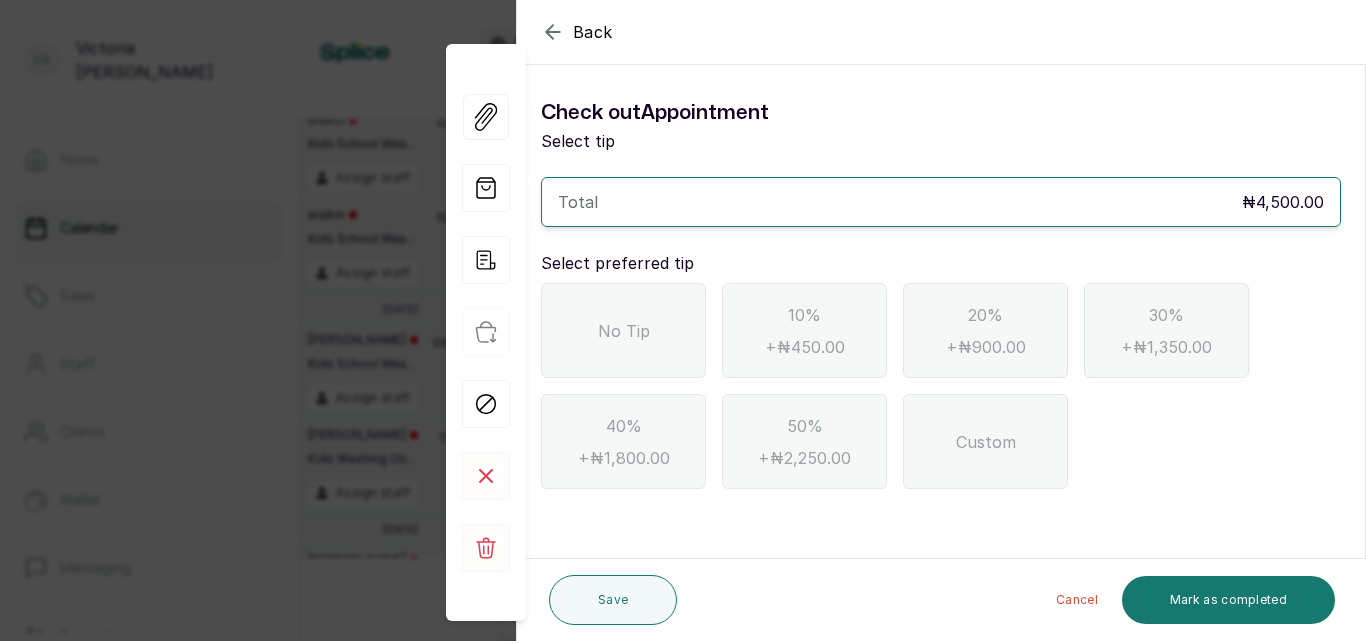 click on "No Tip" at bounding box center [623, 330] 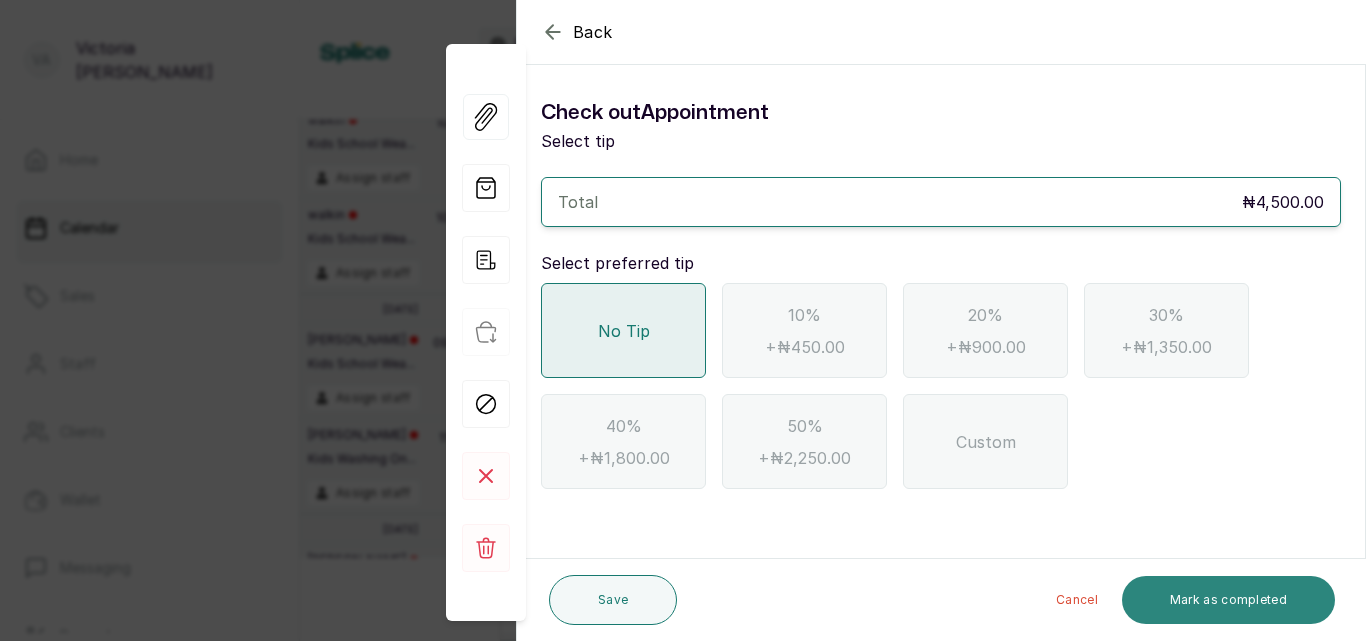 click on "Mark as completed" at bounding box center [1228, 600] 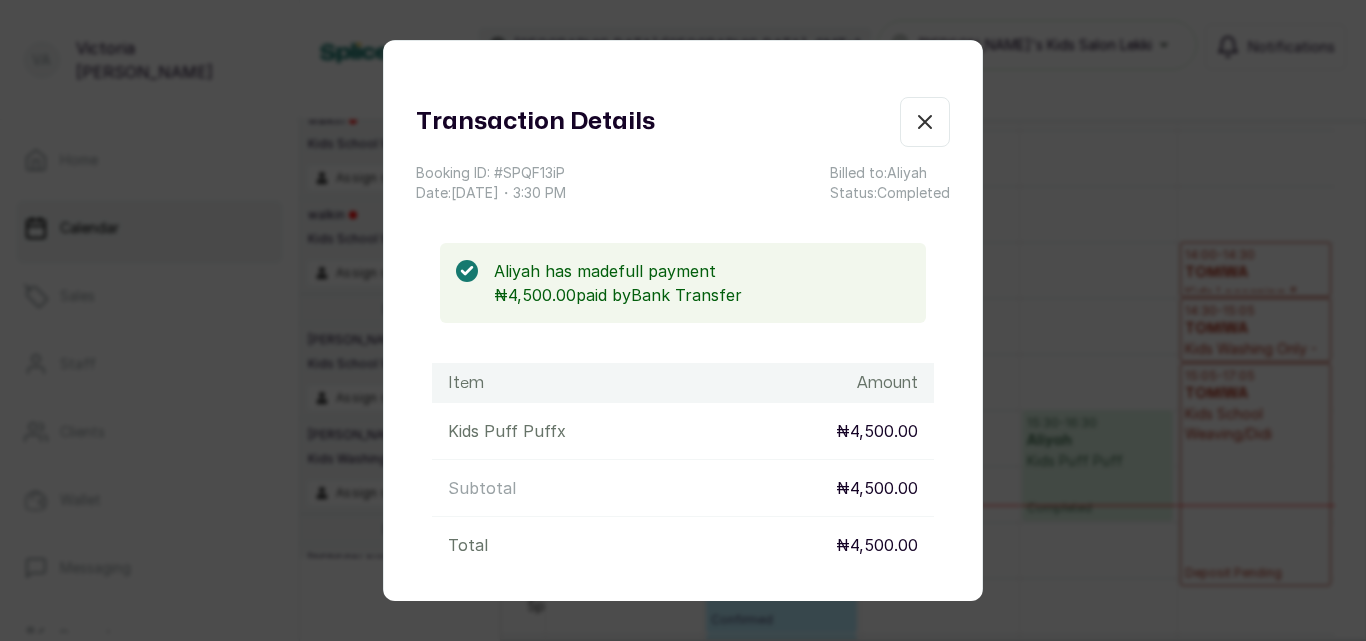 click on "Transaction Details Booking ID: # SPQF13iP Date:  [DATE]  ・  3:30 PM Billed to:  Aliyah   Status:  Completed Aliyah    has made  full payment ₦4,500.00  paid by  Bank Transfer Item Amount Kids Puff Puff  x ₦4,500.00 Subtotal ₦4,500.00 Total ₦4,500.00  Print receipt Copy link Email Cancel Rebook appointment" at bounding box center (683, 320) 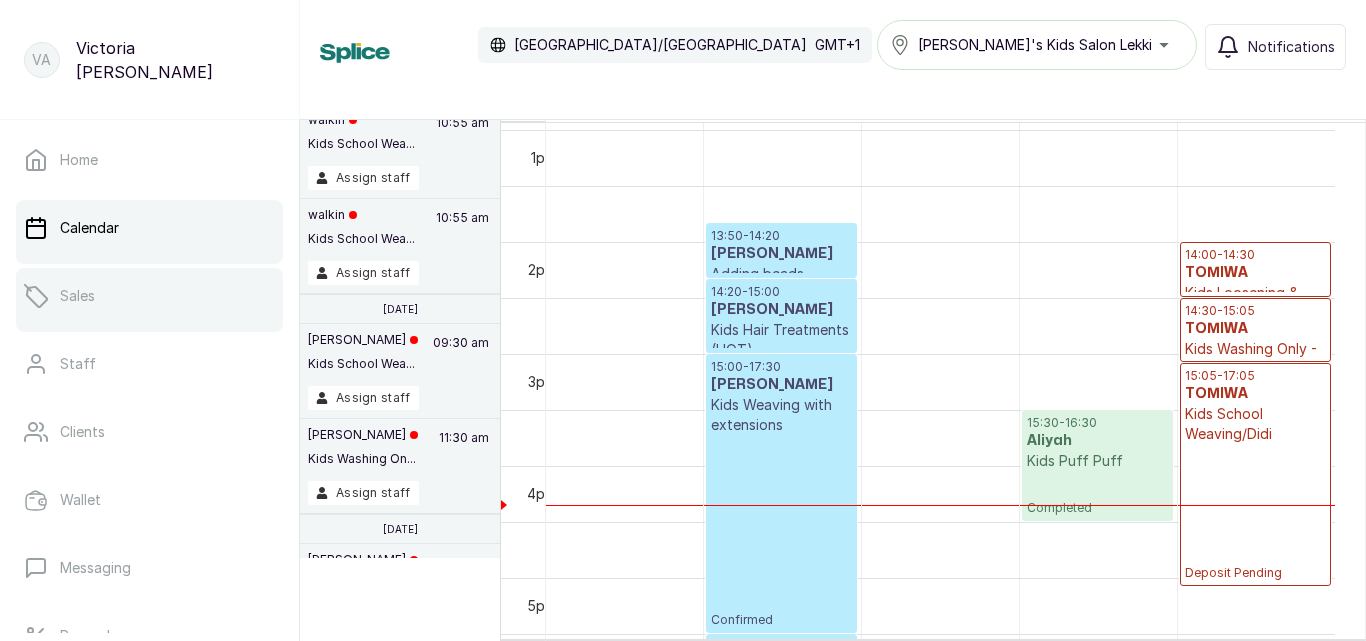 click on "Sales" at bounding box center (149, 296) 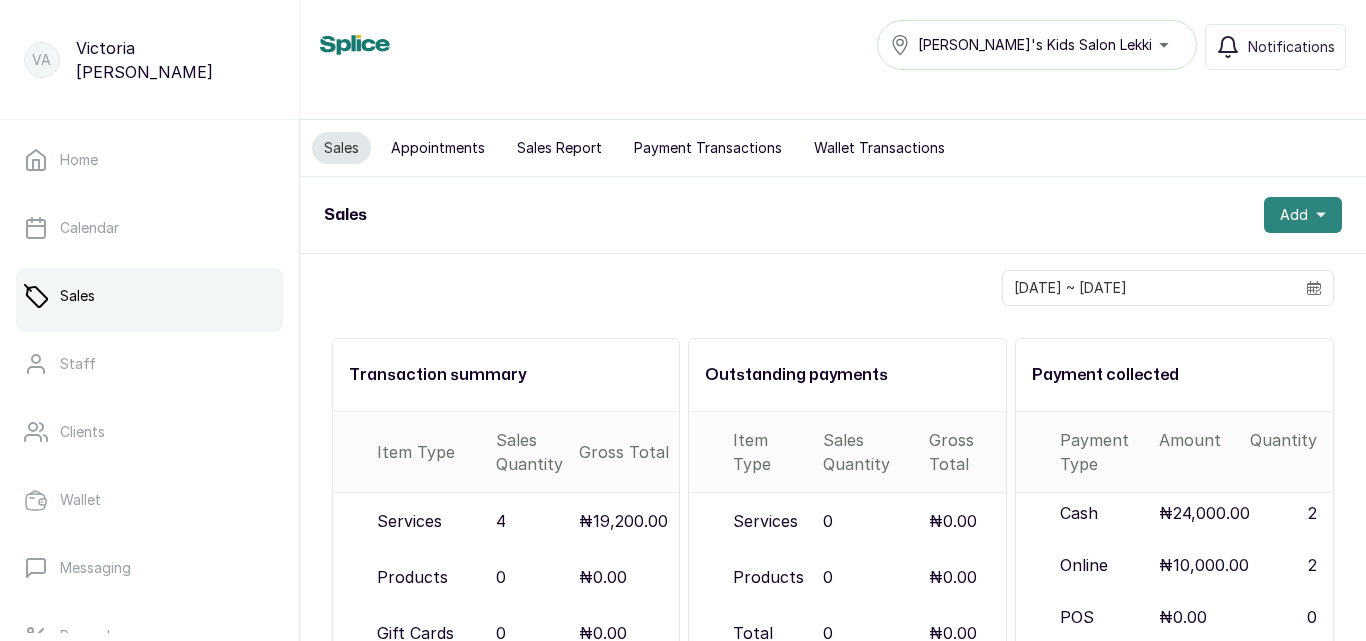 click on "Add" at bounding box center (1303, 215) 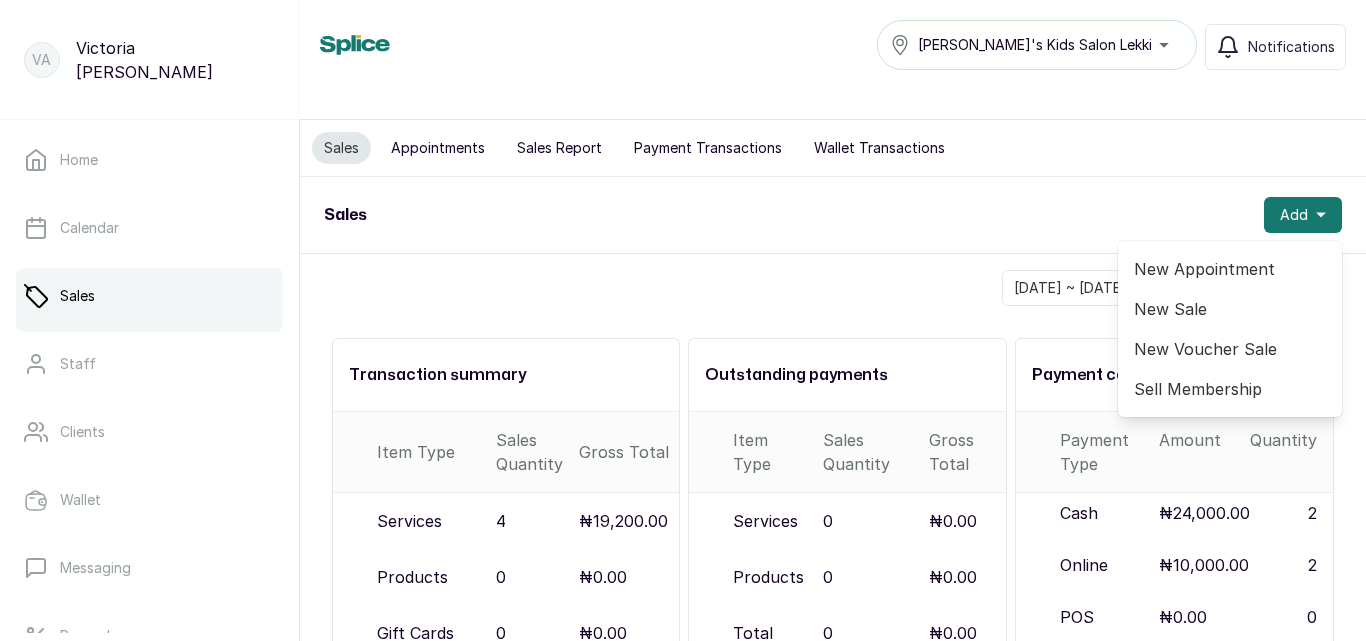 click on "New Sale" at bounding box center [1230, 309] 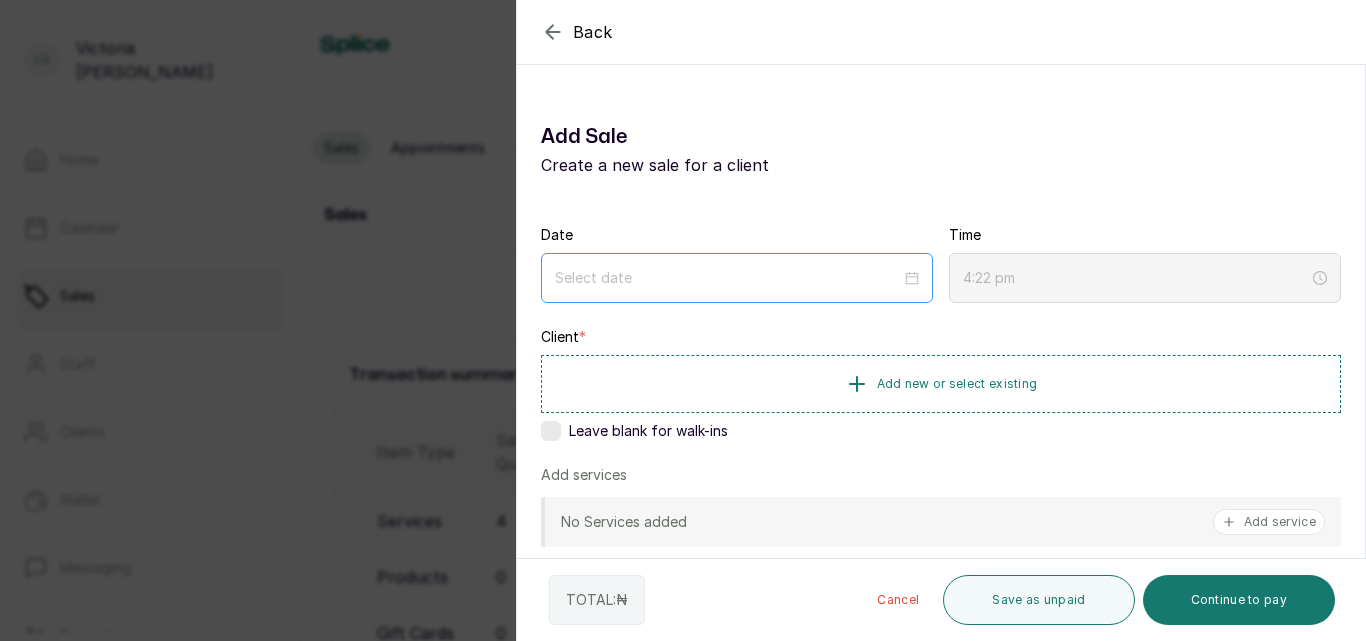 click at bounding box center [737, 278] 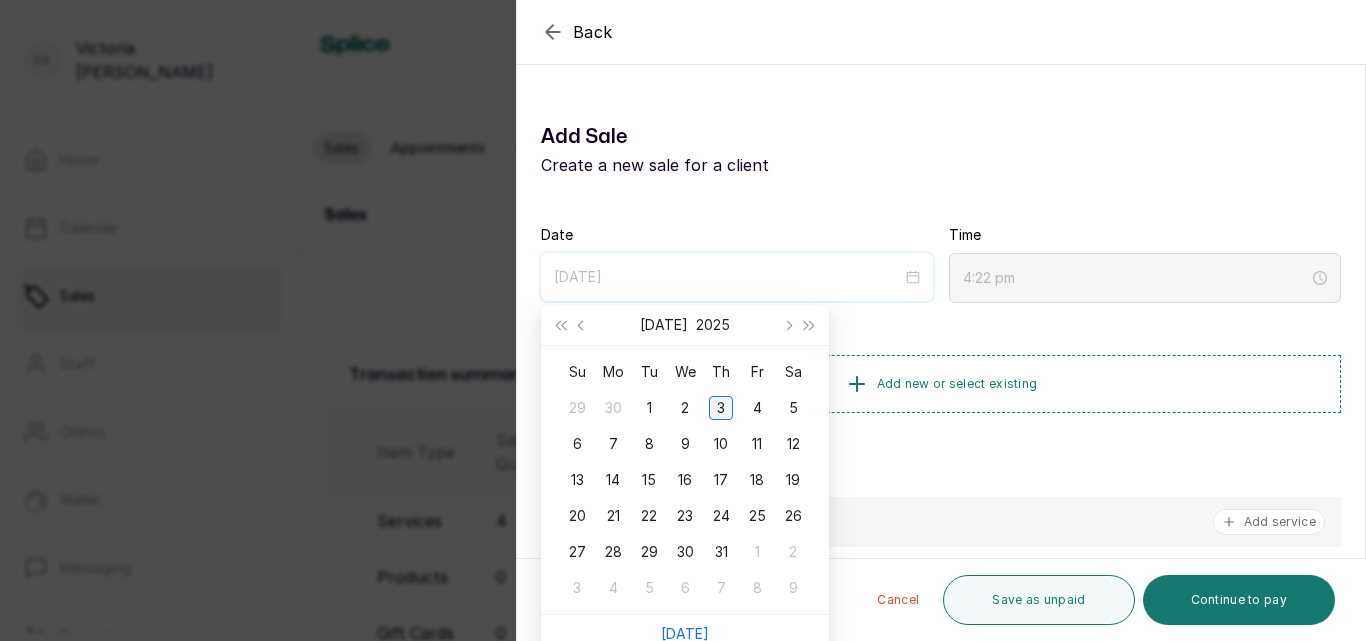 type on "[DATE]" 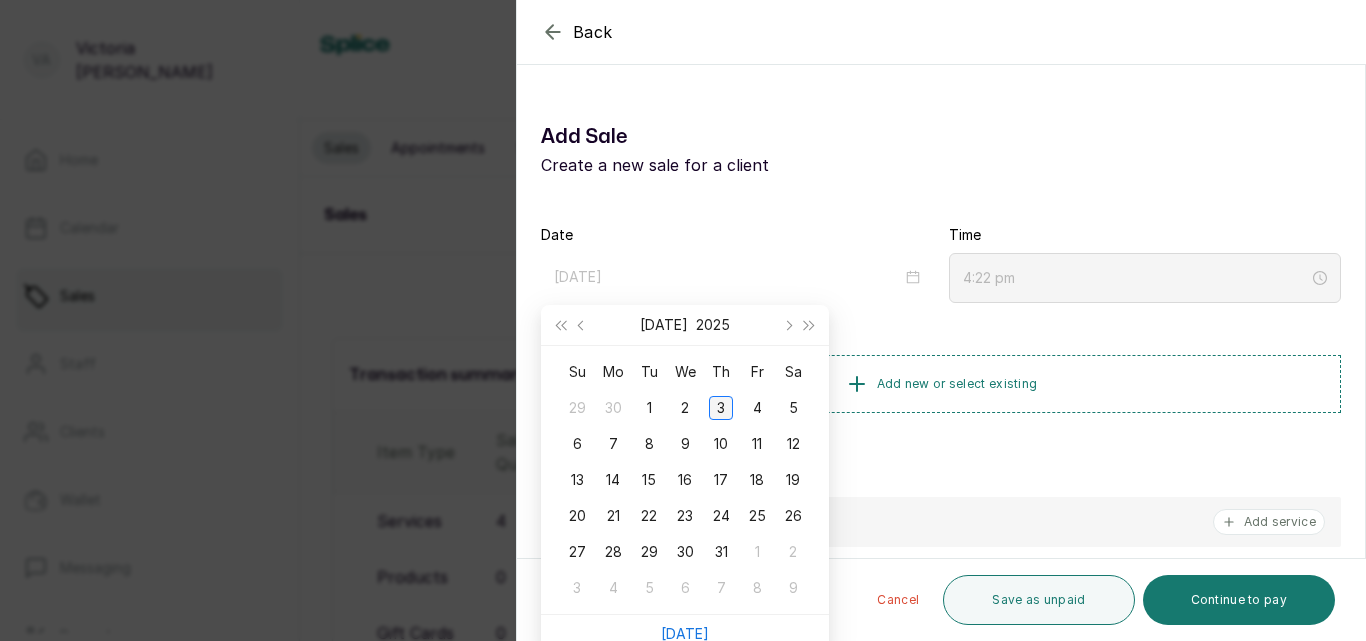 click on "3" at bounding box center [721, 408] 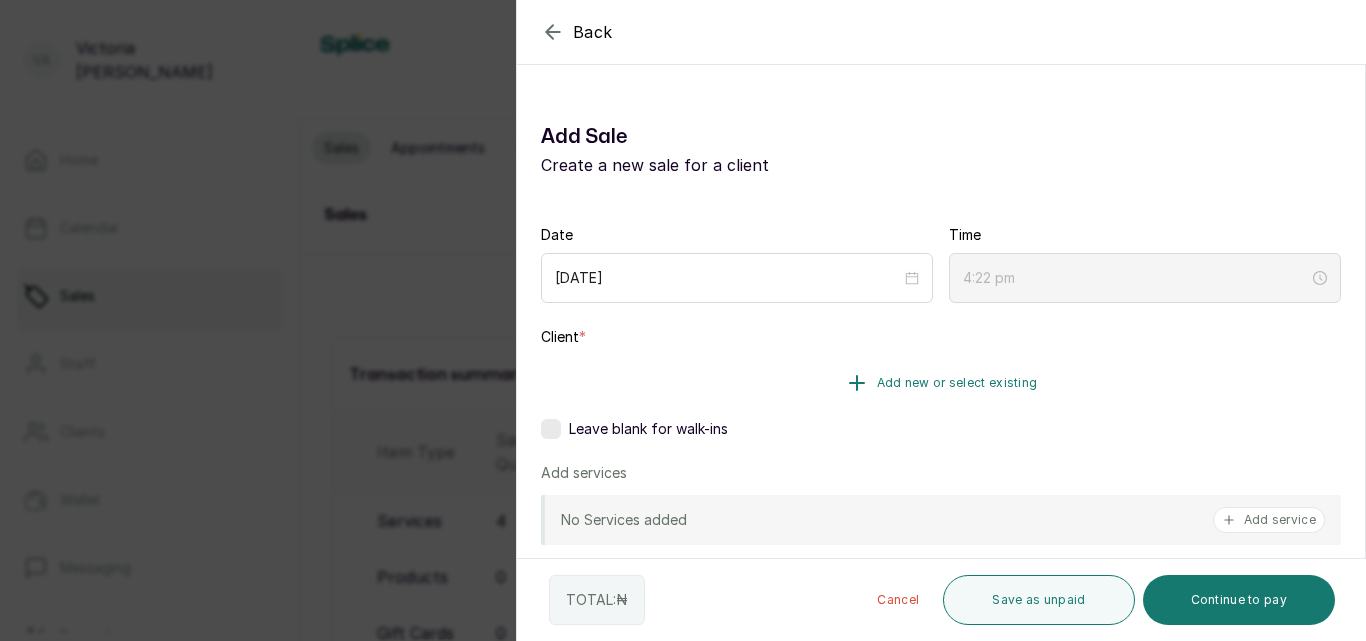 click on "Add new or select existing" at bounding box center (957, 383) 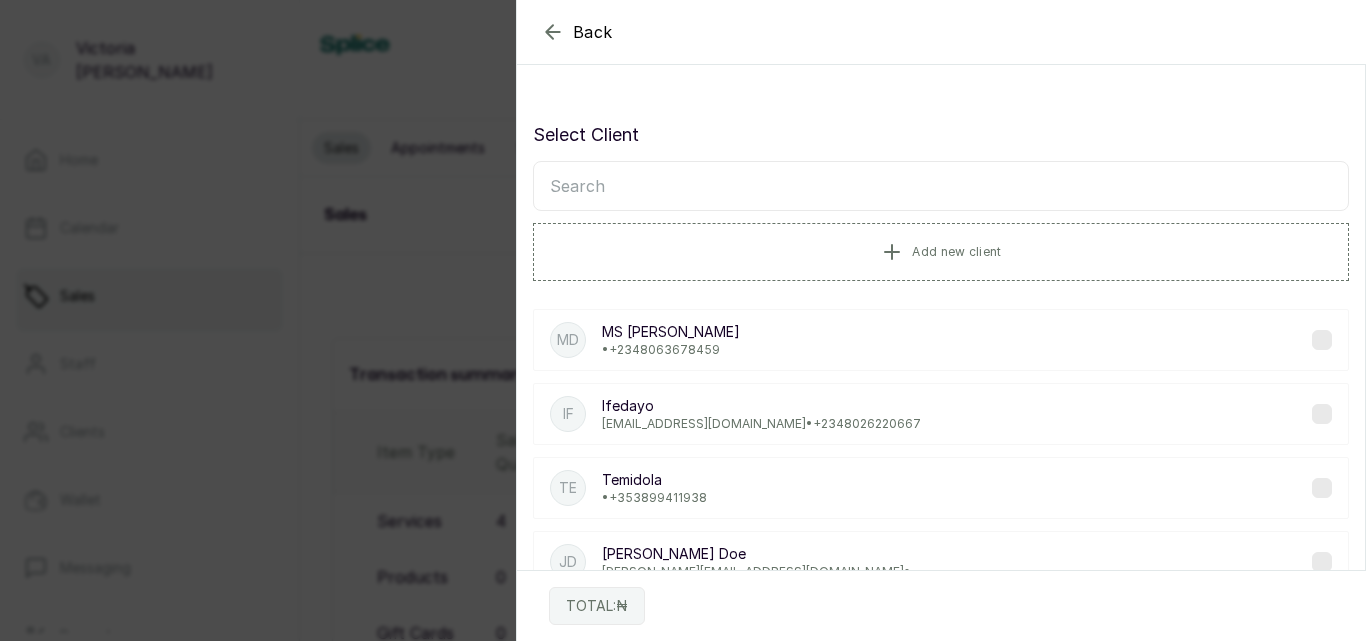 click at bounding box center [941, 186] 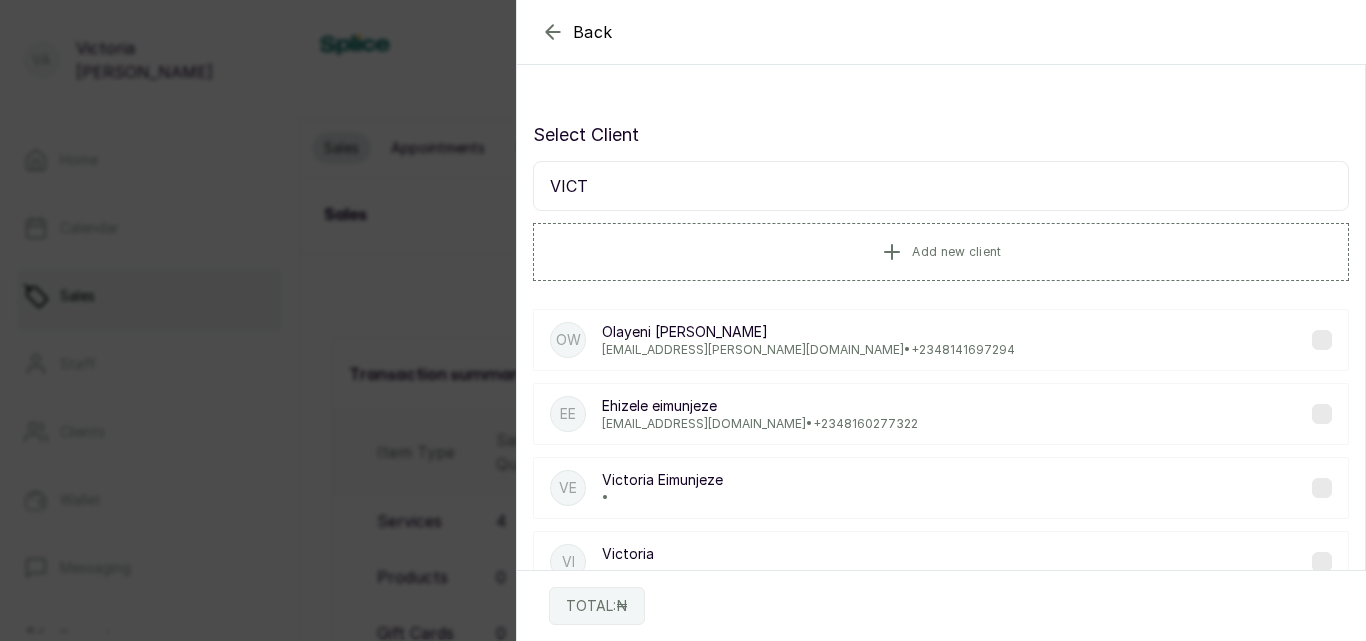type on "VICT" 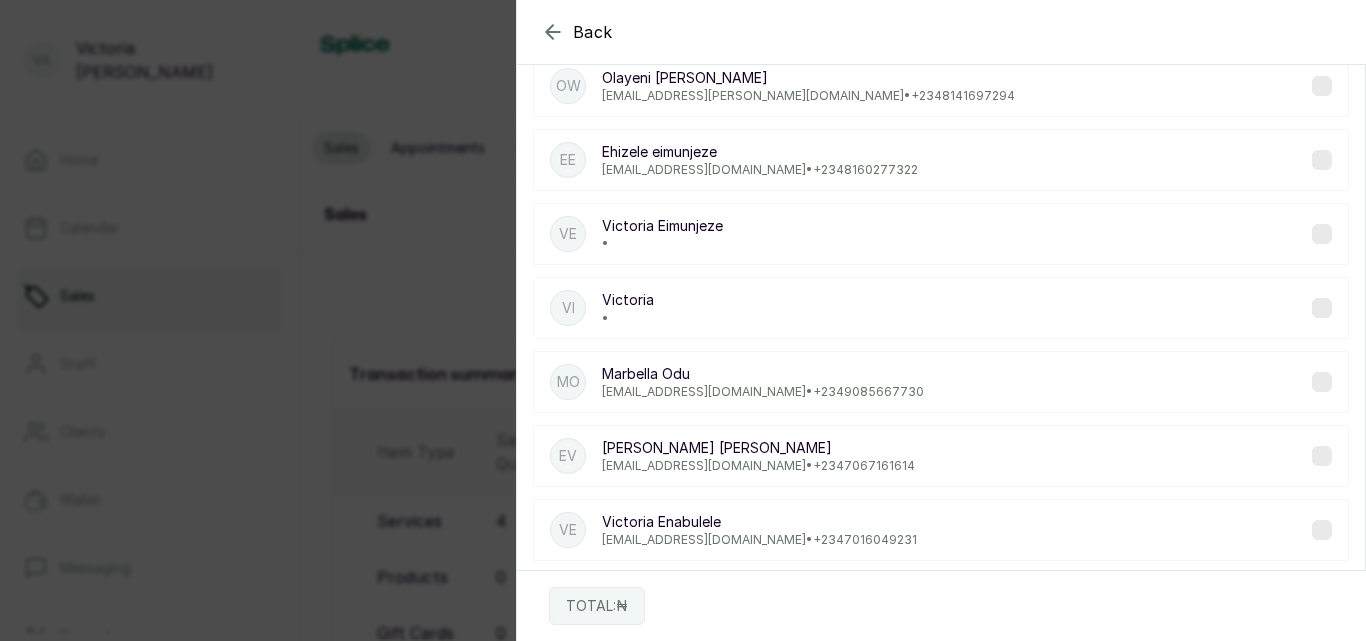 scroll, scrollTop: 336, scrollLeft: 0, axis: vertical 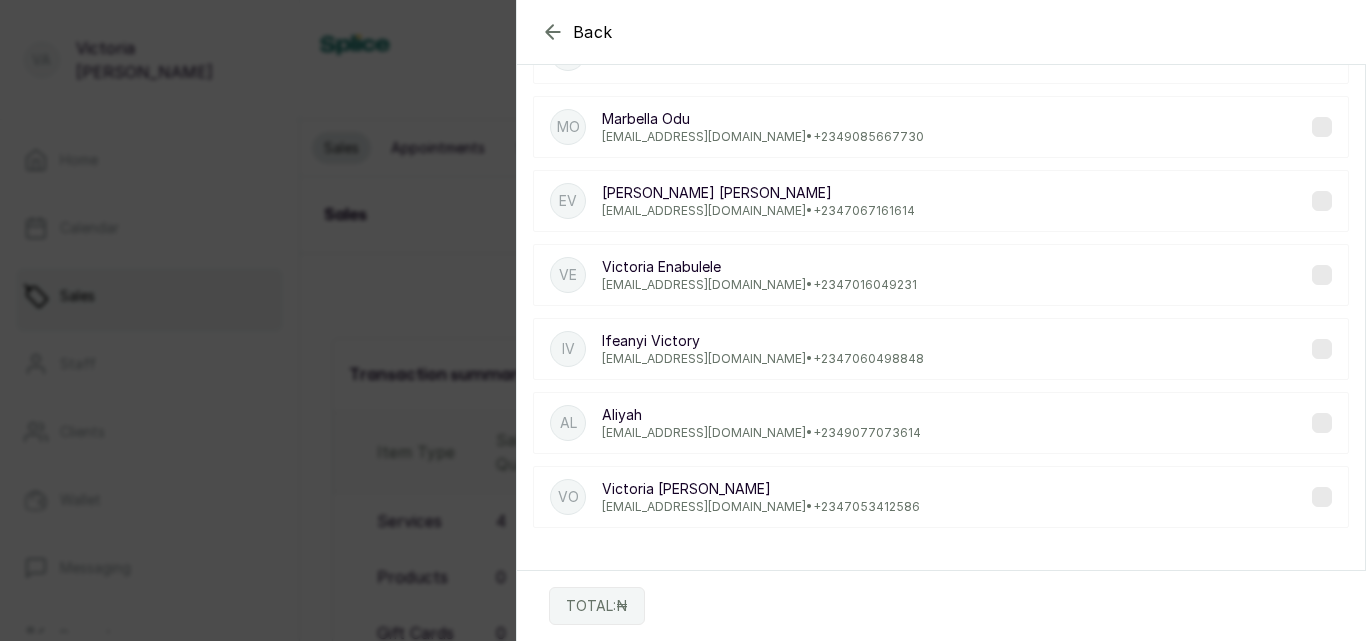 click on "[EMAIL_ADDRESS][DOMAIN_NAME]  •  [PHONE_NUMBER]" at bounding box center [761, 507] 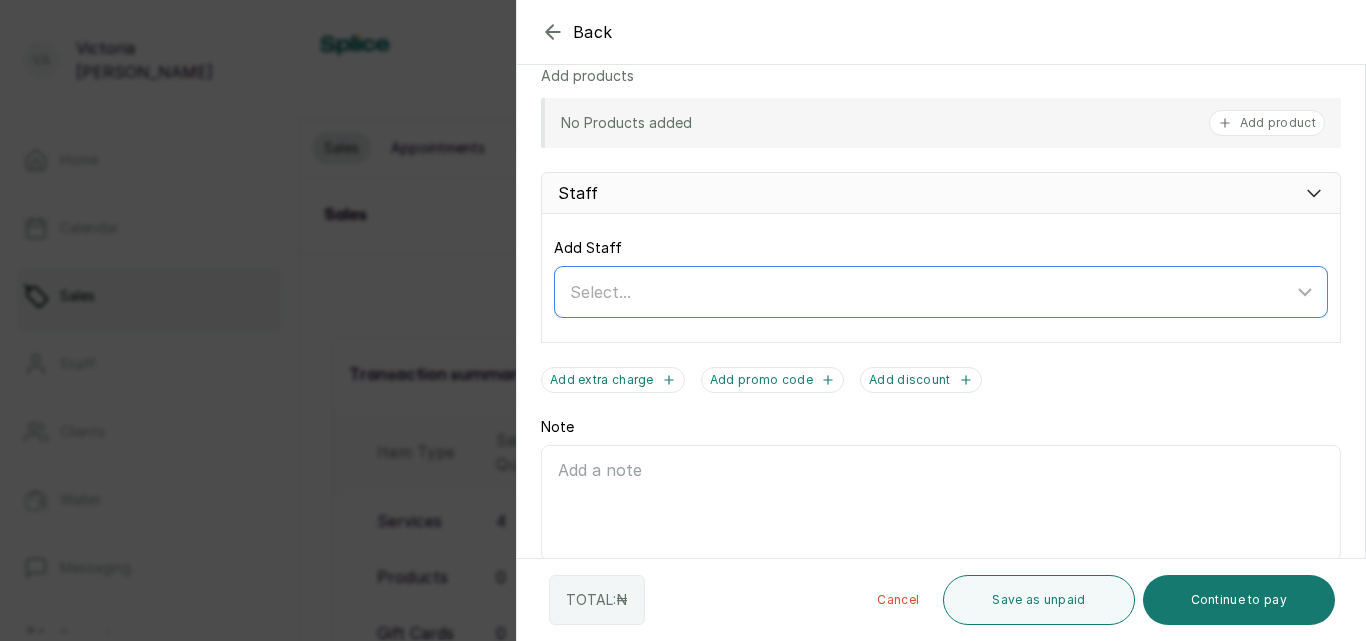 click on "Select..." at bounding box center [931, 292] 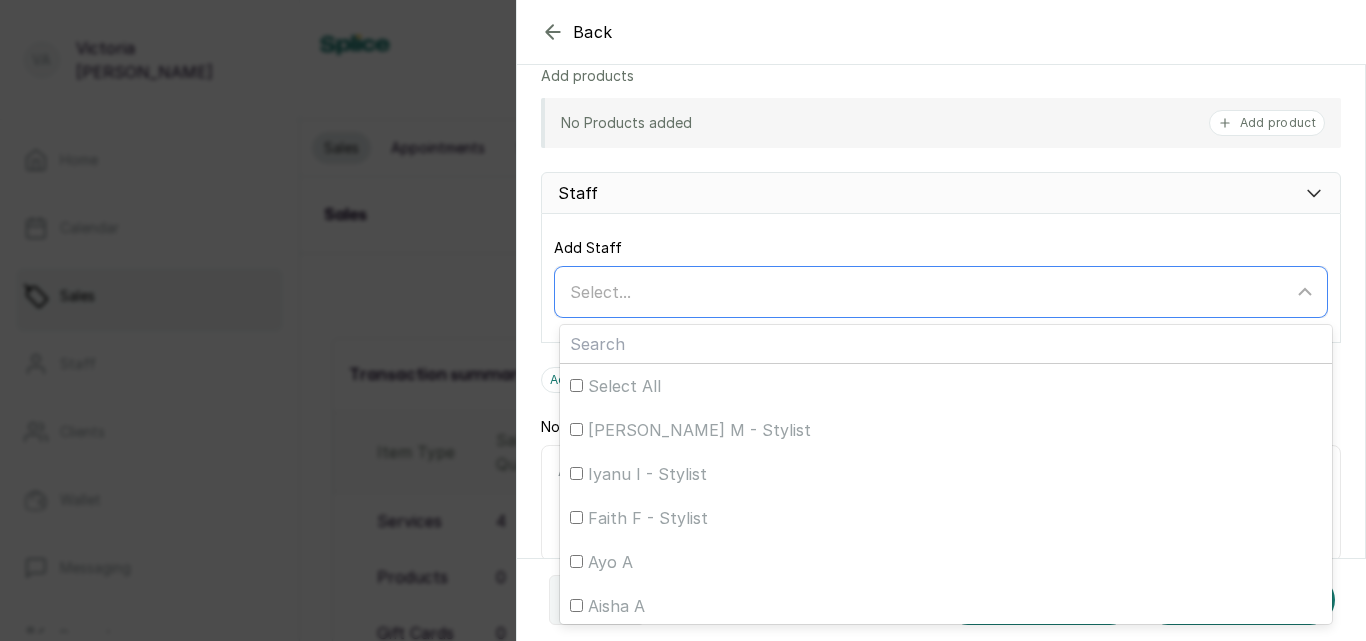 scroll, scrollTop: 4, scrollLeft: 0, axis: vertical 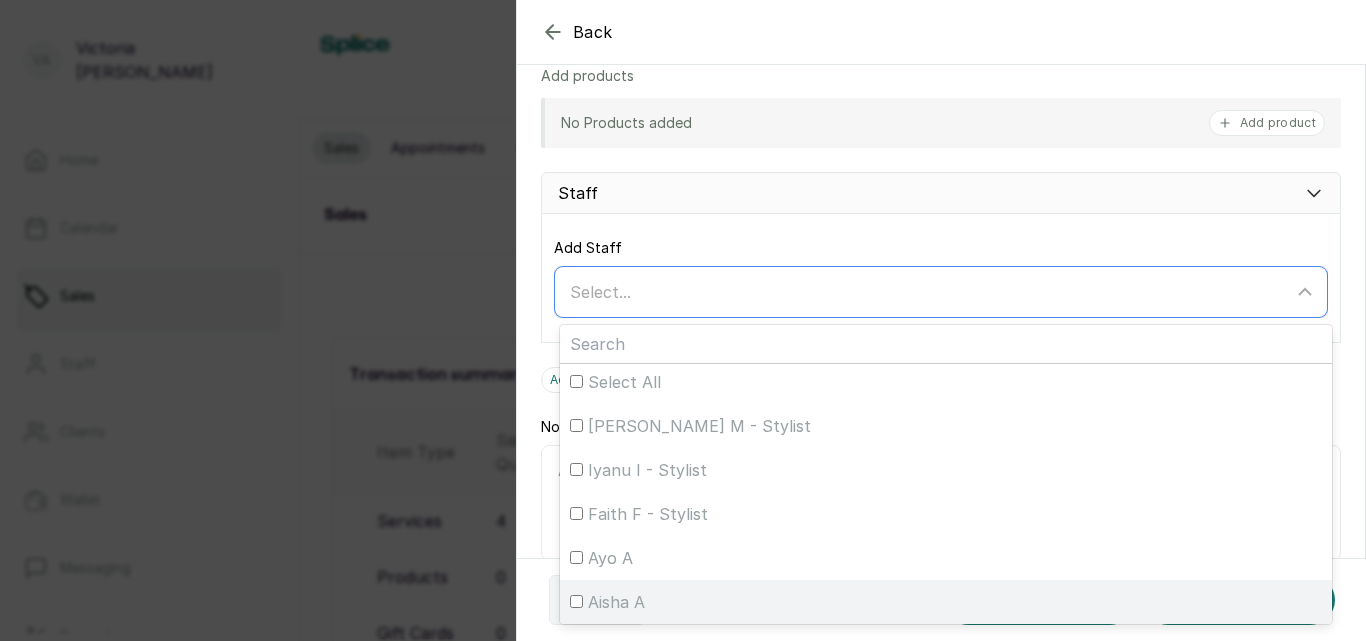 click on "Aisha A" at bounding box center [576, 601] 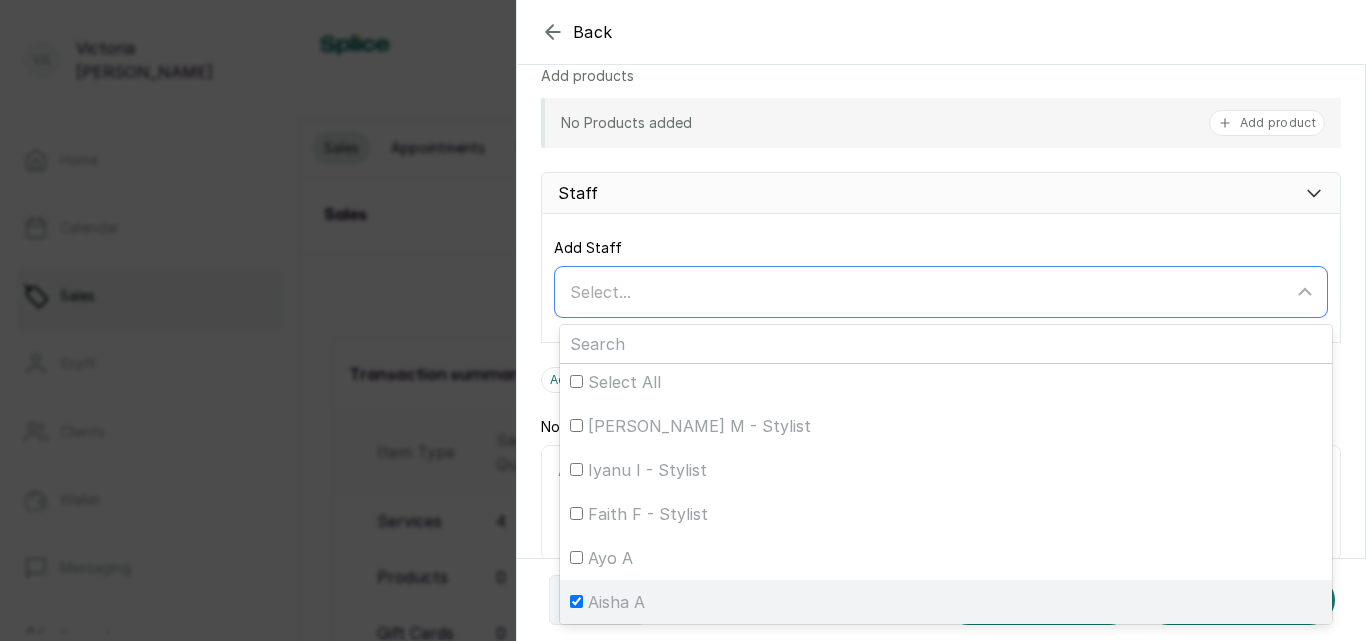 checkbox on "true" 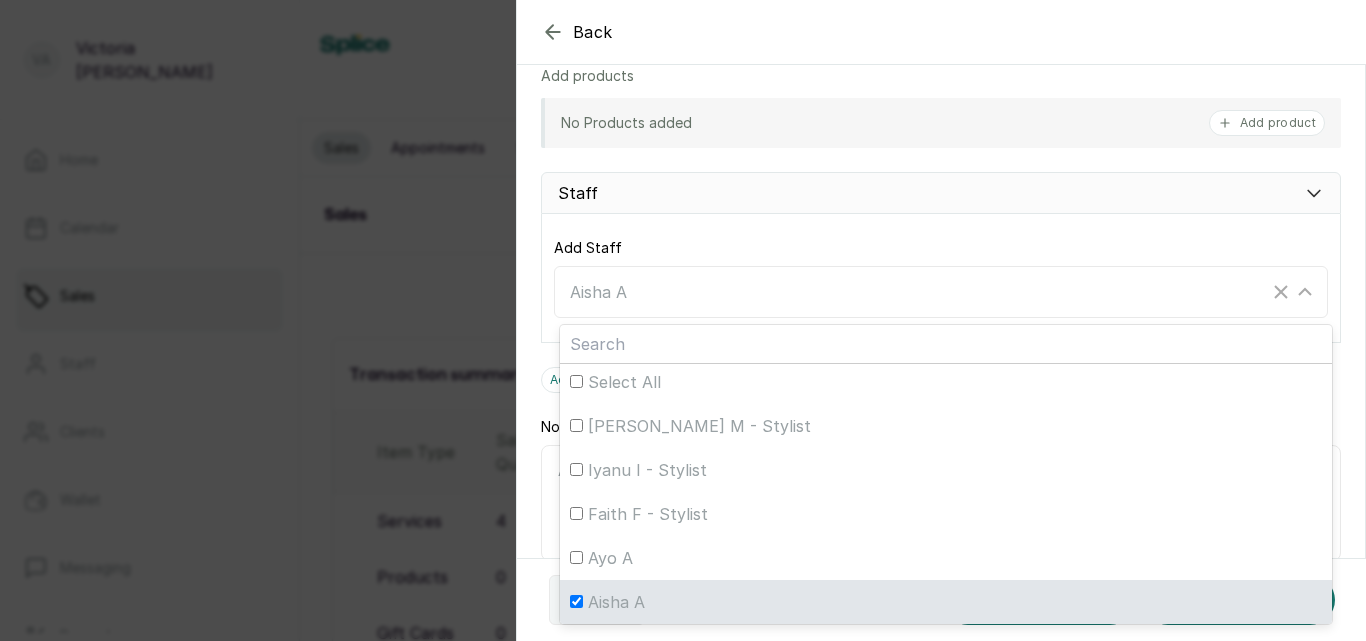 click on "Add Staff Aisha A  Select All [PERSON_NAME] M - Stylist Iyanu I - Stylist Faith F - Stylist Ayo A  Aisha A" at bounding box center (941, 278) 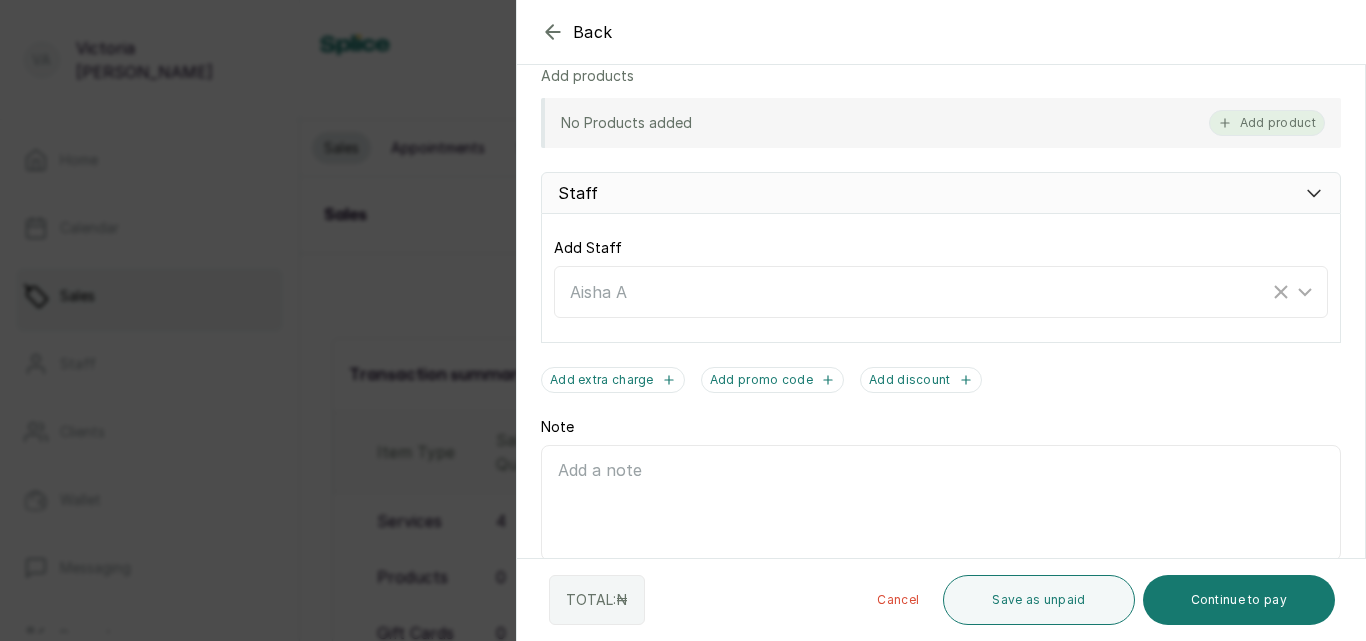 click on "Add product" at bounding box center [1267, 123] 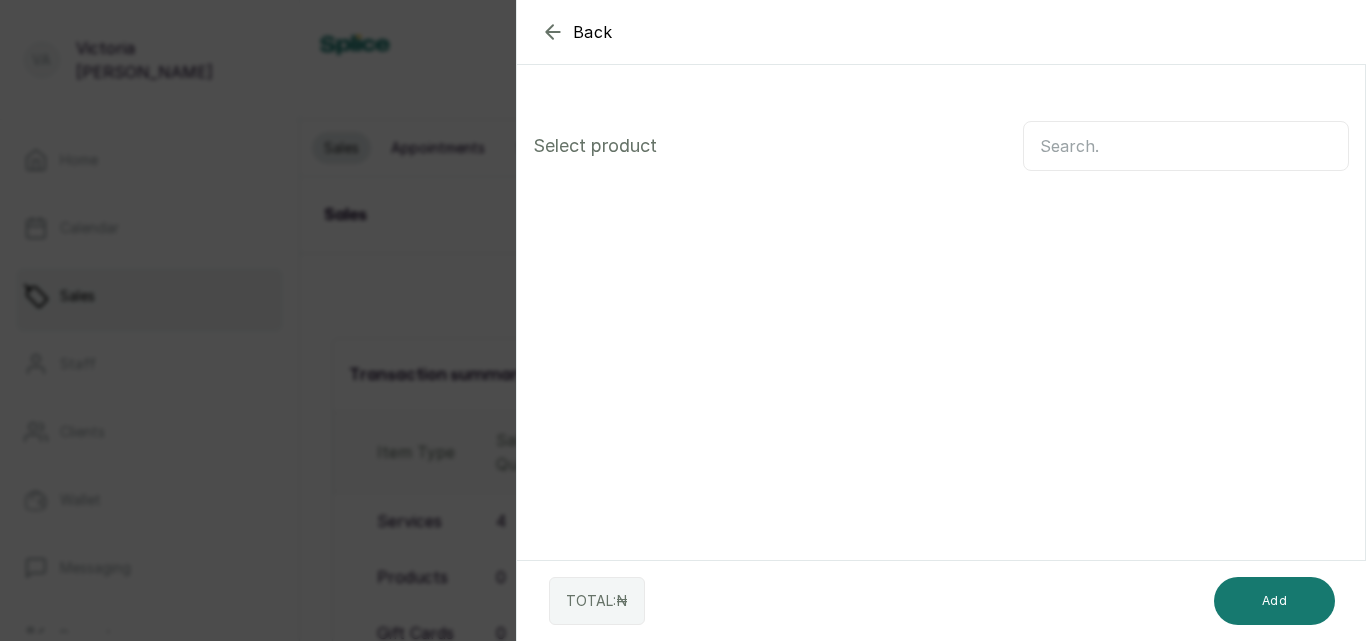 scroll, scrollTop: 0, scrollLeft: 0, axis: both 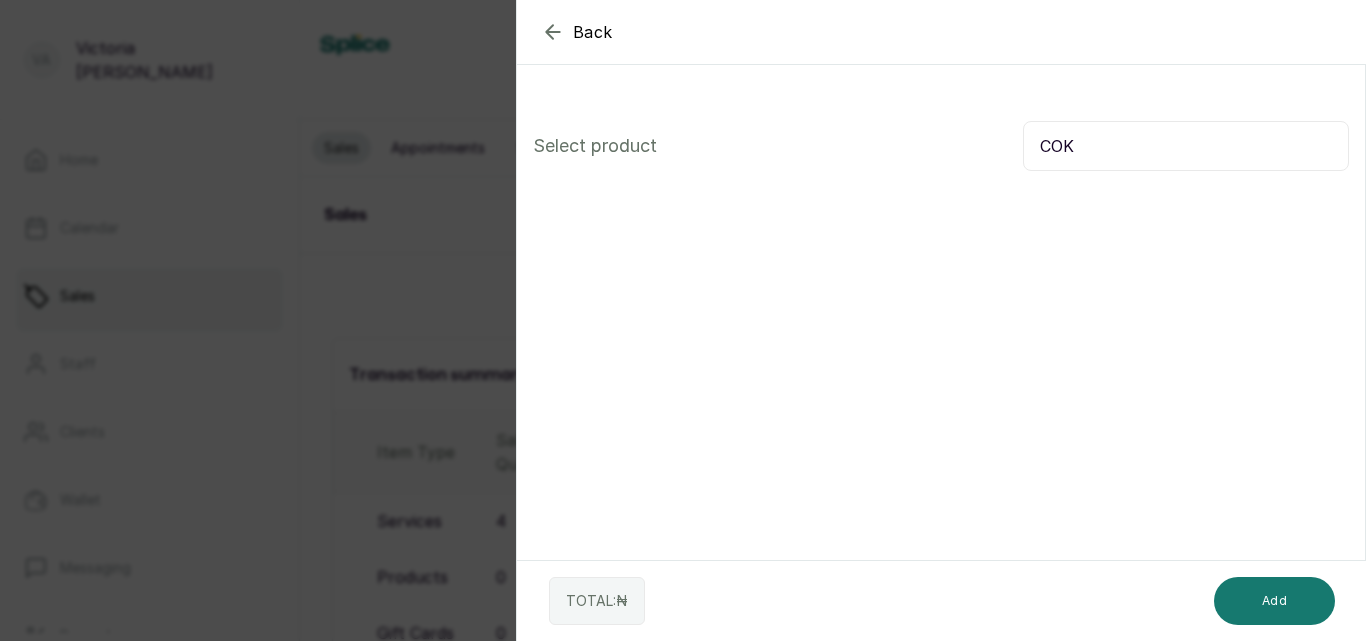 type on "COKE" 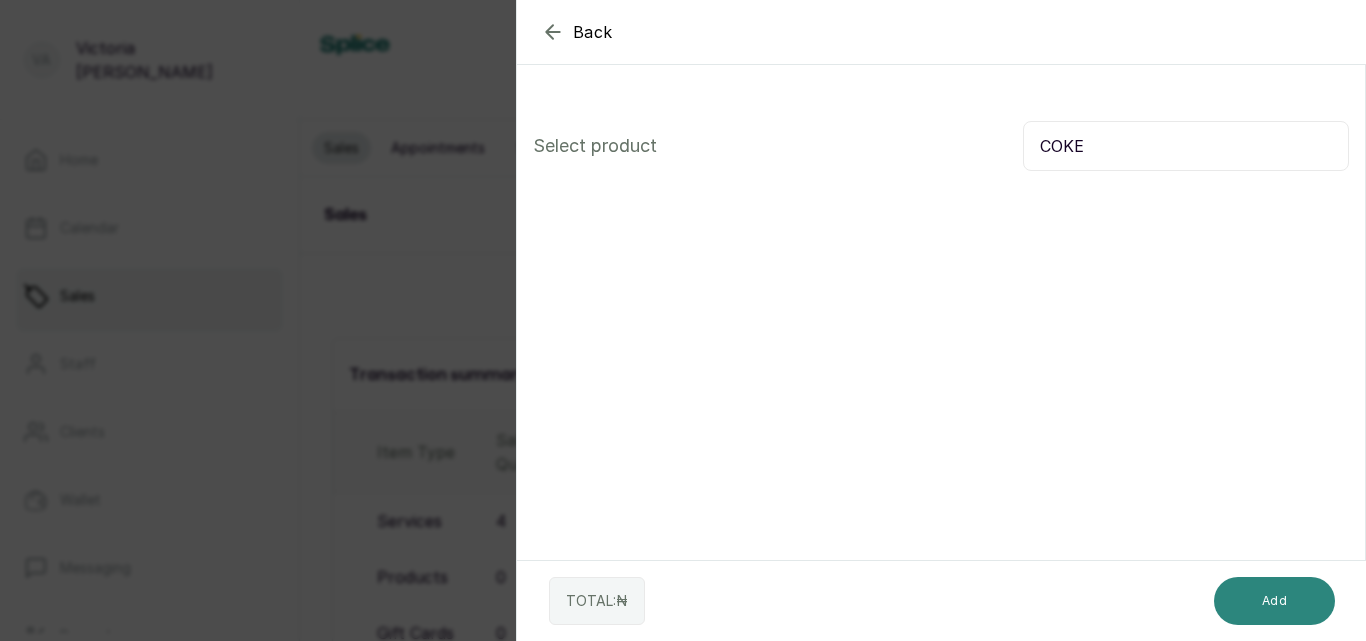 click on "Add" at bounding box center [1274, 601] 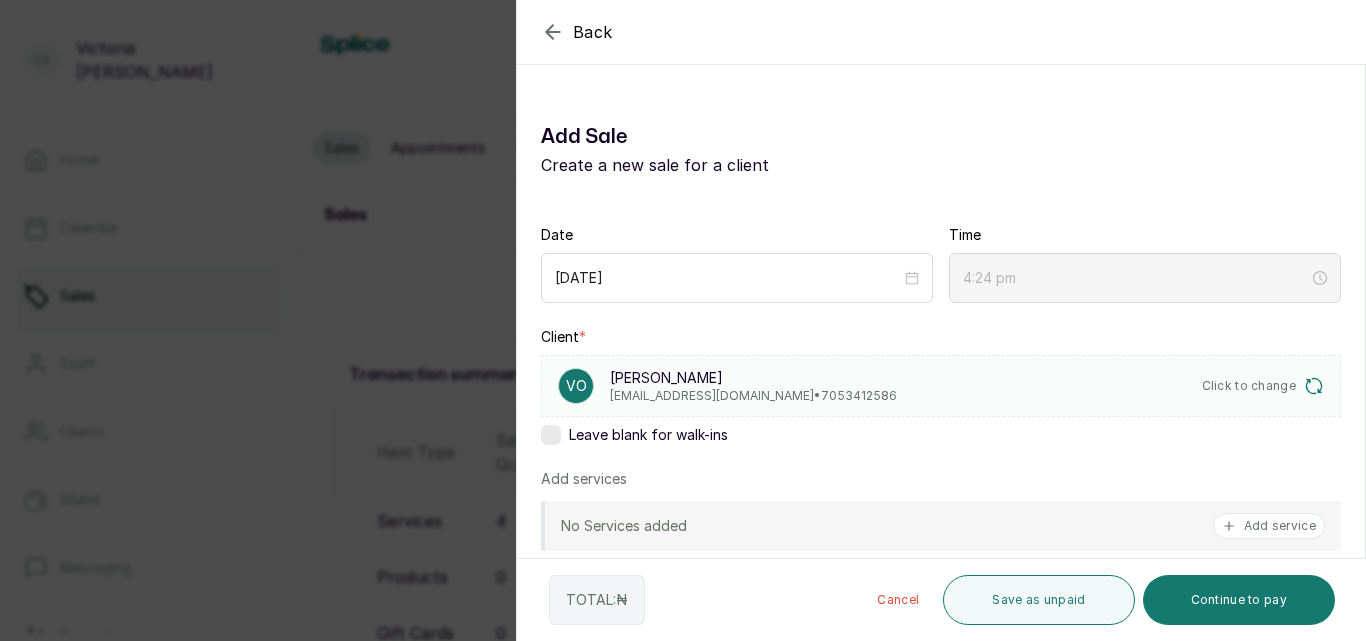 scroll, scrollTop: 559, scrollLeft: 0, axis: vertical 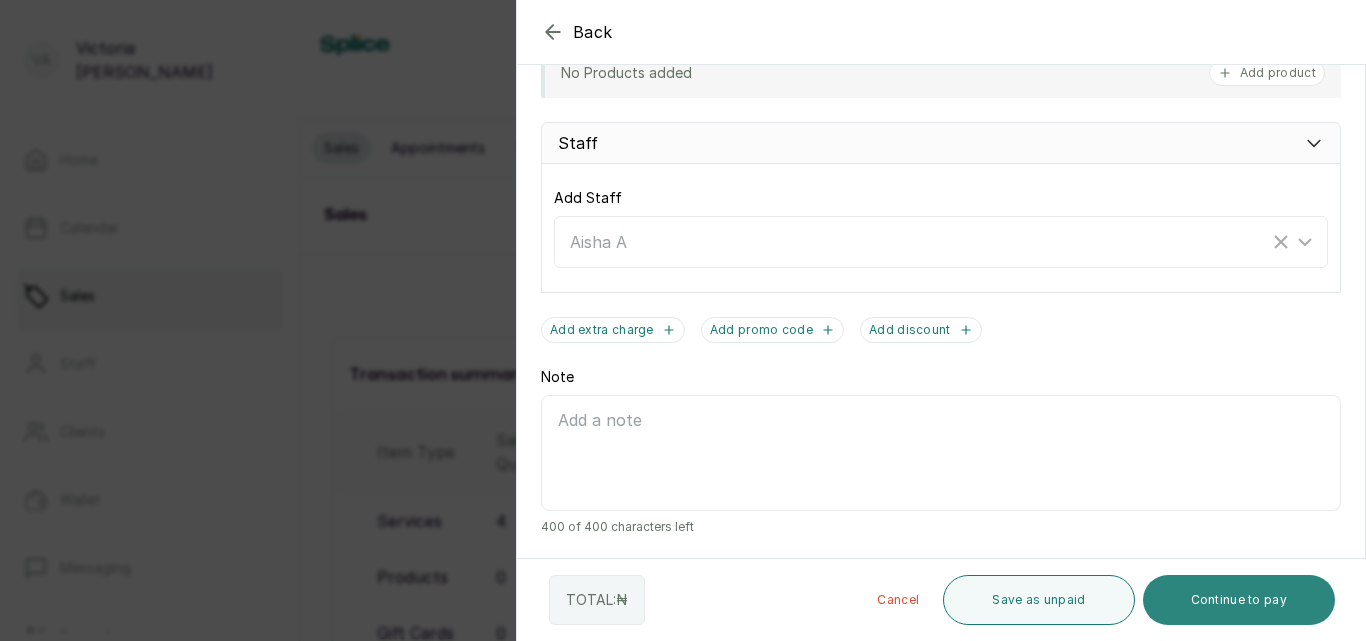 click on "Continue to pay" at bounding box center [1239, 600] 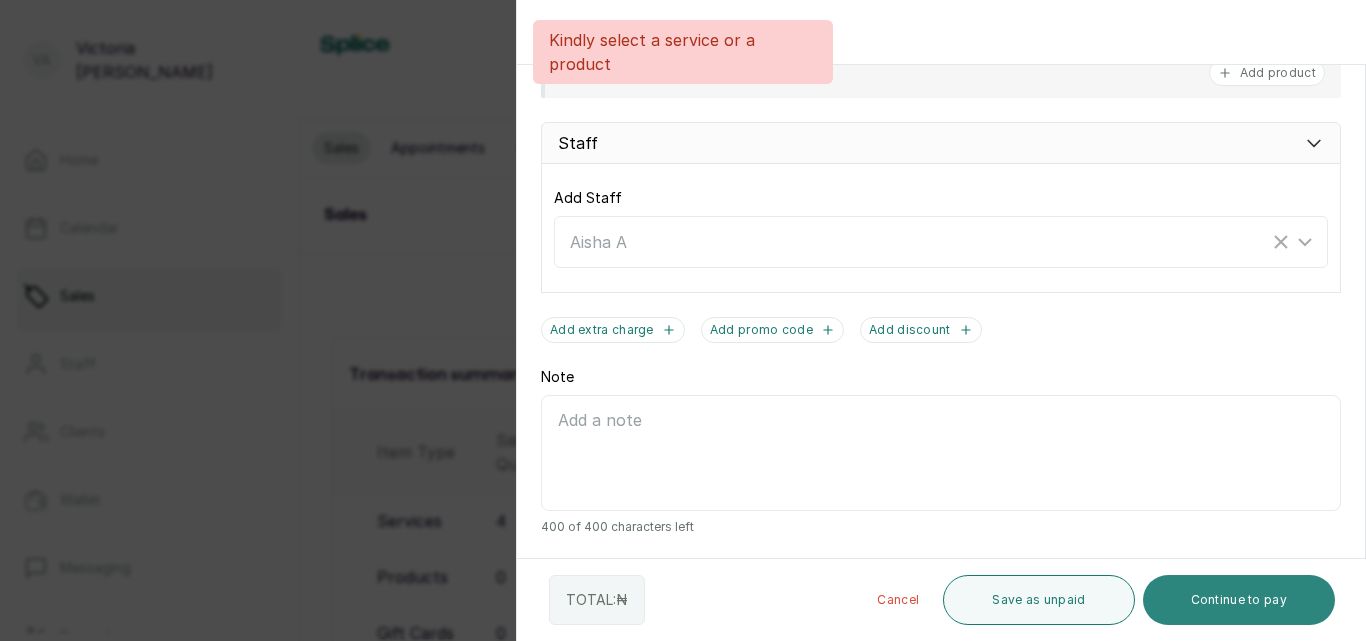 click on "Continue to pay" at bounding box center (1239, 600) 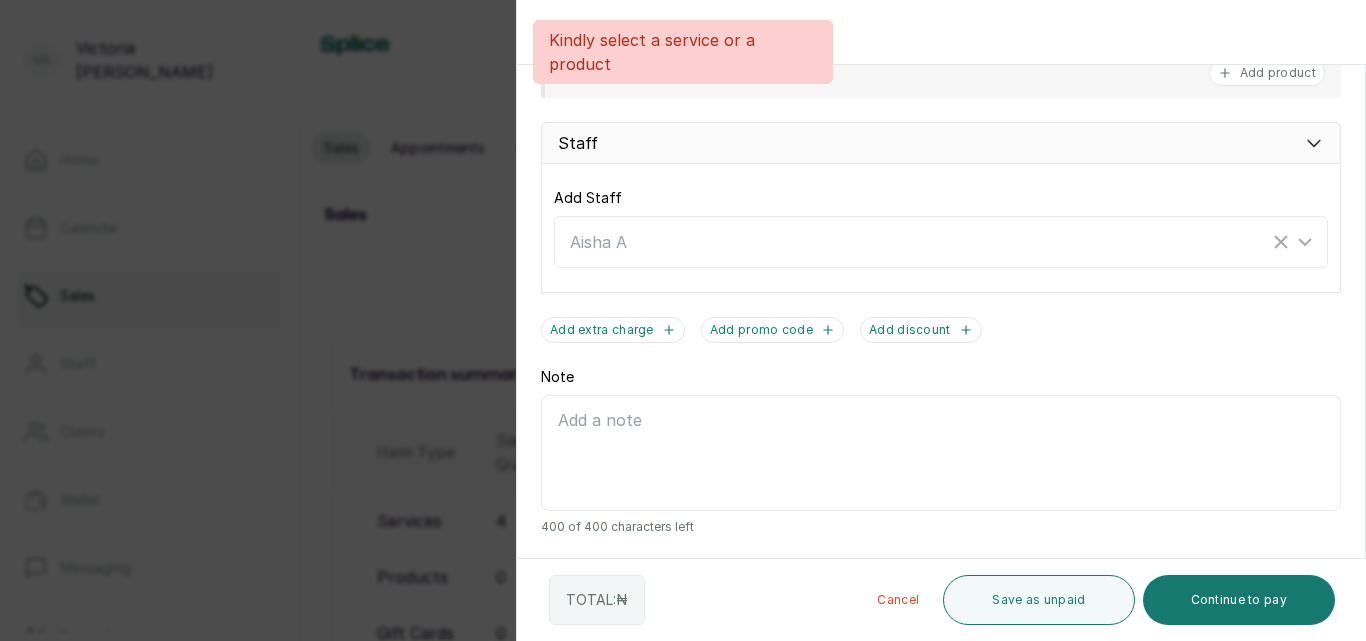 click on "Back Add Sale Add Sale   Create a new sale for a client Date [DATE] Time 4:24 pm Client * [PERSON_NAME] [EMAIL_ADDRESS][DOMAIN_NAME]  •  7053412586 Click to change Leave blank for walk-ins  Add services   No Services added Add service  Add products   No Products added Add product Staff Add Staff Aisha A  Add extra charge Add promo code Add discount Note 400 of 400 characters left TOTAL:  ₦ Cancel Save as unpaid Continue to pay" at bounding box center (683, 320) 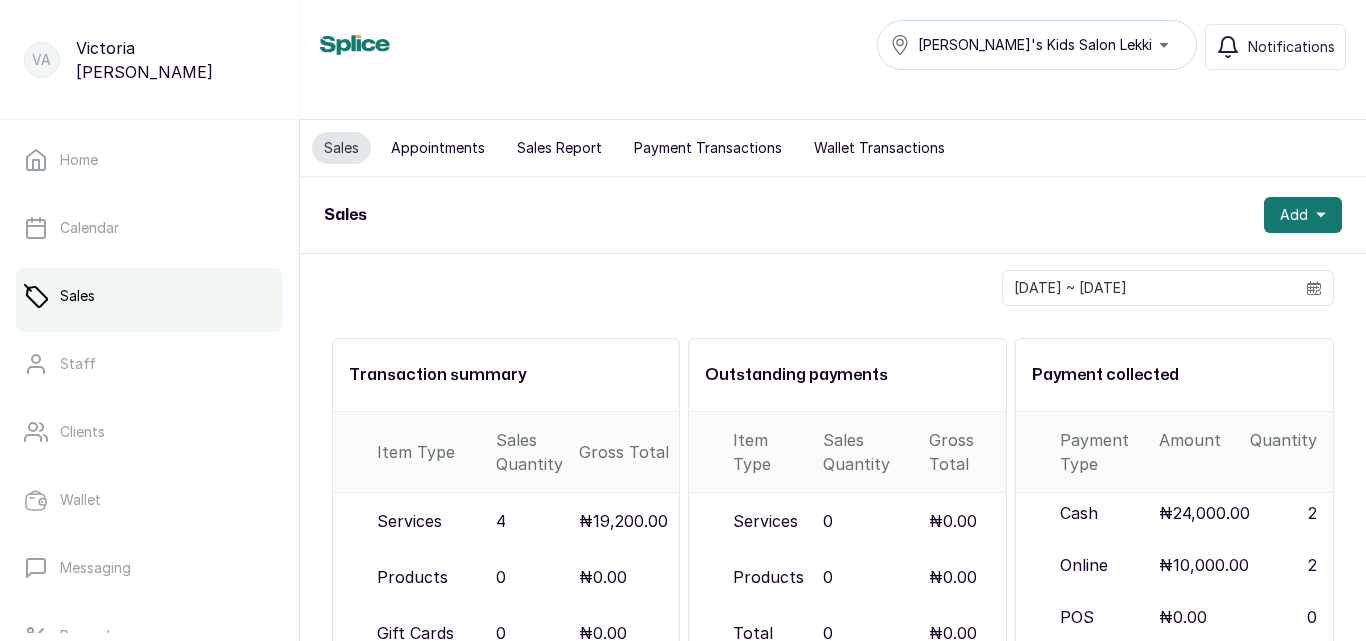 scroll, scrollTop: 448, scrollLeft: 0, axis: vertical 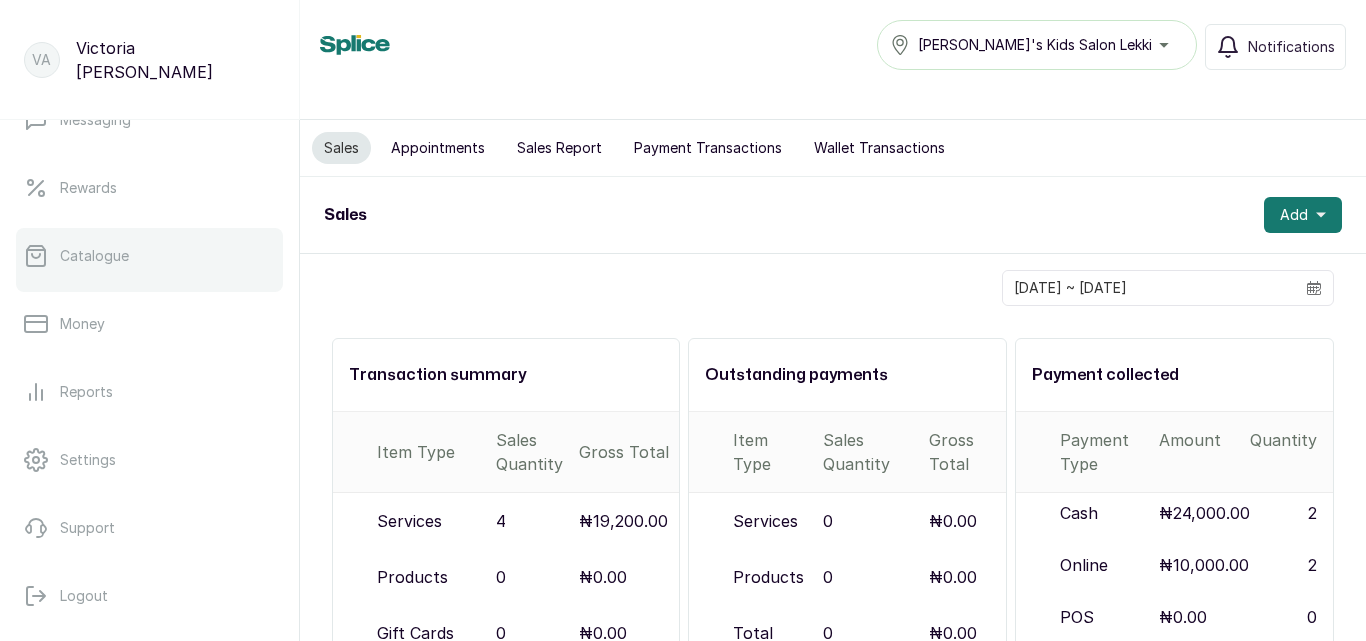 click on "Catalogue" at bounding box center (149, 256) 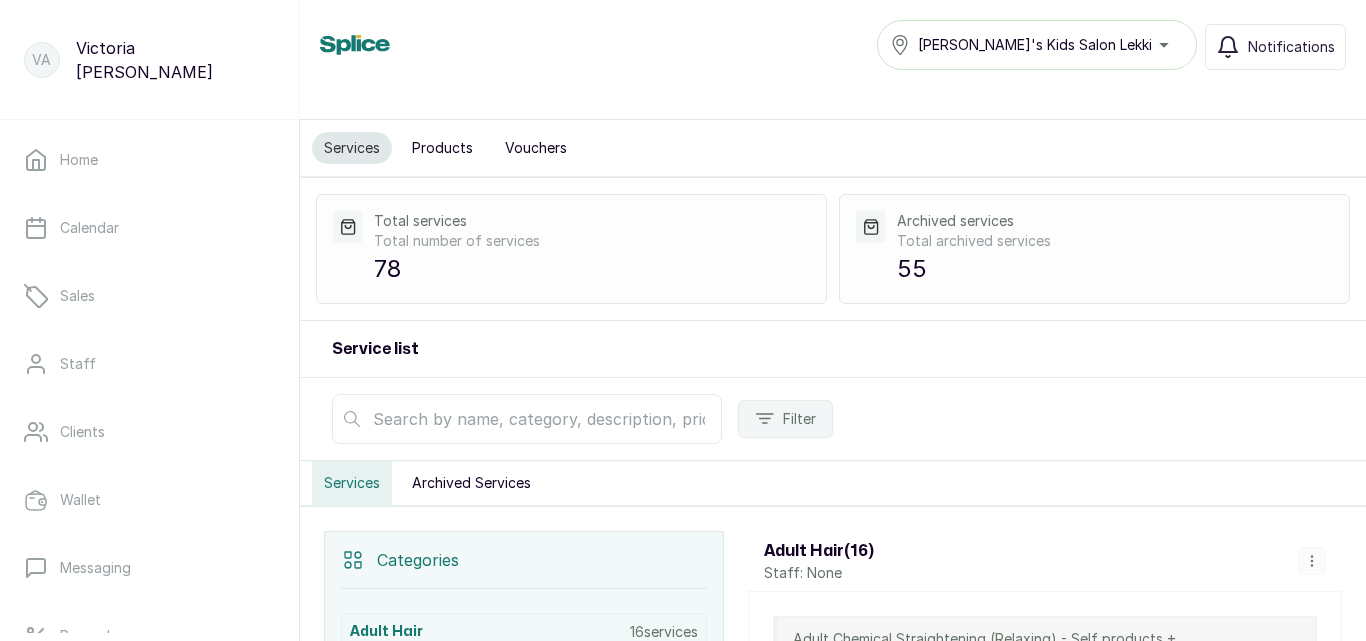 scroll, scrollTop: 455, scrollLeft: 0, axis: vertical 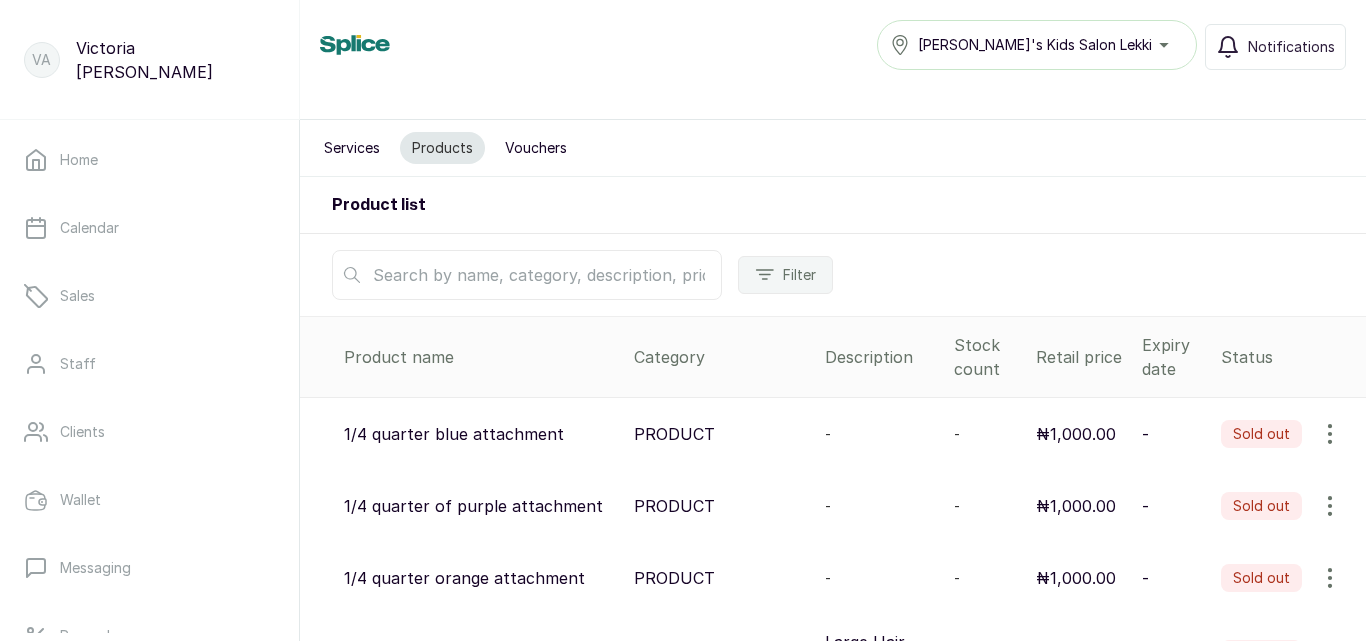 click at bounding box center [527, 275] 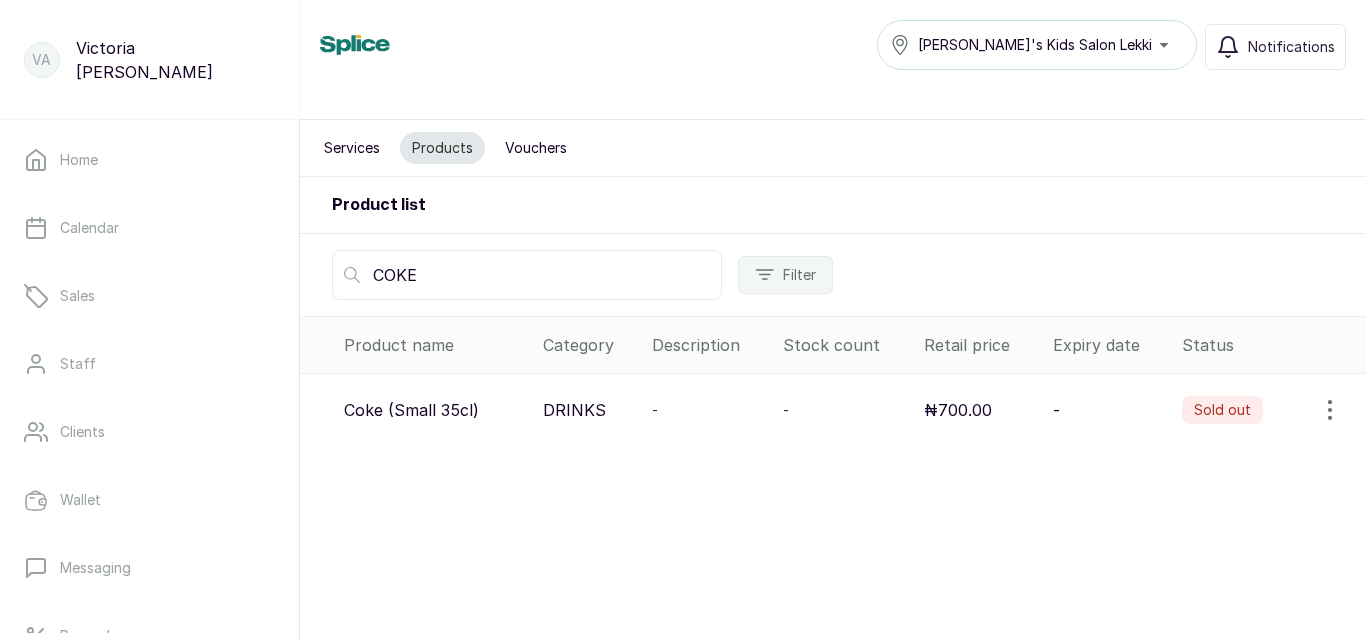 type on "COKE" 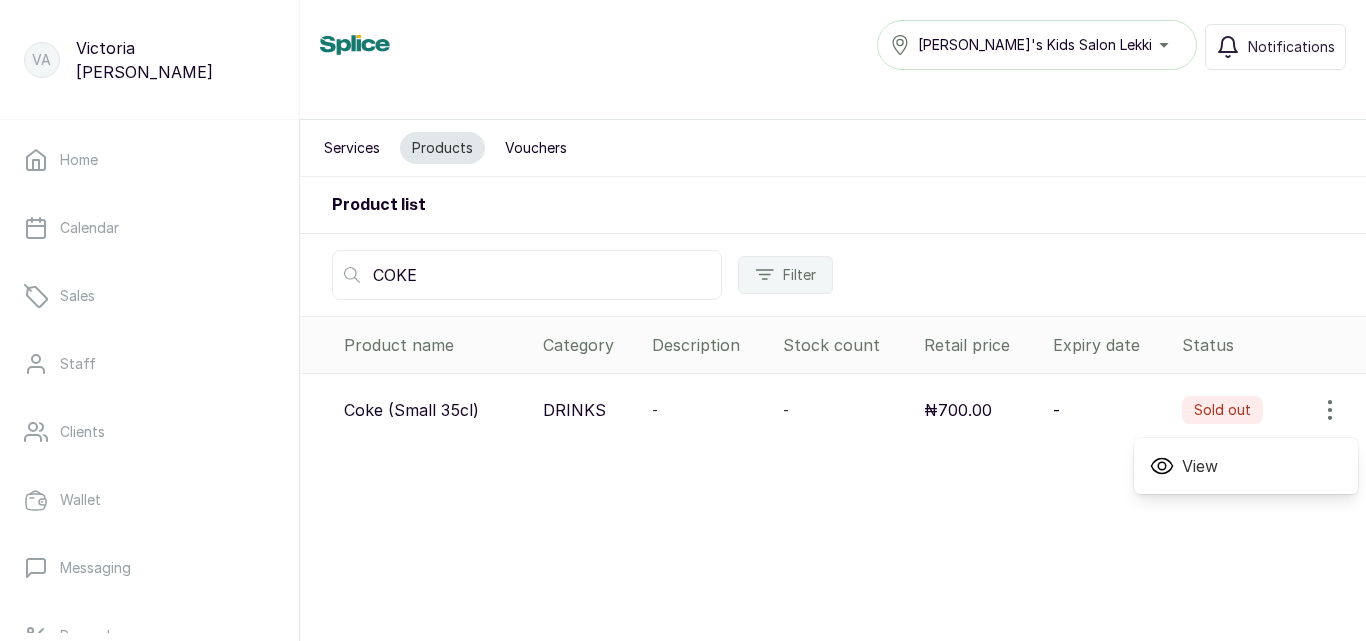 click on "View" at bounding box center [1200, 466] 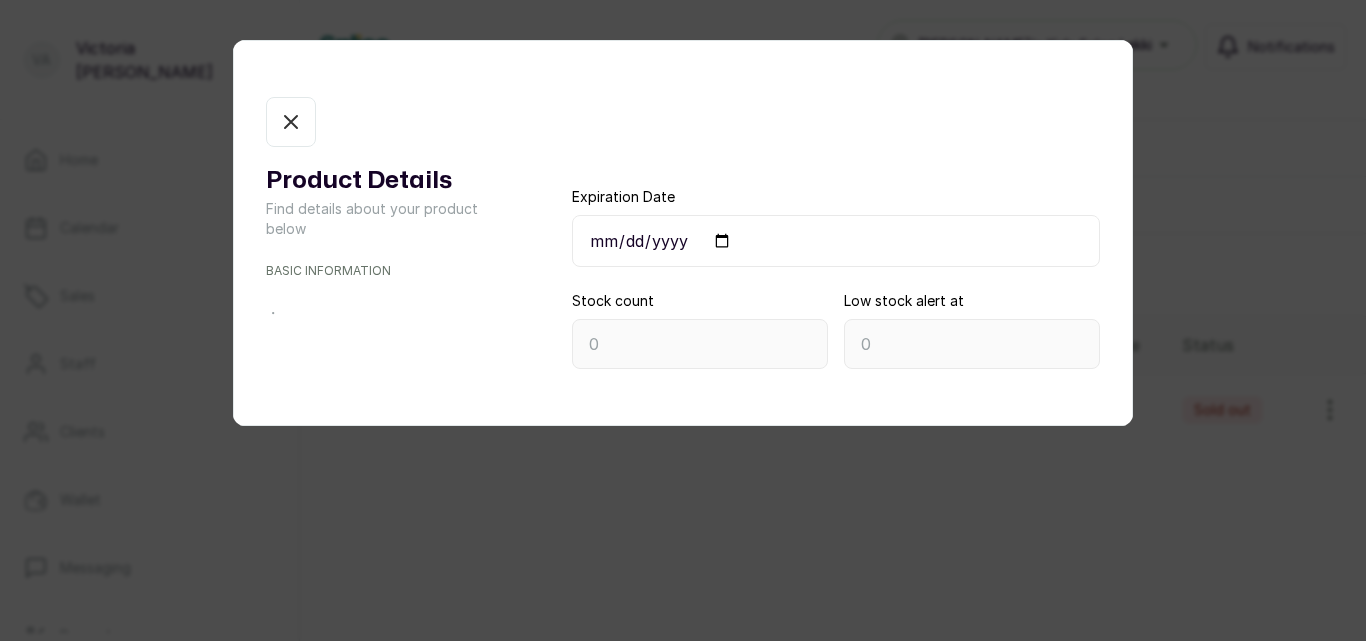 type on "0" 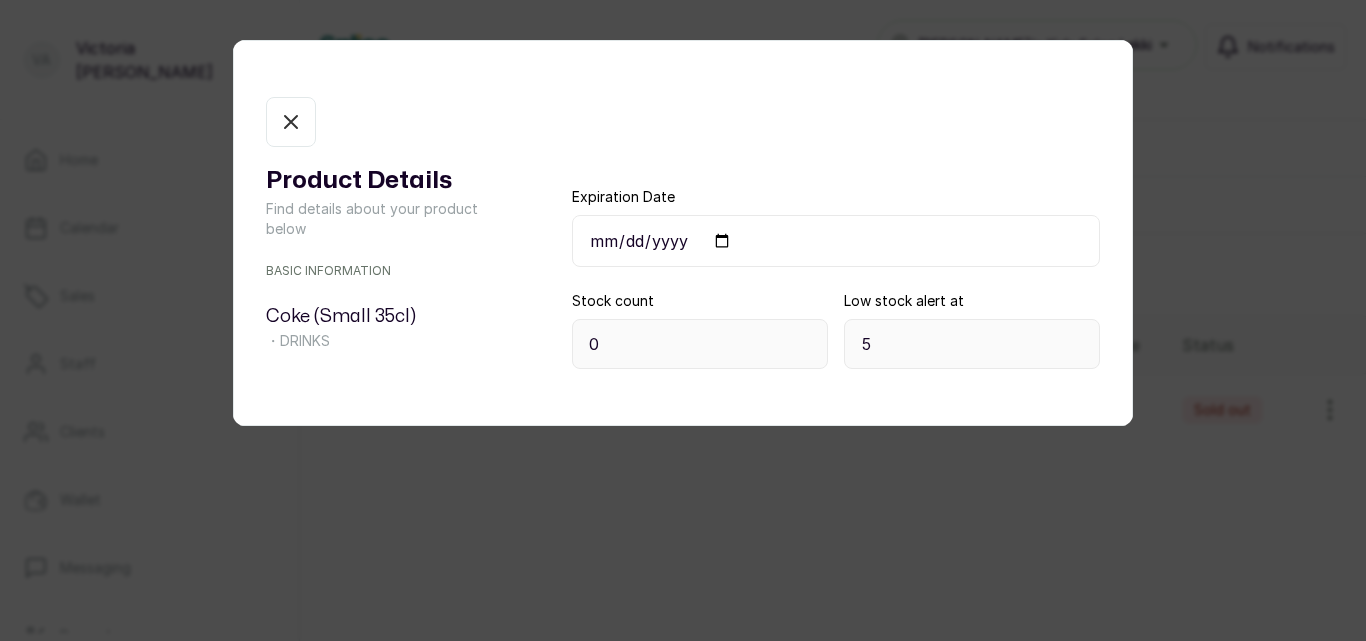 click on "Sold out" at bounding box center [291, 122] 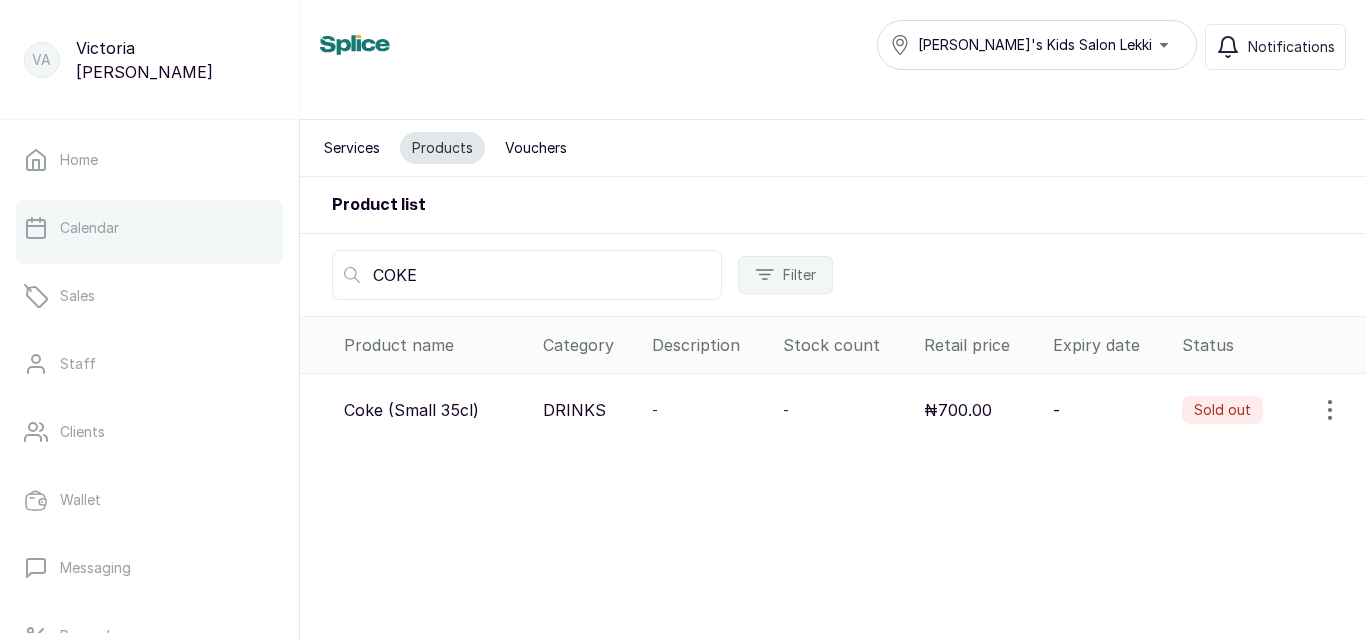 click on "Calendar" at bounding box center [89, 228] 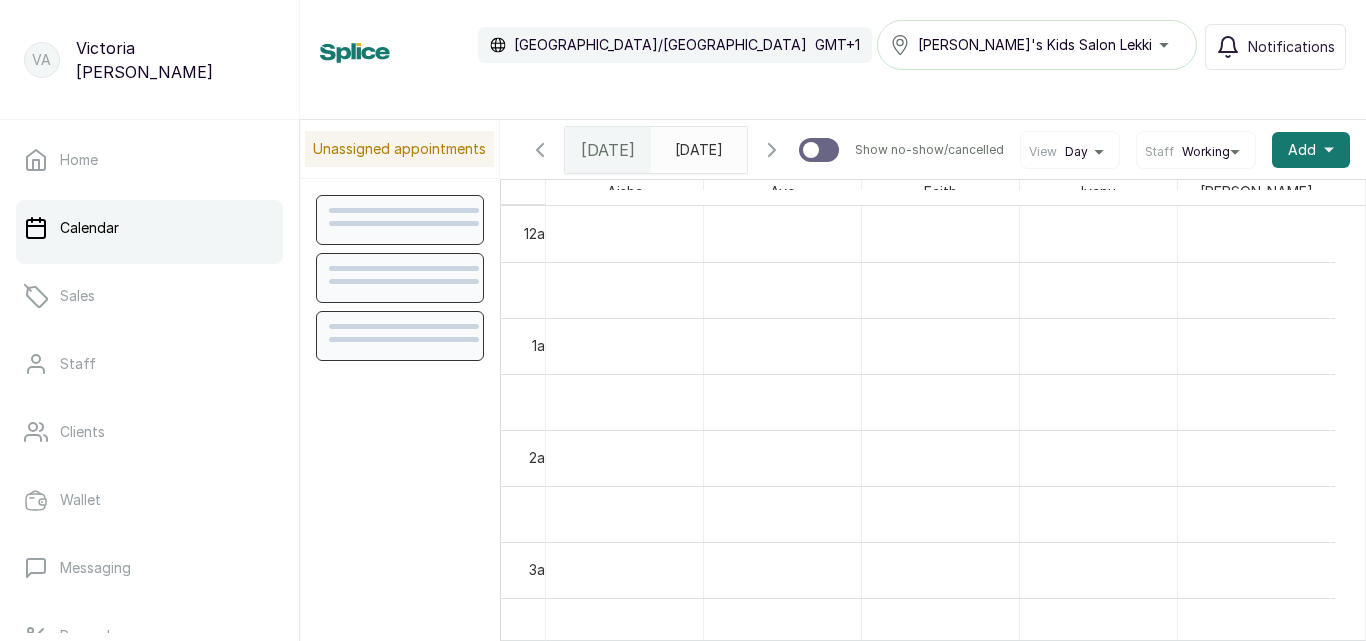scroll, scrollTop: 673, scrollLeft: 0, axis: vertical 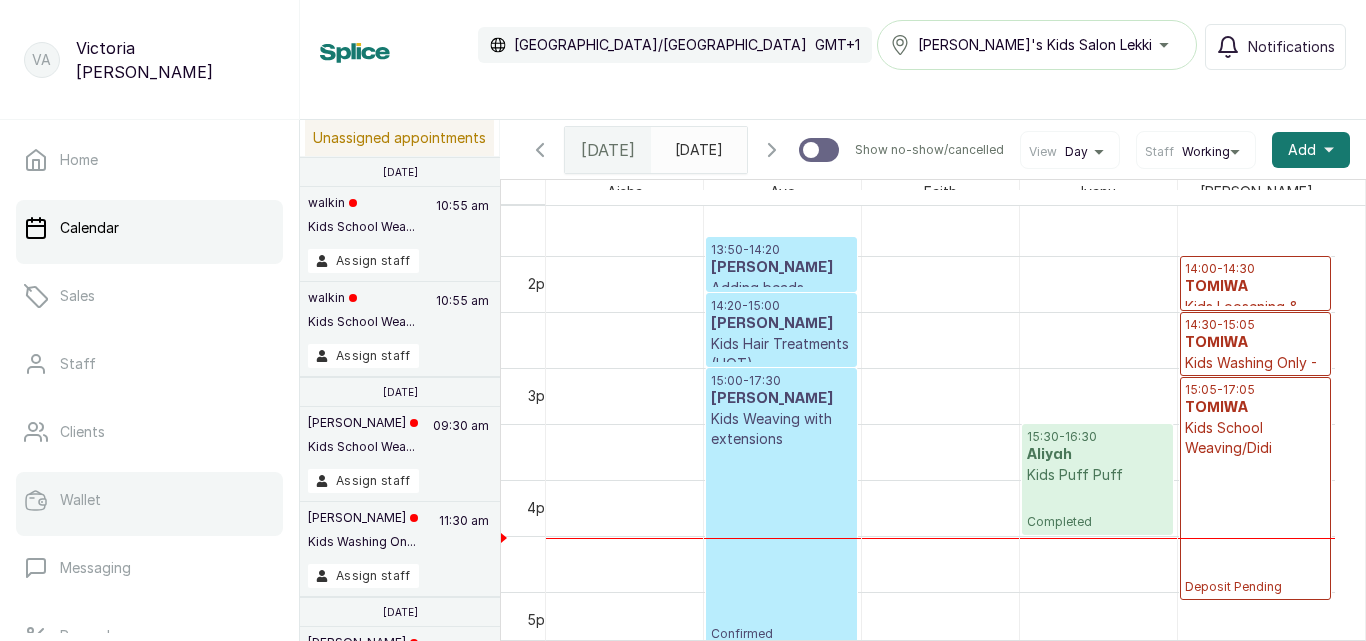 click on "Wallet" at bounding box center [149, 500] 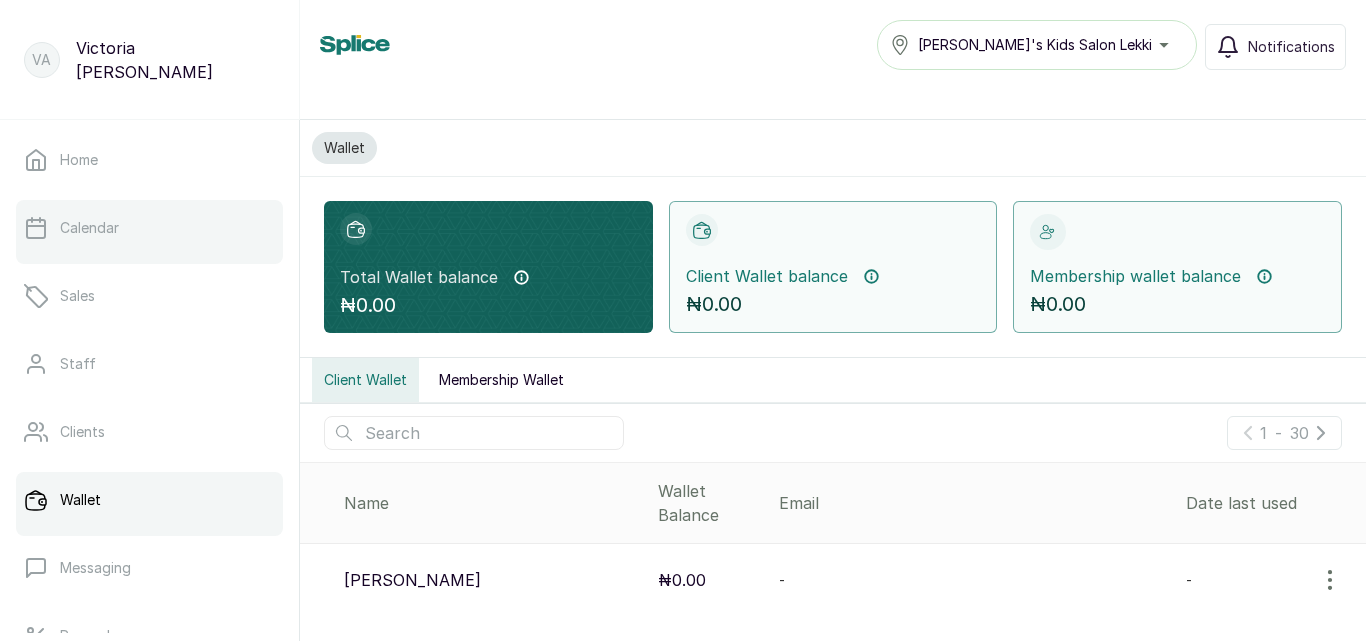 click on "Calendar" at bounding box center [149, 228] 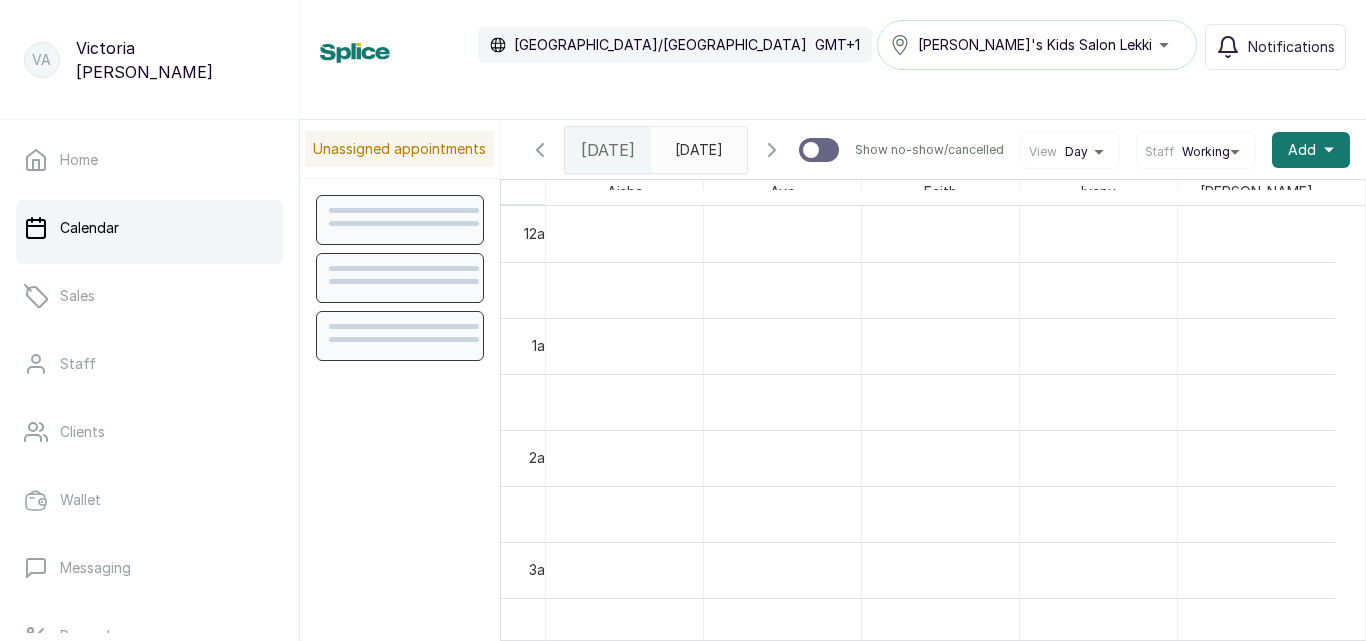 scroll, scrollTop: 673, scrollLeft: 0, axis: vertical 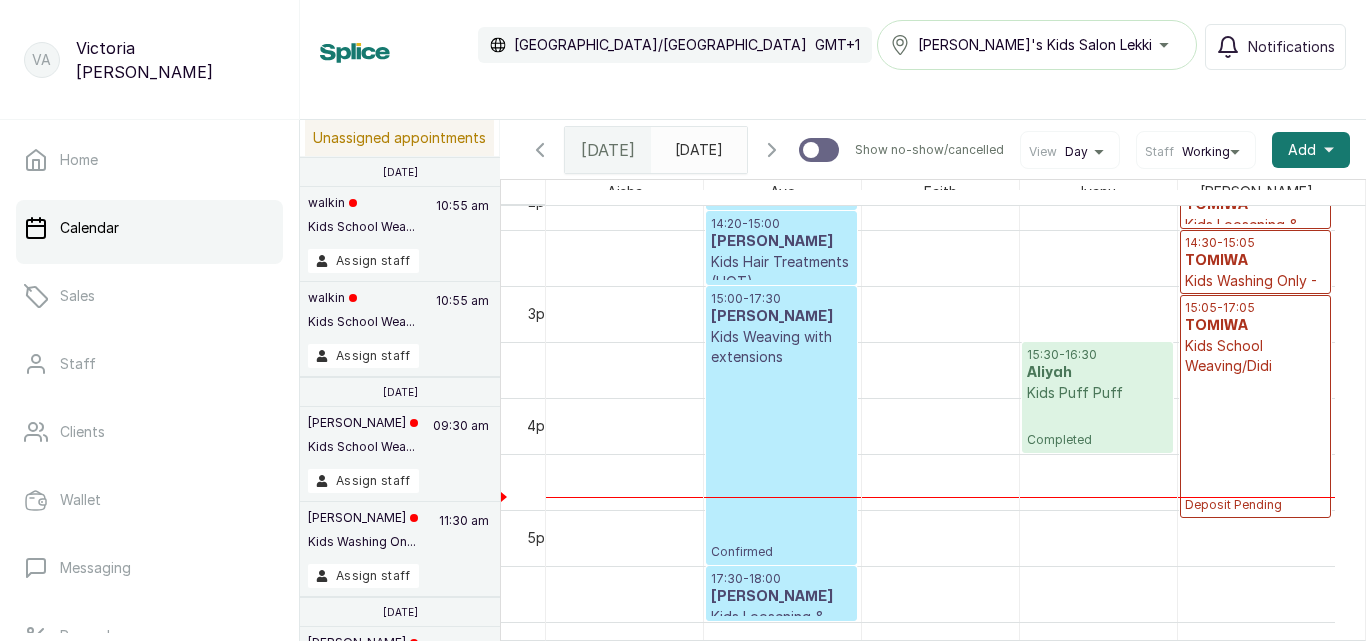 click 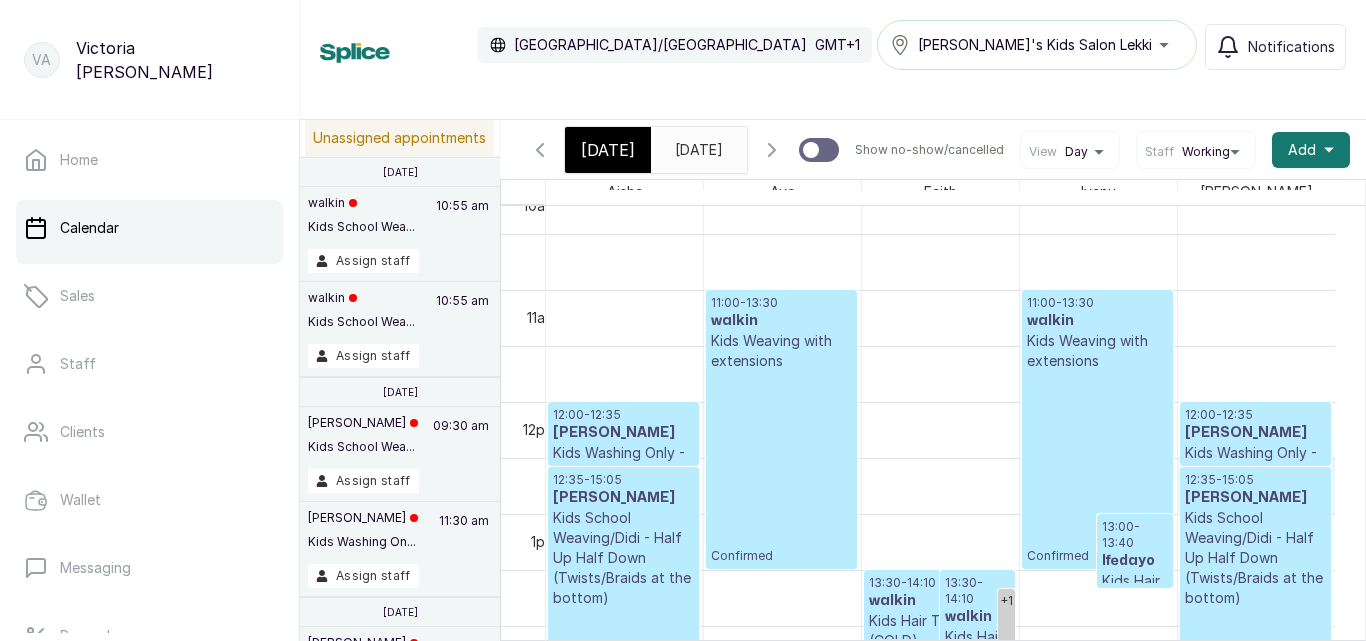 drag, startPoint x: 1332, startPoint y: 462, endPoint x: 1332, endPoint y: 475, distance: 13 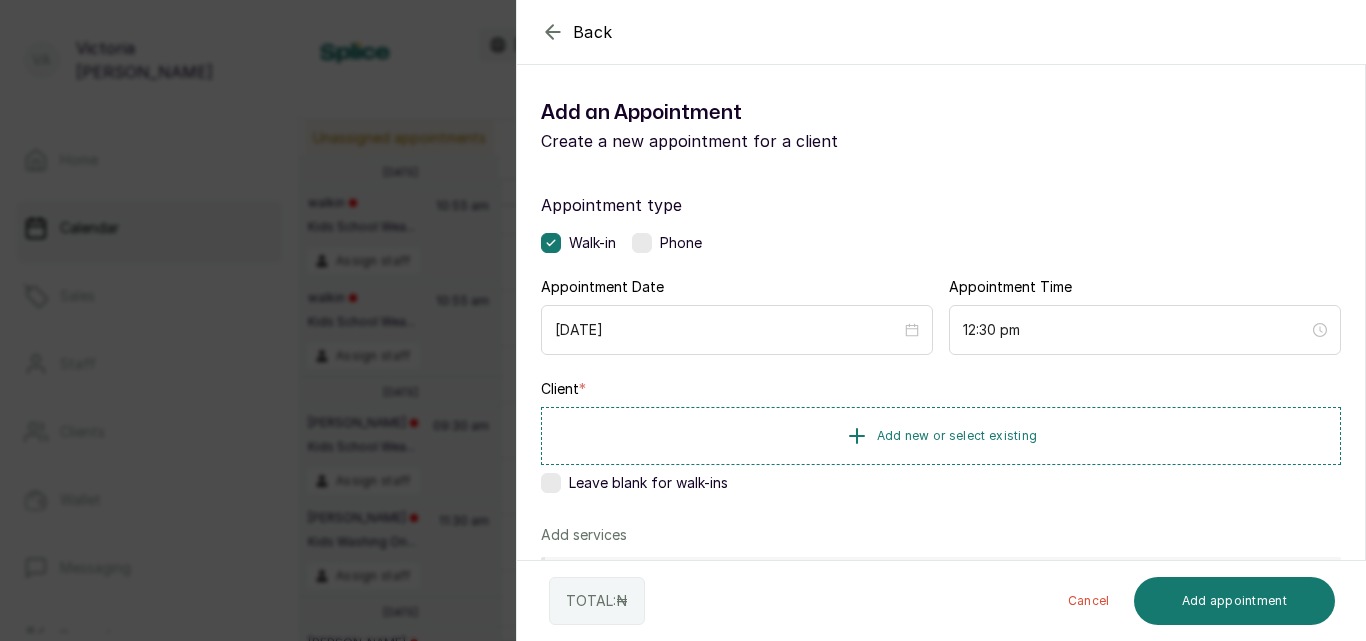 click on "Back Add Appointment Add an Appointment Create a new appointment for a client Appointment type Walk-in Phone Appointment Date [DATE] Appointment Time 12:30 pm Client * Add new or select existing Leave blank for walk-ins  Add services   No Services added Add service  Add products   No Products added Add product Add Extra Charge Add discount Note 1000 of 1000 characters left TOTAL:  ₦ Cancel Add appointment" at bounding box center [683, 320] 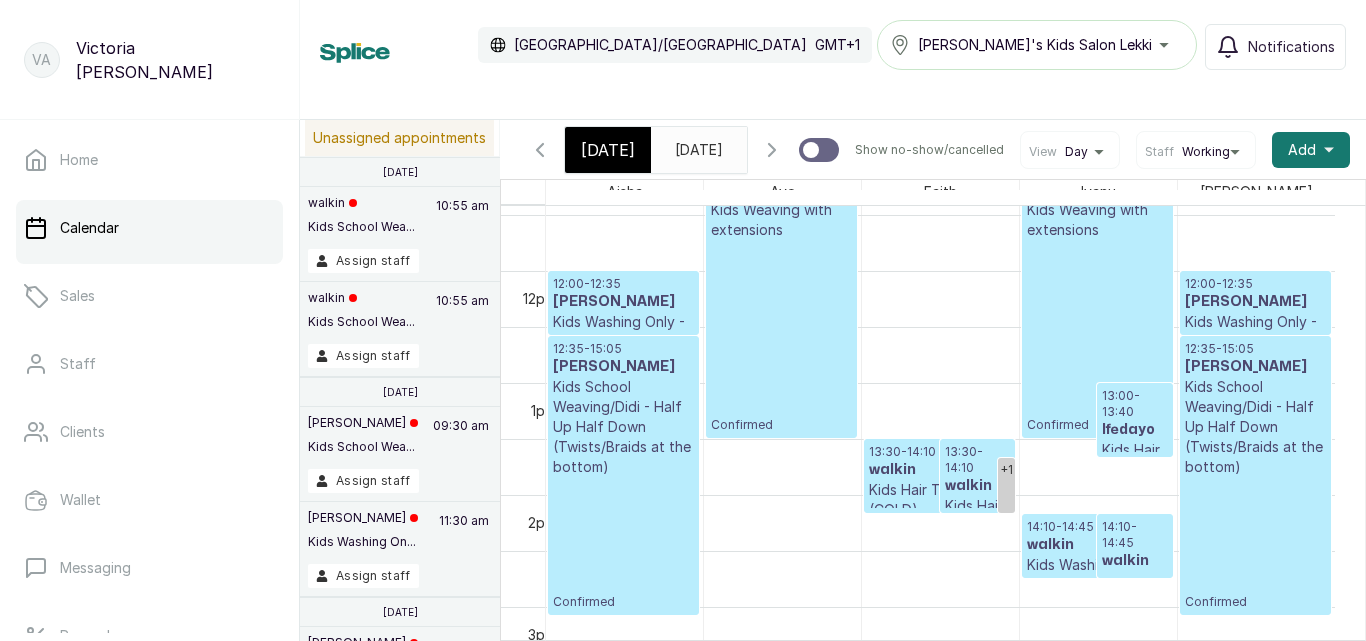 scroll, scrollTop: 828, scrollLeft: 0, axis: vertical 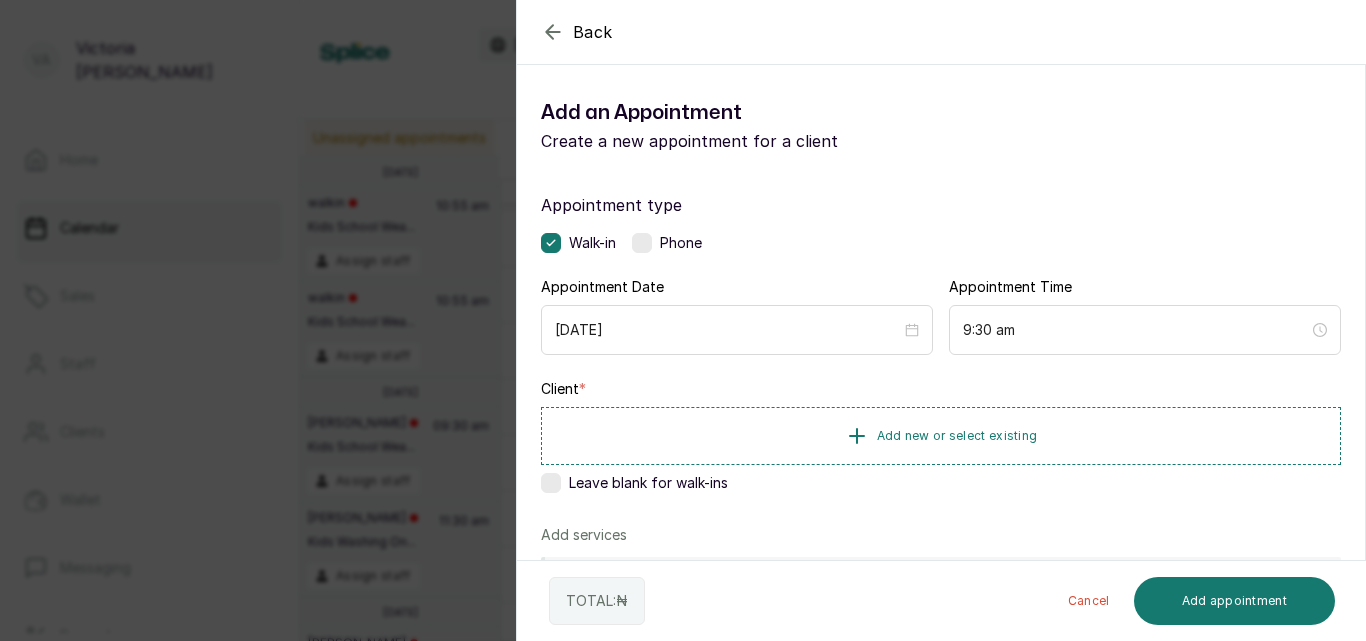 click on "Back Add Appointment Add an Appointment Create a new appointment for a client Appointment type Walk-in Phone Appointment Date [DATE] Appointment Time 9:30 am Client * Add new or select existing Leave blank for walk-ins  Add services   No Services added Add service  Add products   No Products added Add product Add Extra Charge Add discount Note 1000 of 1000 characters left TOTAL:  ₦ Cancel Add appointment" at bounding box center [683, 320] 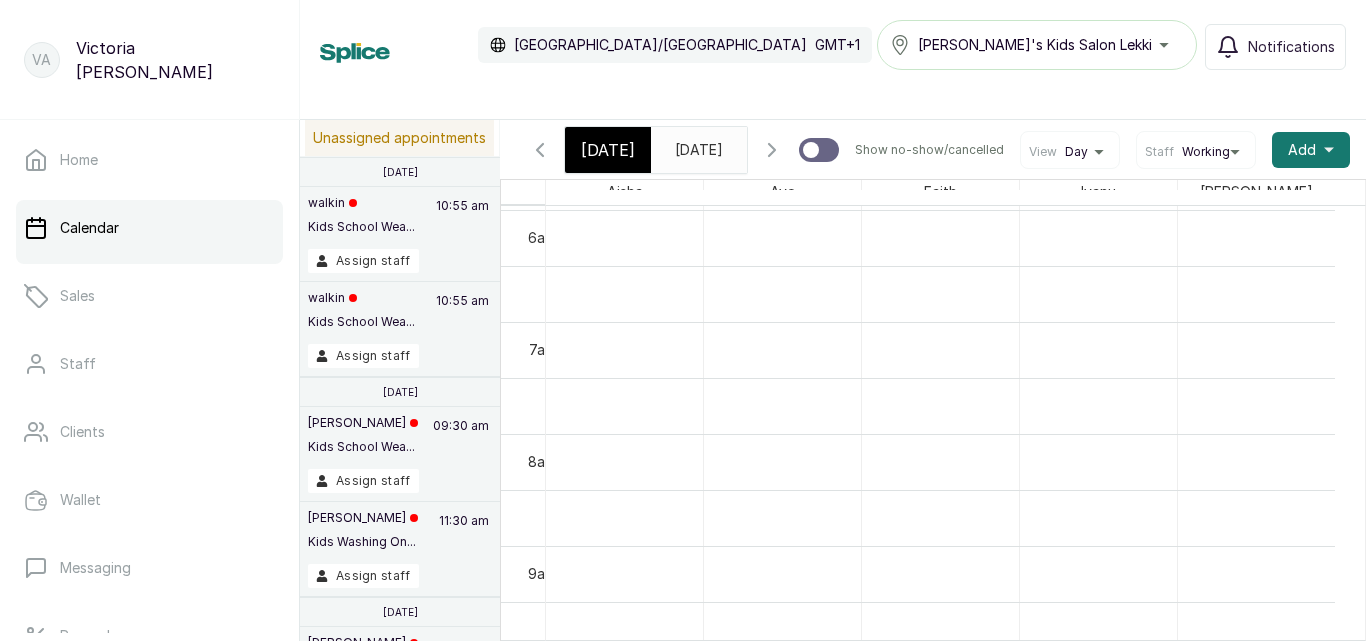 scroll, scrollTop: 696, scrollLeft: 0, axis: vertical 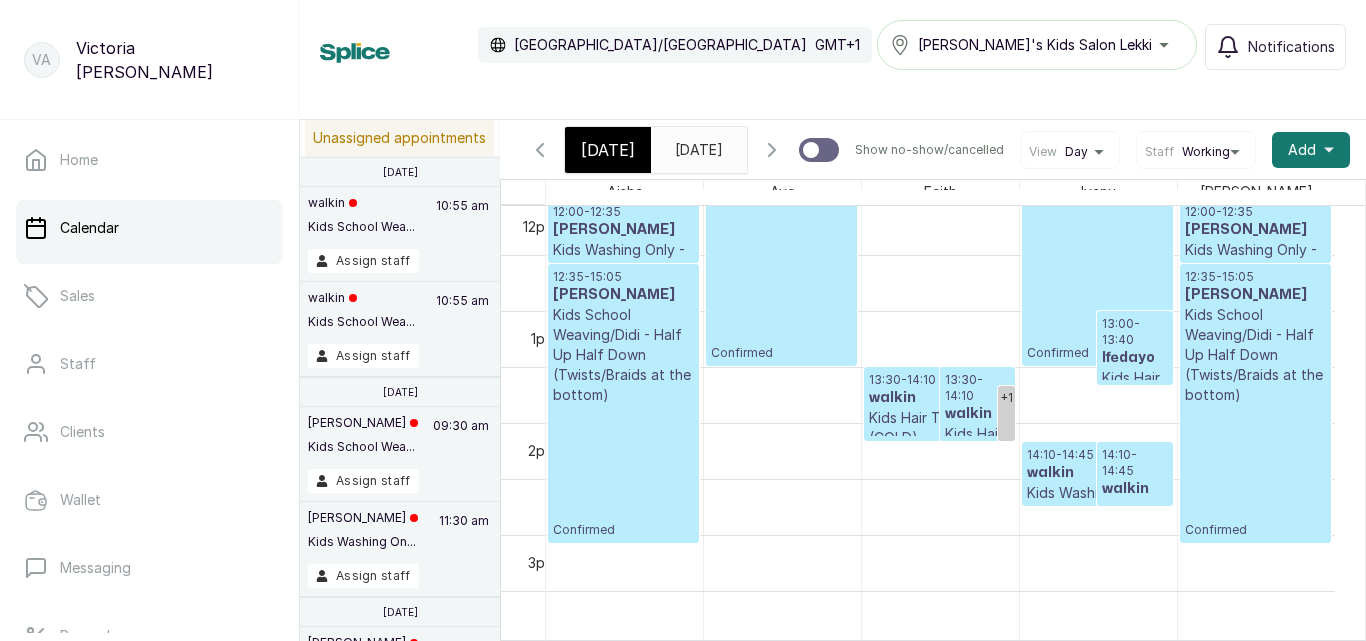 click 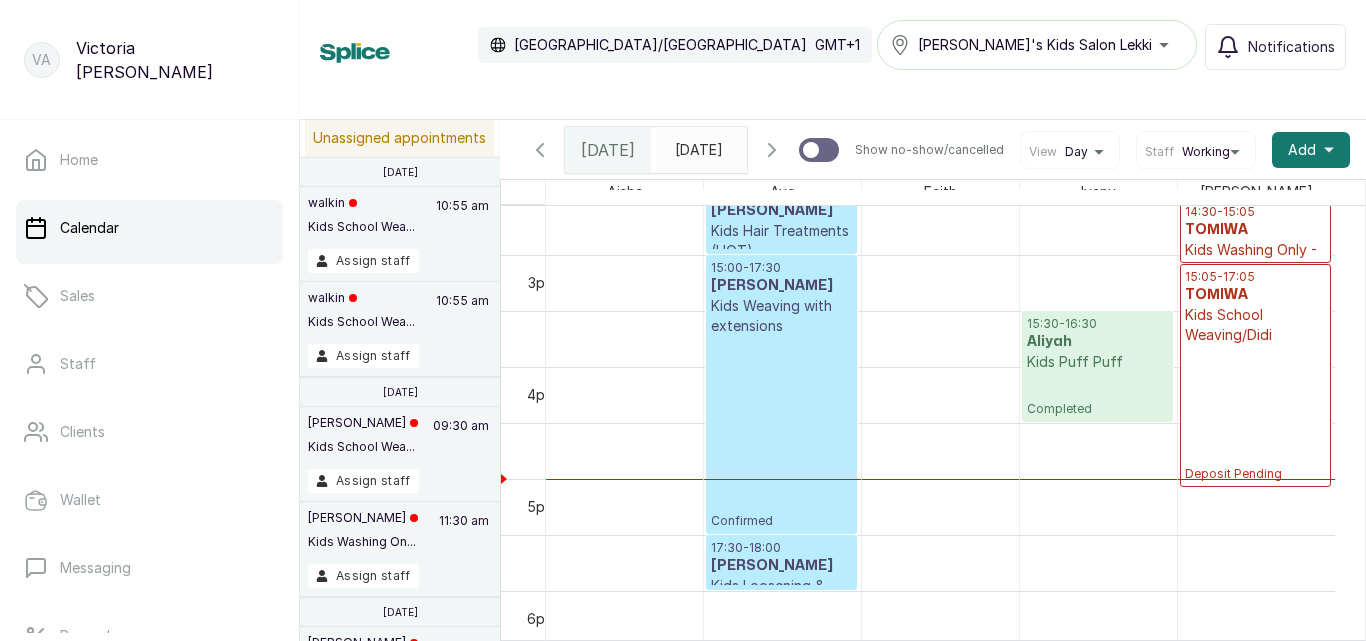 click on "Kids School Weaving/Didi" at bounding box center (1255, 325) 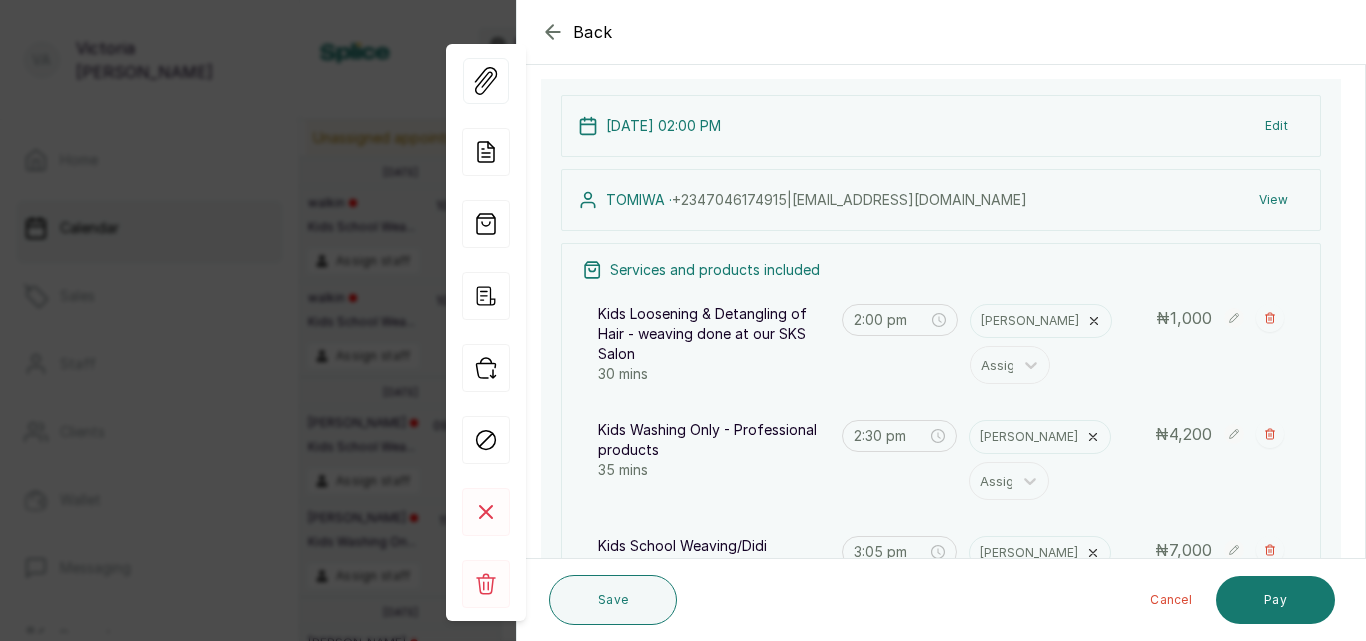 scroll, scrollTop: 124, scrollLeft: 0, axis: vertical 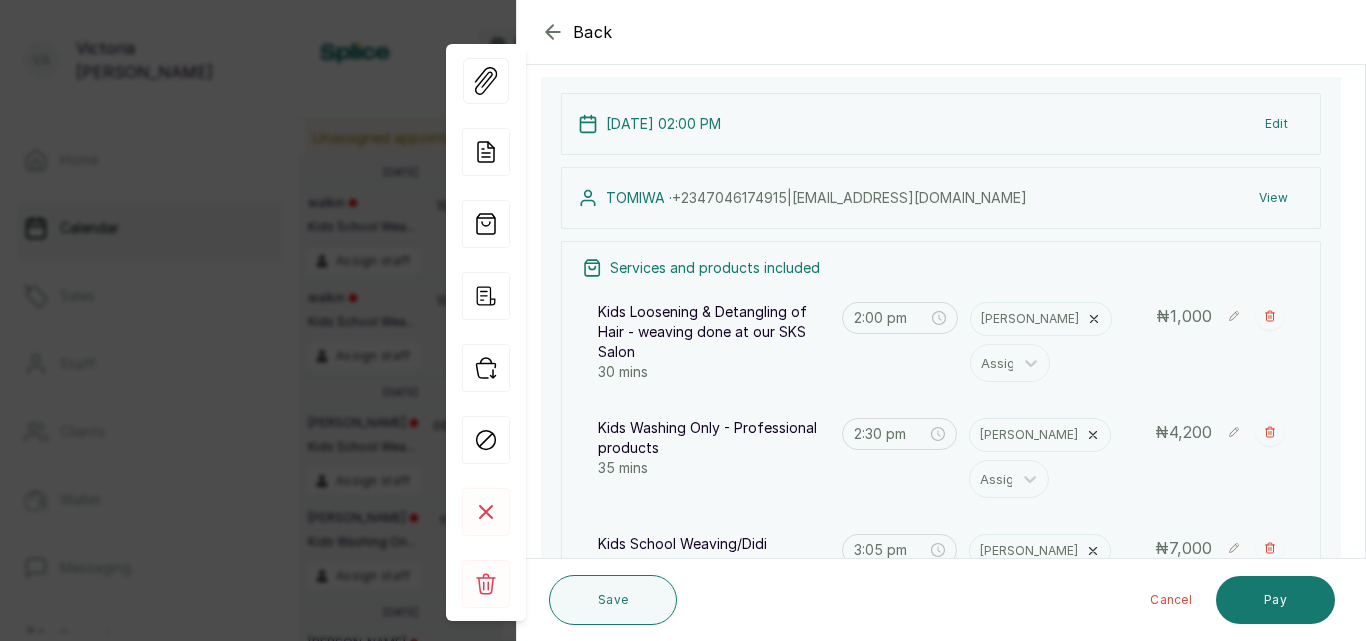 click on "Back Appointment Details Edit  appointment   Make changes to appointment details Appointment type Online Walk-in Phone Appointment Date [DATE] Appointment Time 2:00 pm  Add services  Add service   Kids Loosening & Detangling of Hair - weaving done at our SKS Salon   30 mins [PERSON_NAME] Assign 2:00 pm ₦ 1,000   Kids Washing Only  - Professional products   35 mins [PERSON_NAME] Assign 2:30 pm ₦ 4,200   Kids School Weaving/Didi   2 hour(s) [PERSON_NAME] Assign 3:05 pm ₦ 7,000  Add products   No Products added Add product Subtotal ₦12,200.00 Deposit Required ₦5,000.00 Total ₦ 12,200 Add Extra Charge Add discount Note 1000 of 1000 characters left Client has made payment Visit link  [DATE] 02:00 PM Edit TOMIWA    ·  [PHONE_NUMBER]  |  [EMAIL_ADDRESS][DOMAIN_NAME] View Services and products included Kids Loosening & Detangling of Hair - weaving done at our SKS Salon 30 mins 2:00 pm [PERSON_NAME] Assign ₦ 1,000 Kids Washing Only  - Professional products 35 mins 2:30 pm [PERSON_NAME] Assign ₦ 4,200 Kids School Weaving/Didi" at bounding box center (941, 320) 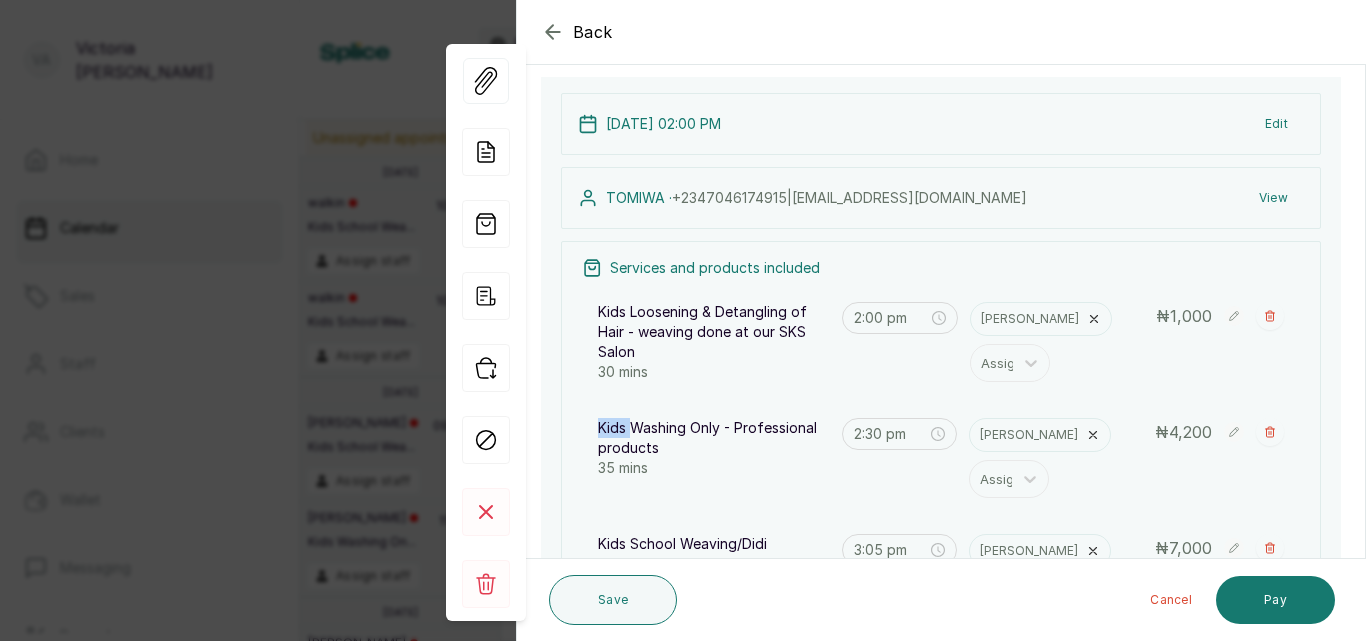 click on "Back Appointment Details Edit  appointment   Make changes to appointment details Appointment type Online Walk-in Phone Appointment Date [DATE] Appointment Time 2:00 pm  Add services  Add service   Kids Loosening & Detangling of Hair - weaving done at our SKS Salon   30 mins [PERSON_NAME] Assign 2:00 pm ₦ 1,000   Kids Washing Only  - Professional products   35 mins [PERSON_NAME] Assign 2:30 pm ₦ 4,200   Kids School Weaving/Didi   2 hour(s) [PERSON_NAME] Assign 3:05 pm ₦ 7,000  Add products   No Products added Add product Subtotal ₦12,200.00 Deposit Required ₦5,000.00 Total ₦ 12,200 Add Extra Charge Add discount Note 1000 of 1000 characters left Client has made payment Visit link  [DATE] 02:00 PM Edit TOMIWA    ·  [PHONE_NUMBER]  |  [EMAIL_ADDRESS][DOMAIN_NAME] View Services and products included Kids Loosening & Detangling of Hair - weaving done at our SKS Salon 30 mins 2:00 pm [PERSON_NAME] Assign ₦ 1,000 Kids Washing Only  - Professional products 35 mins 2:30 pm [PERSON_NAME] Assign ₦ 4,200 Kids School Weaving/Didi" at bounding box center [941, 320] 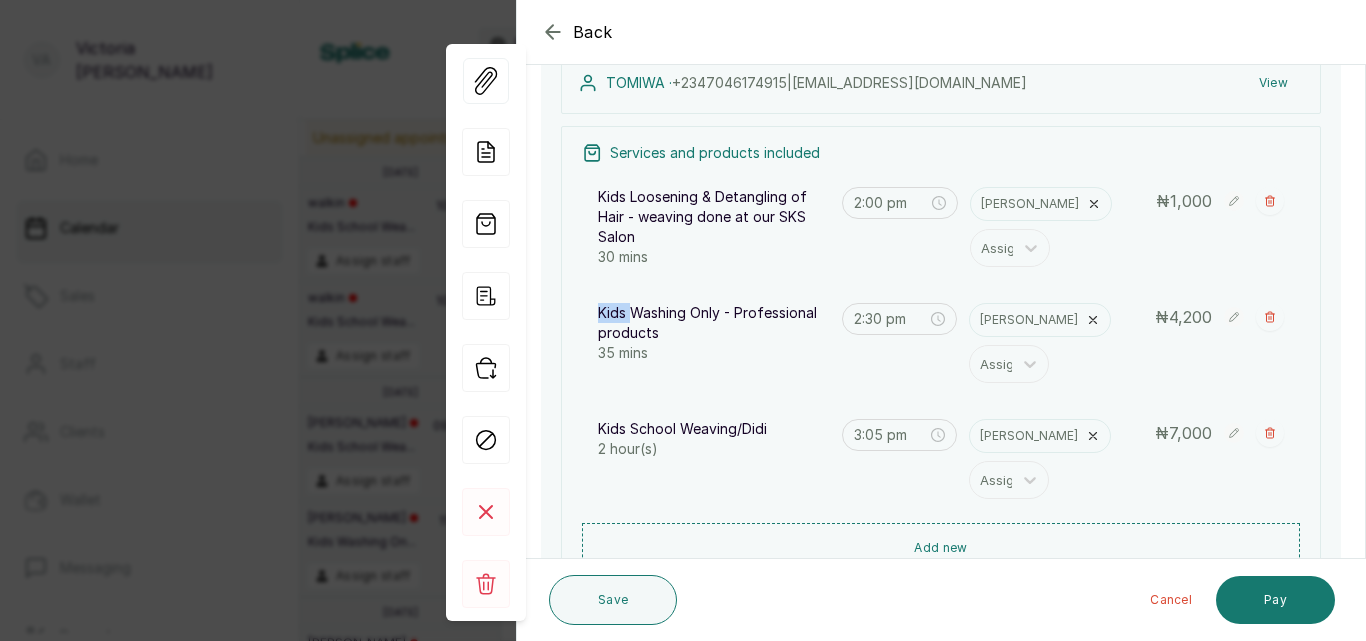 click on "Show no-show/cancelled" at bounding box center [1270, 433] 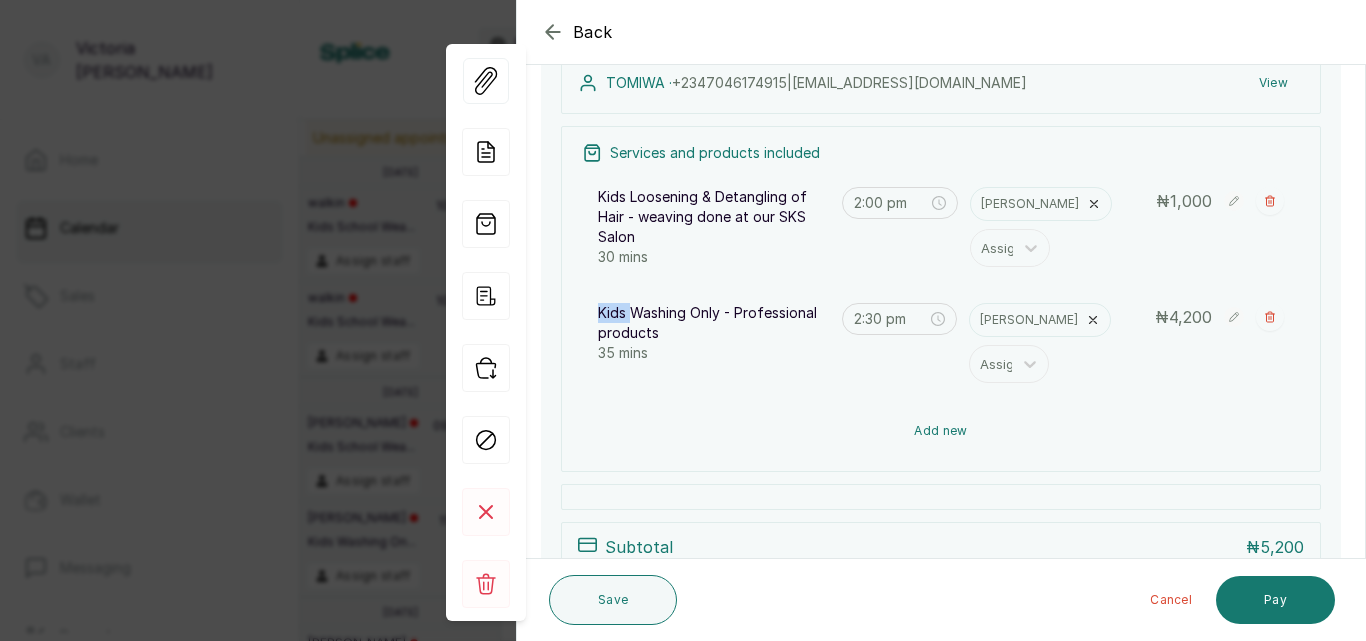 click on "Add new" at bounding box center (941, 431) 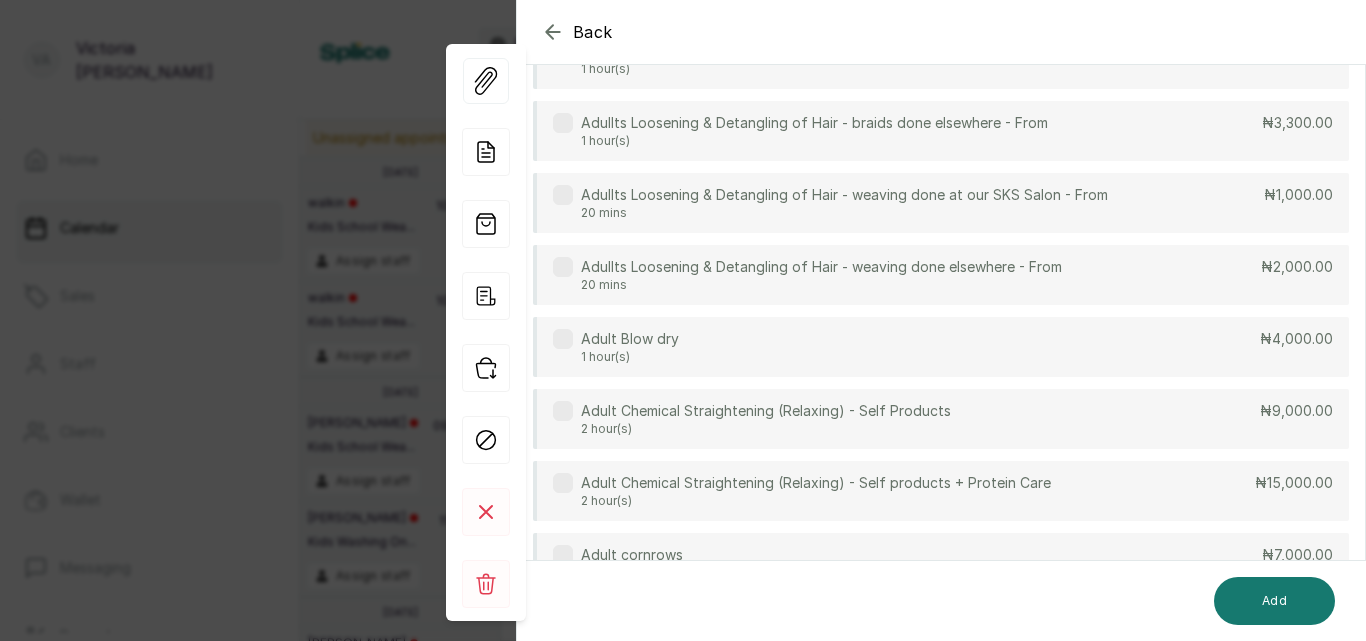 scroll, scrollTop: 149, scrollLeft: 0, axis: vertical 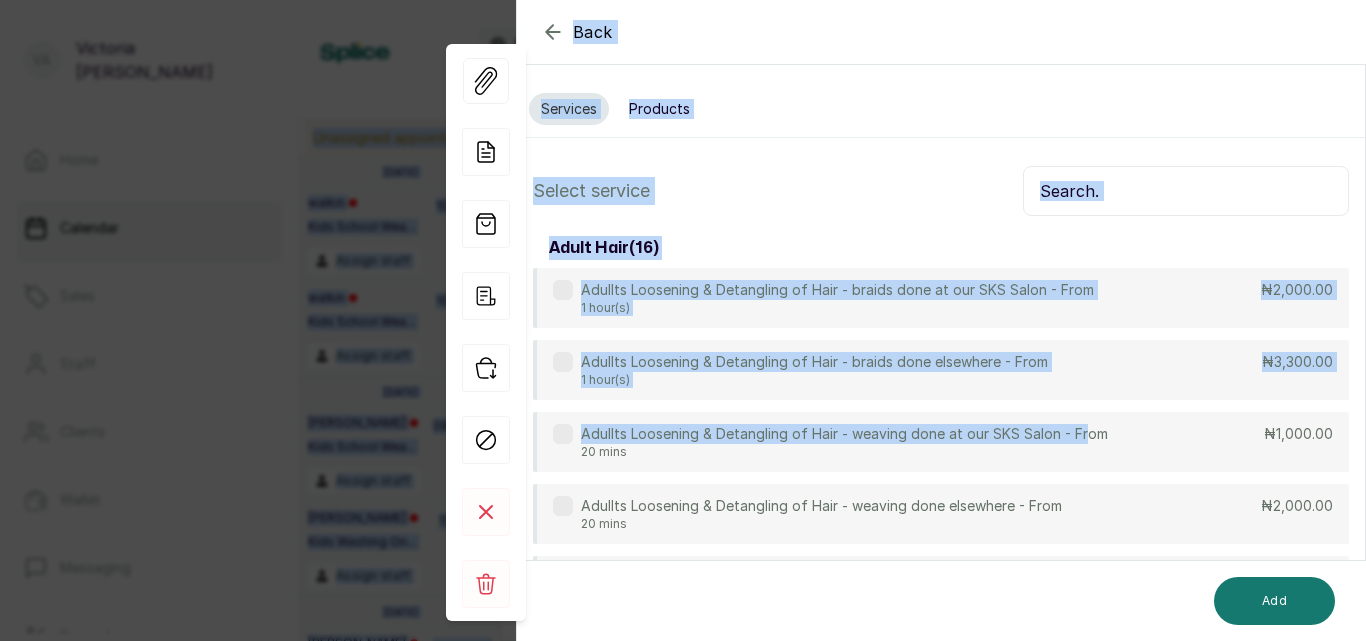 drag, startPoint x: 1086, startPoint y: 282, endPoint x: 677, endPoint y: -52, distance: 528.0502 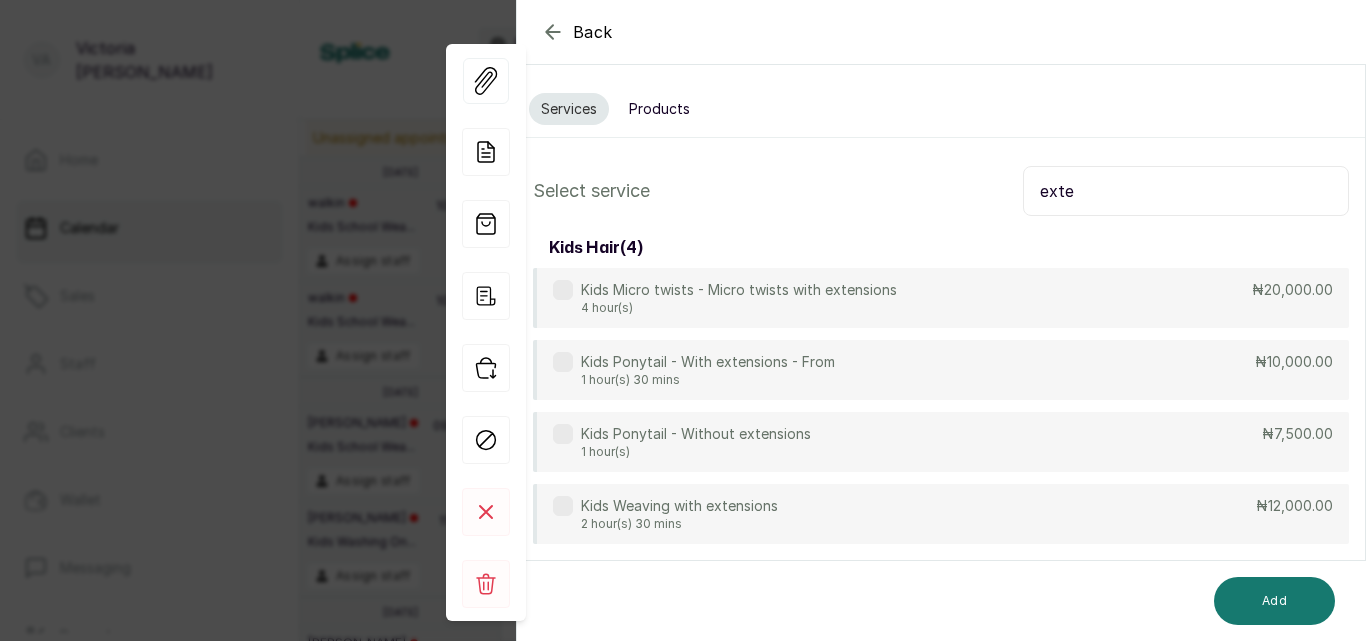 click on "Kids Weaving with extensions 2 hour(s) 30 mins ₦12,000.00" at bounding box center (941, 514) 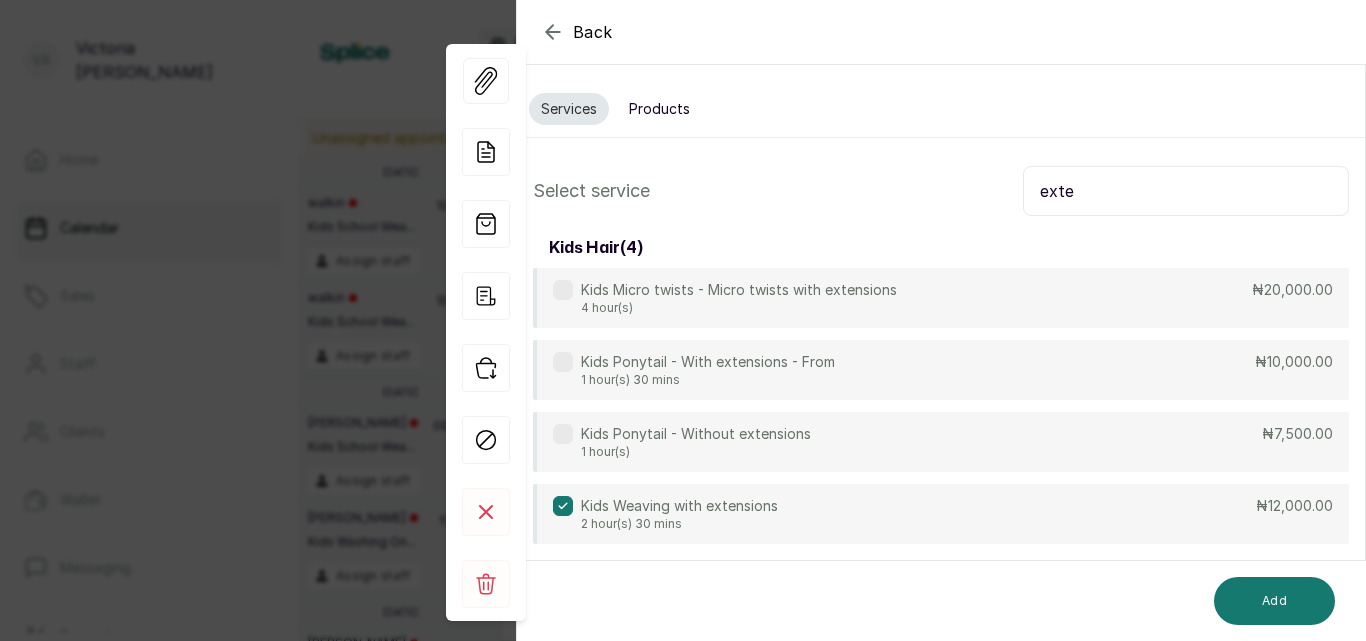 click on "exte" at bounding box center [1186, 191] 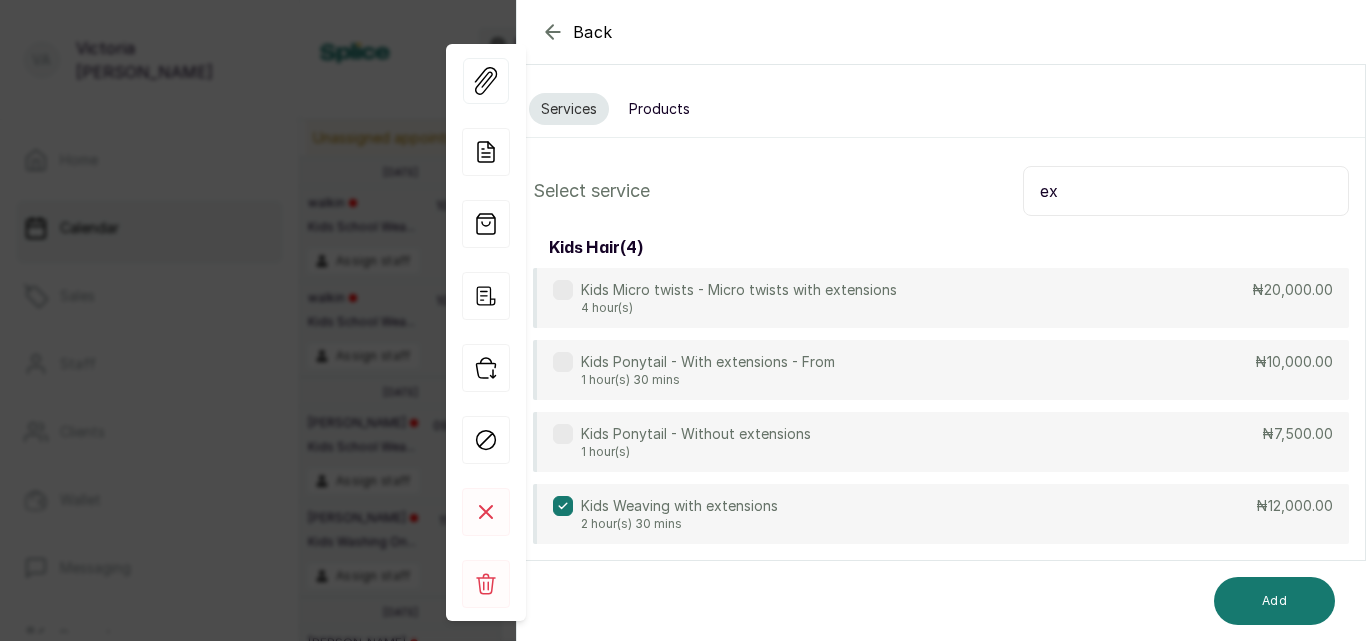 type on "e" 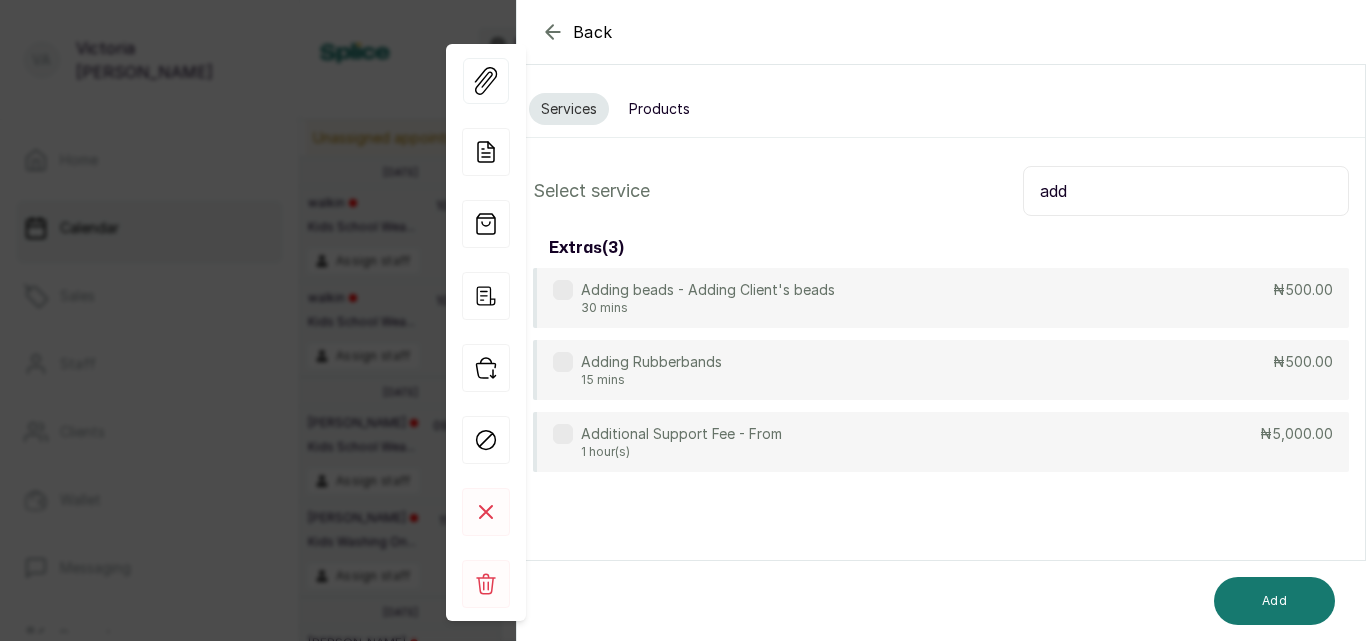 type on "add" 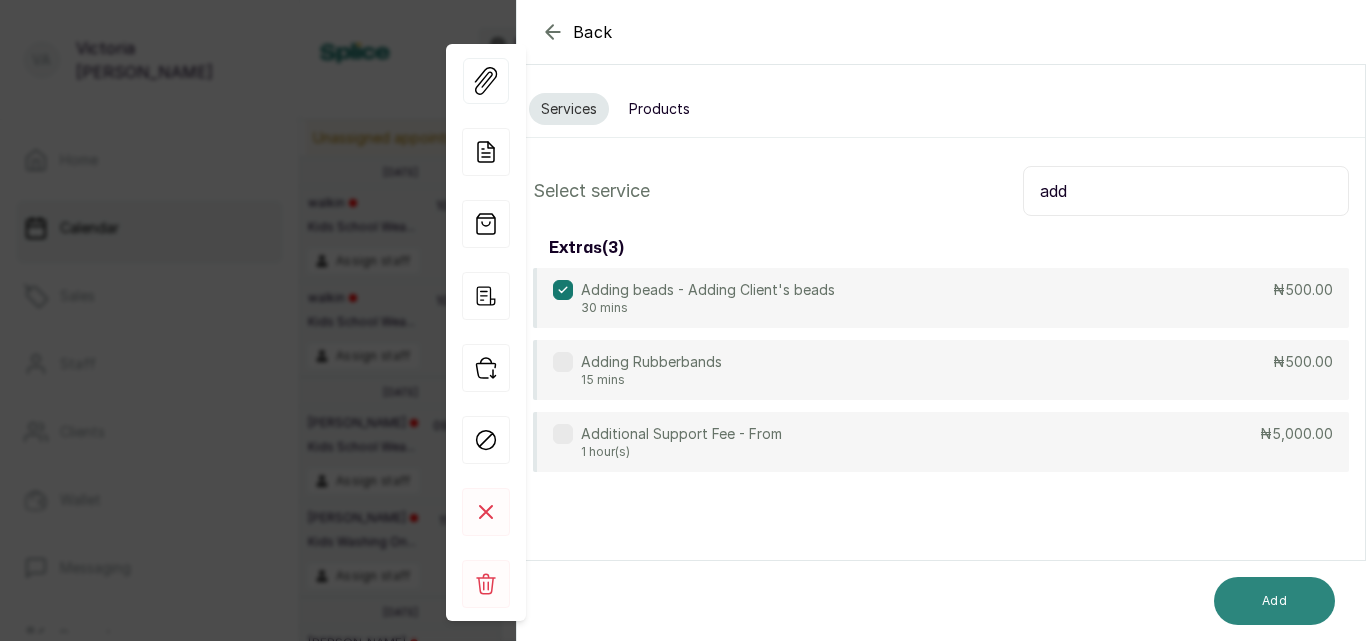 click on "Add" at bounding box center [1274, 601] 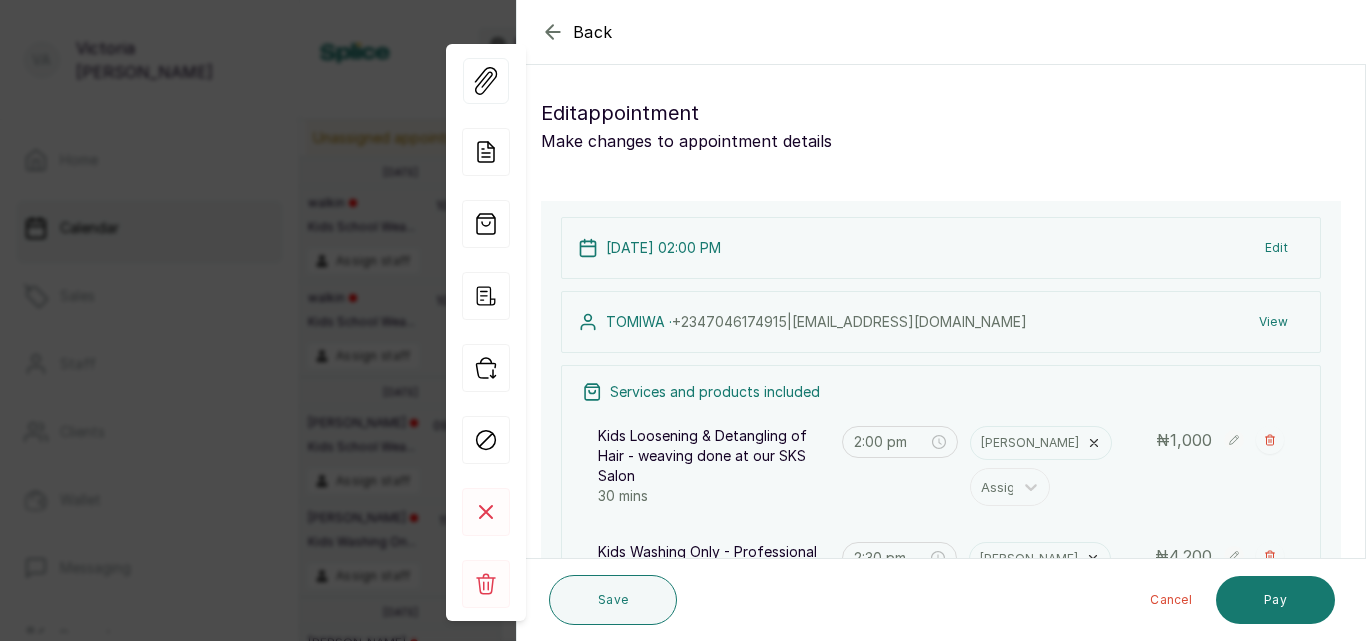 click on "Show no-show/cancelled" at bounding box center (1270, 440) 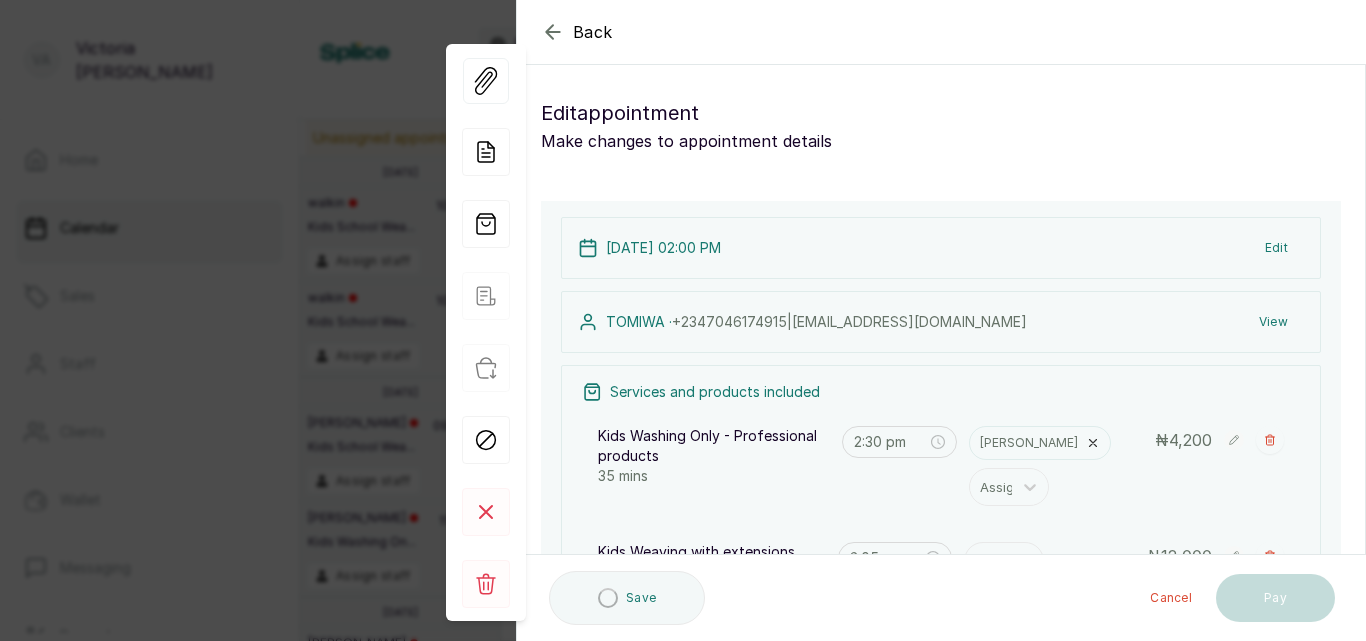 type on "2:00 pm" 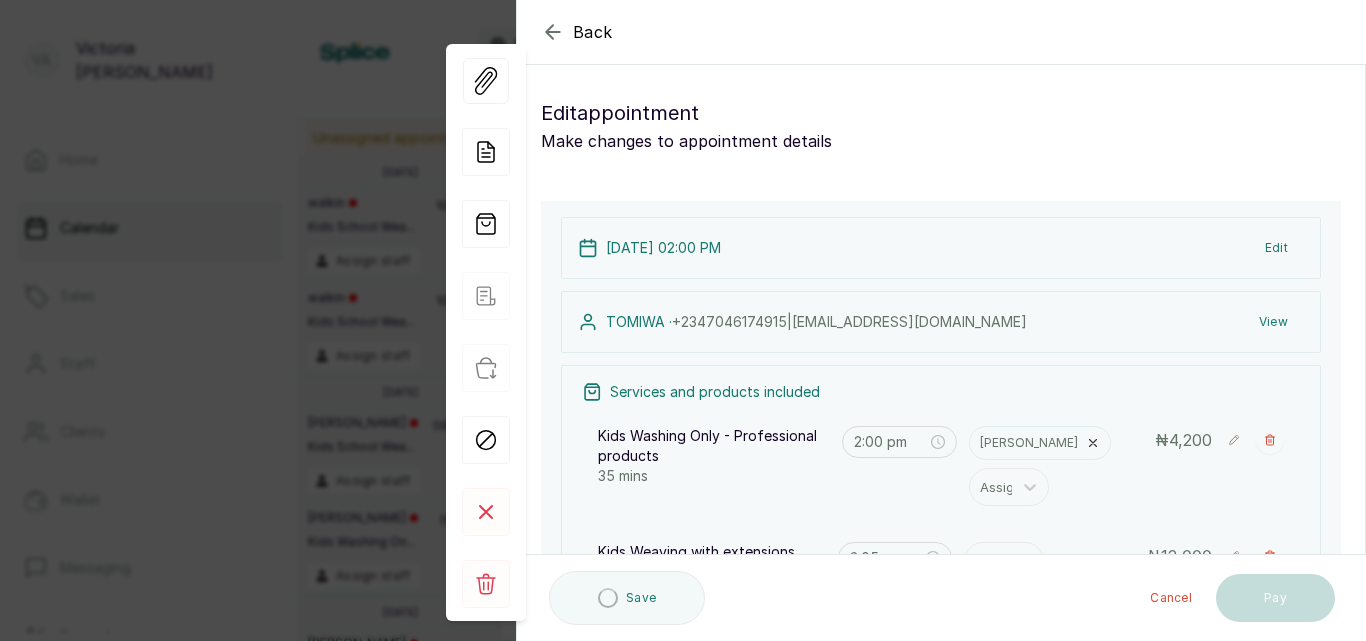 click on "Kids Washing Only  - Professional products" at bounding box center [714, 446] 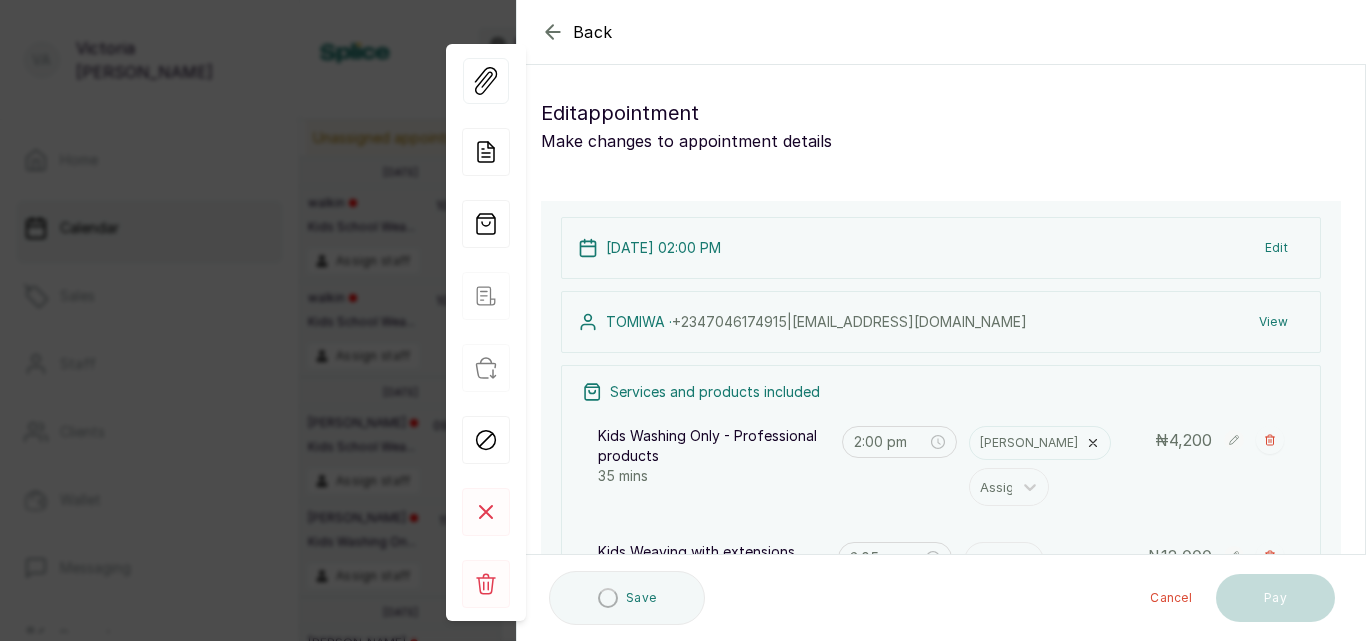 scroll, scrollTop: 504, scrollLeft: 0, axis: vertical 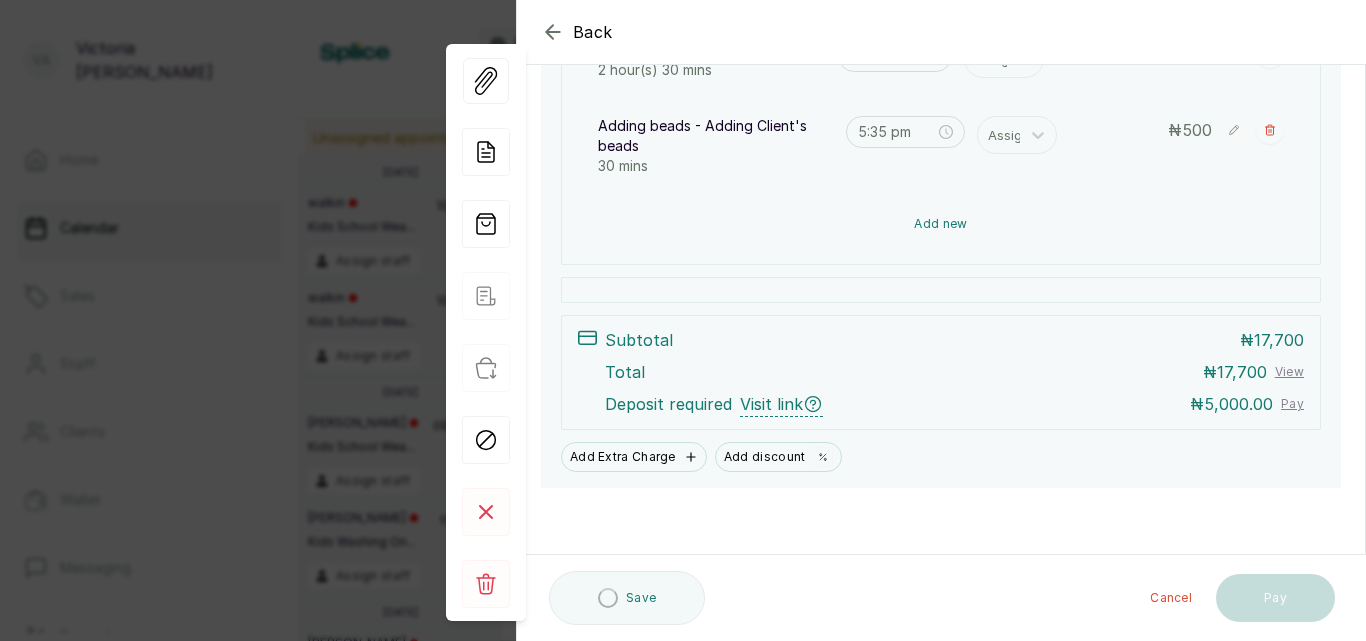 click on "Add new" at bounding box center (941, 224) 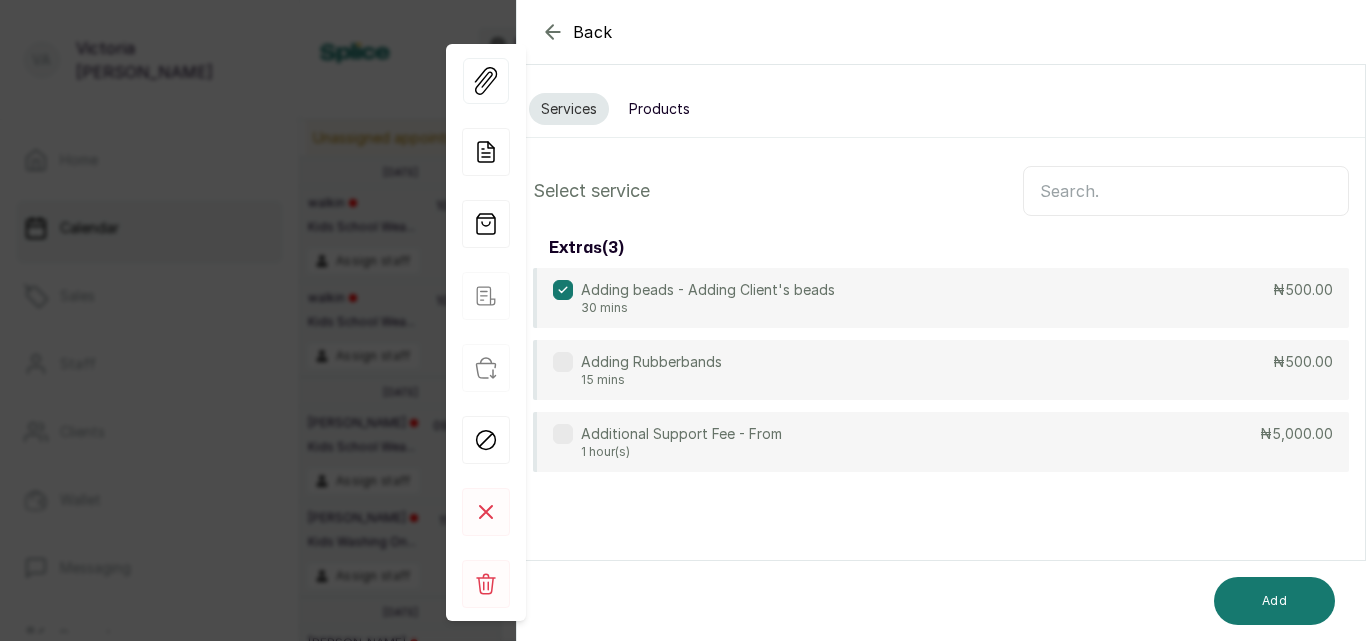 scroll, scrollTop: 0, scrollLeft: 0, axis: both 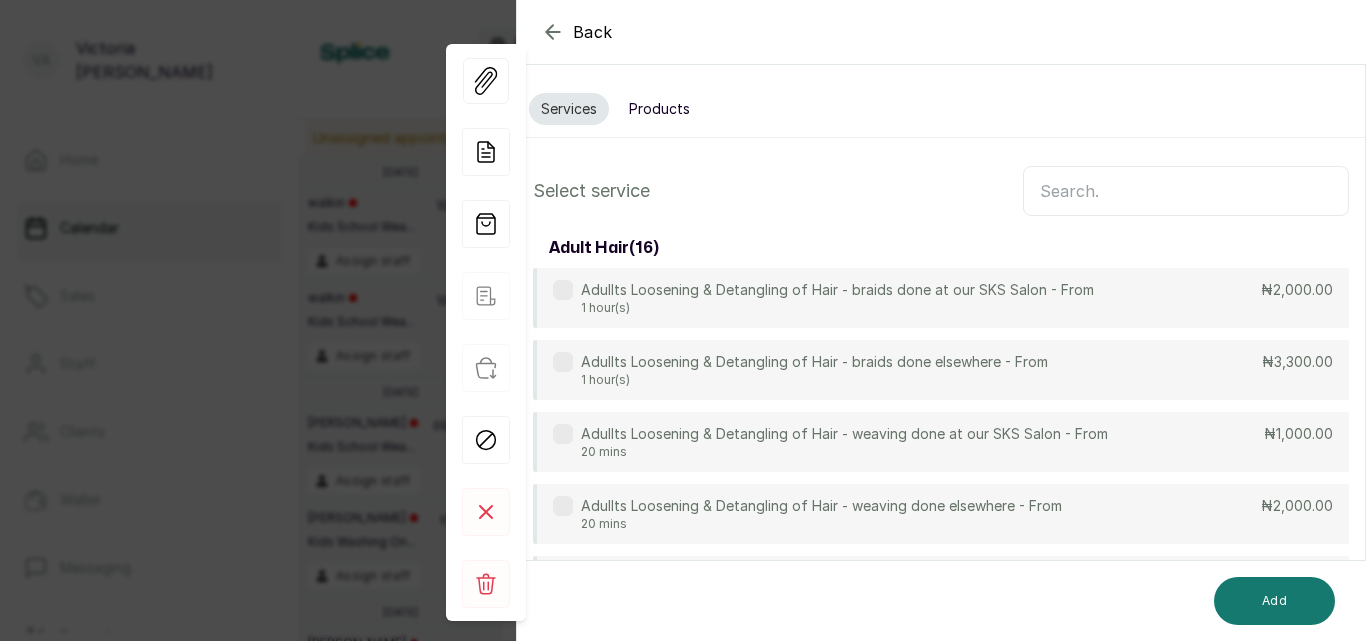 click at bounding box center [1186, 191] 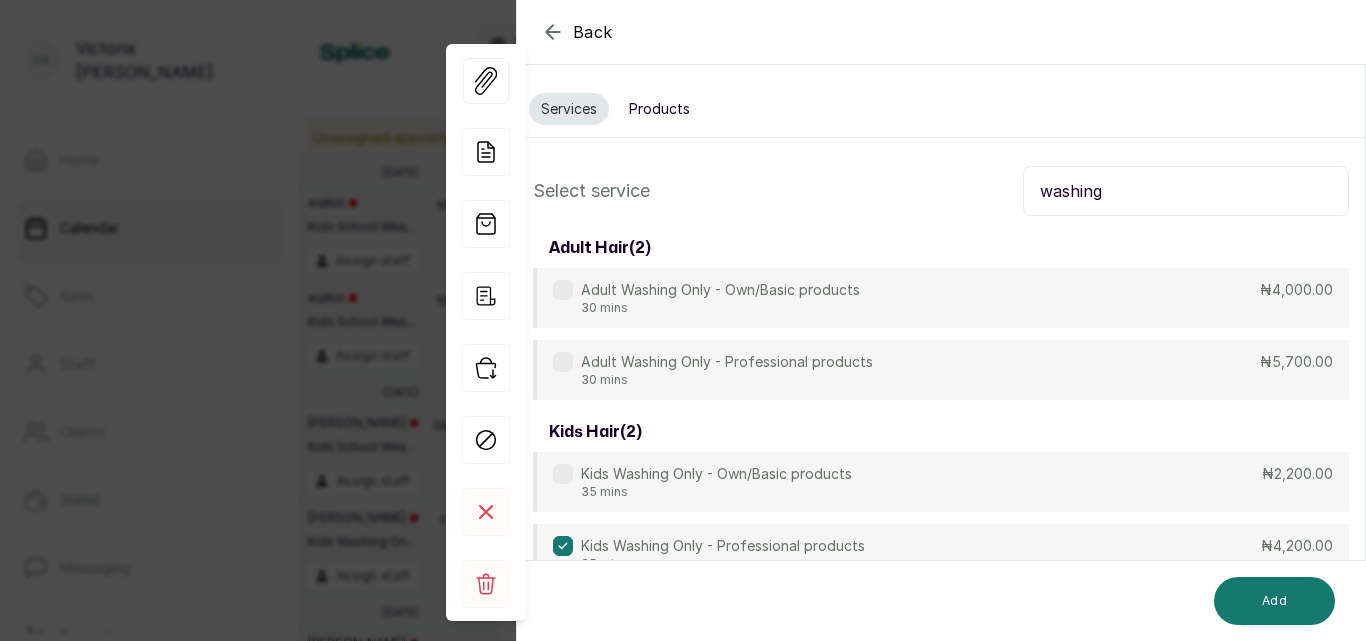 type on "washing" 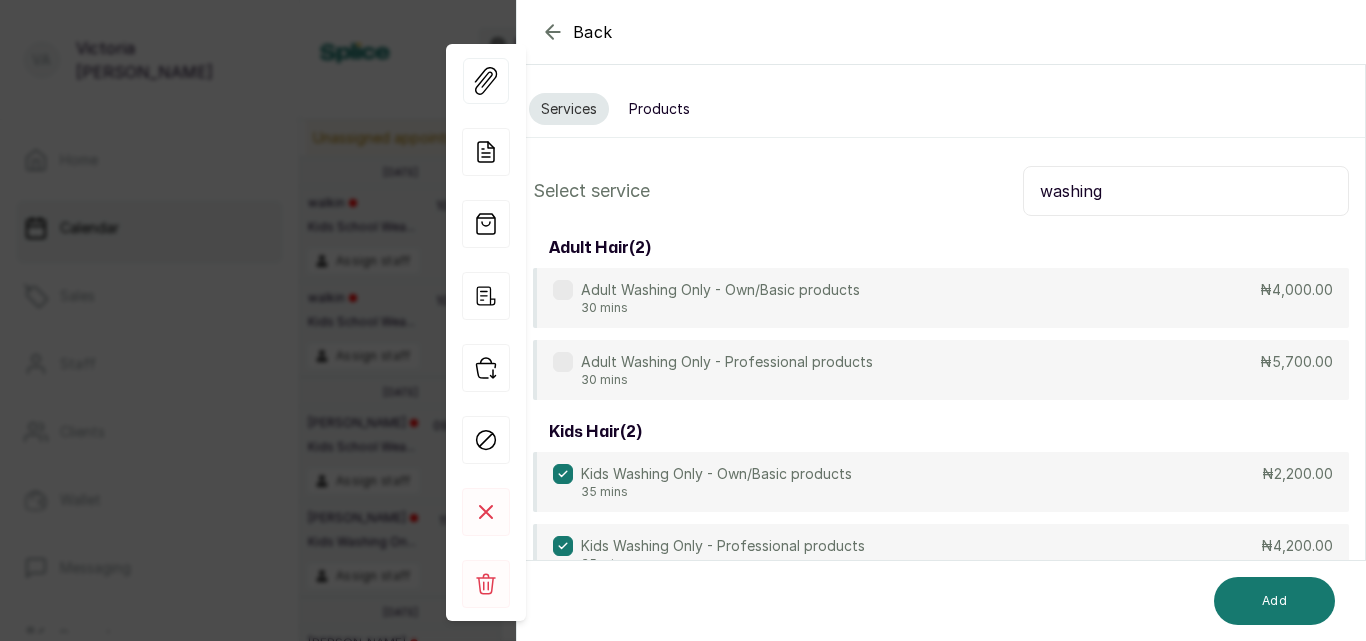 click on "Kids Washing Only  - Professional products 35 mins ₦4,200.00" at bounding box center [941, 554] 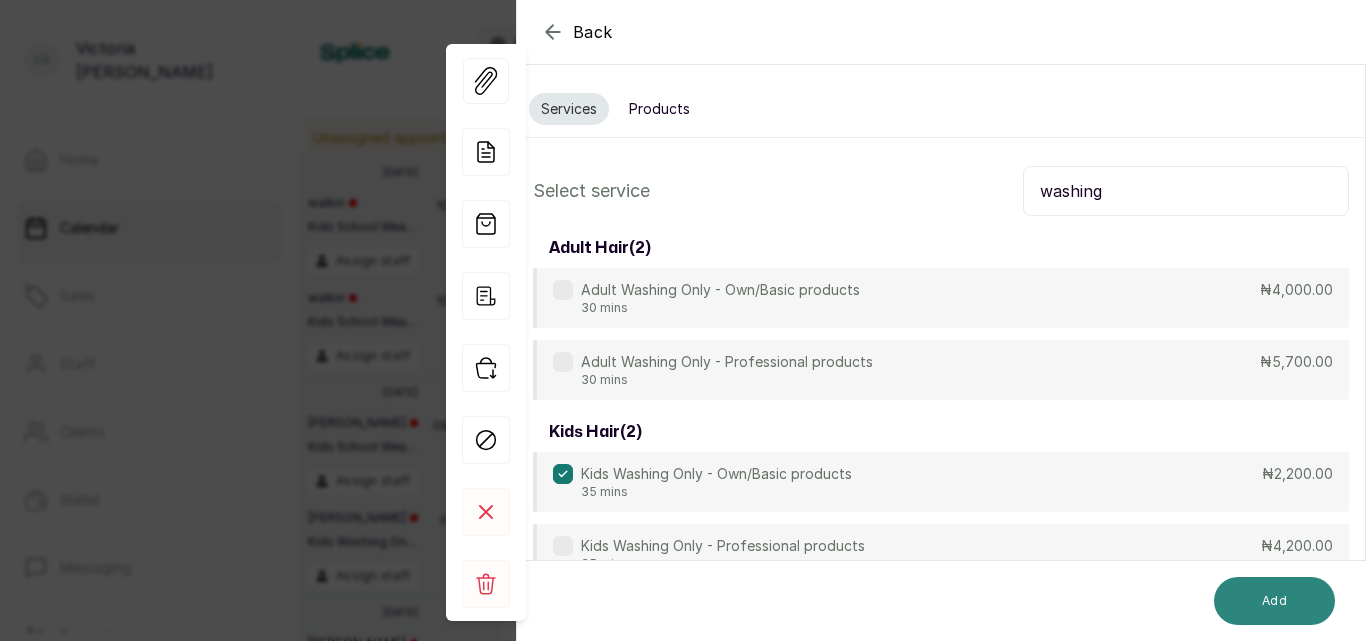 click on "Add" at bounding box center (1274, 601) 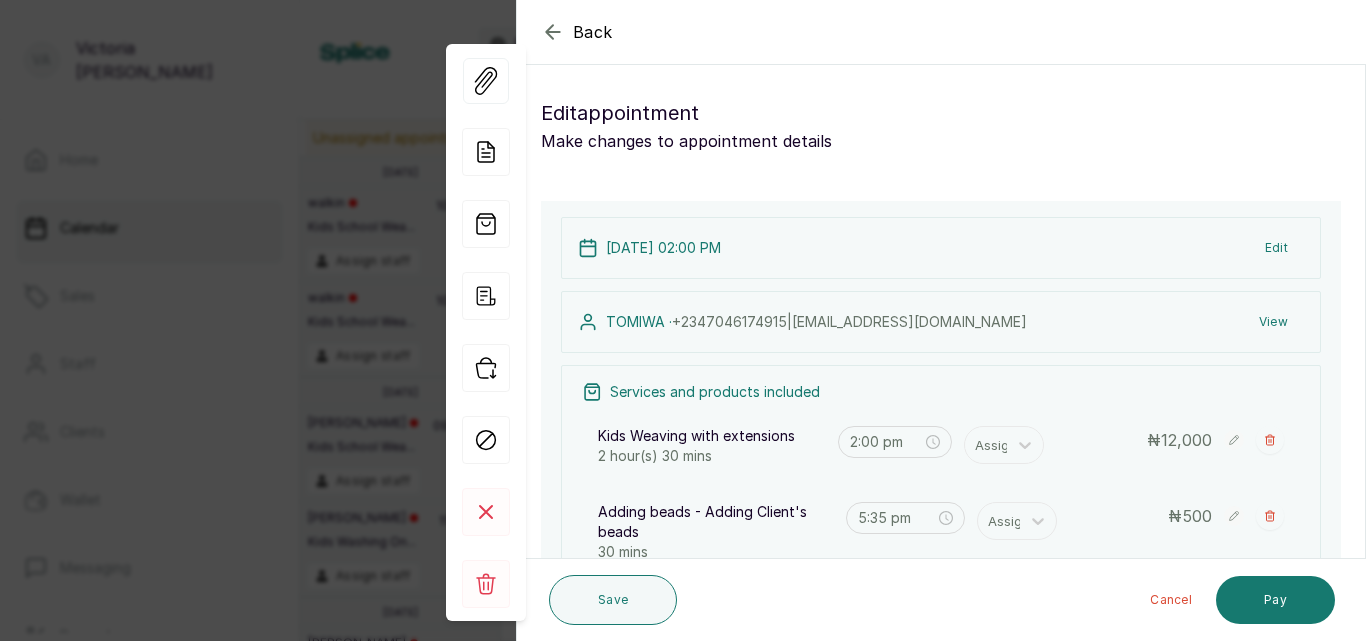 scroll, scrollTop: 484, scrollLeft: 0, axis: vertical 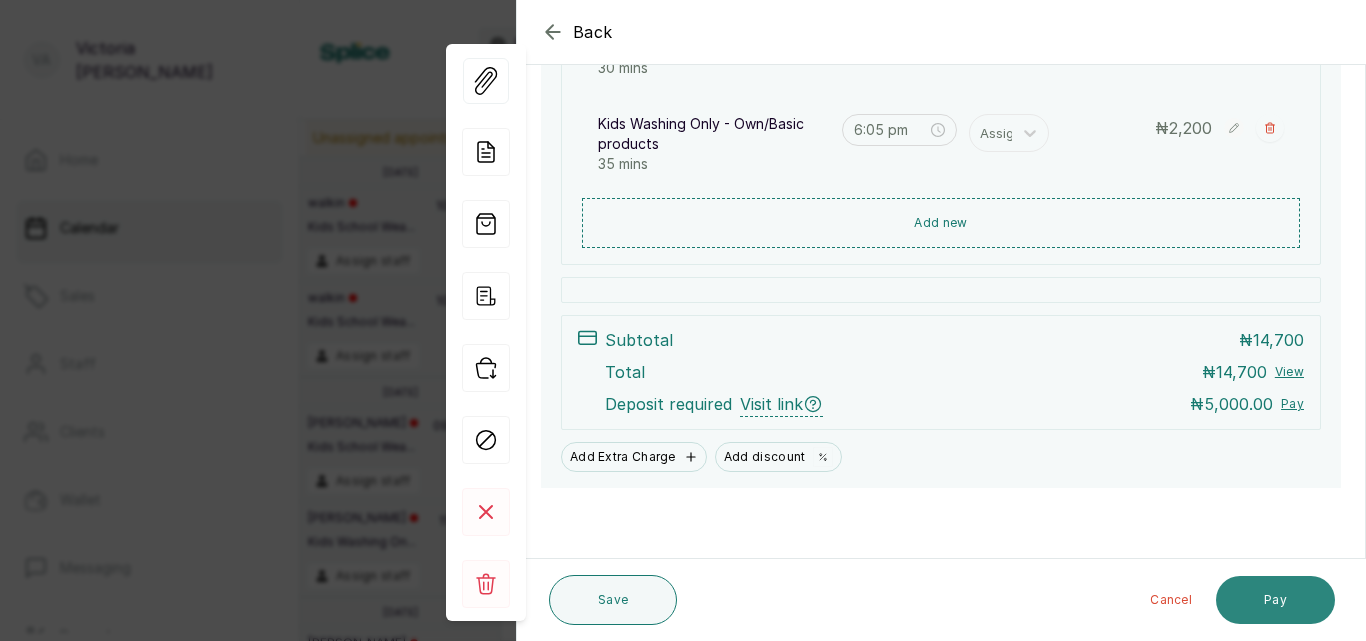 click on "Pay" at bounding box center (1275, 600) 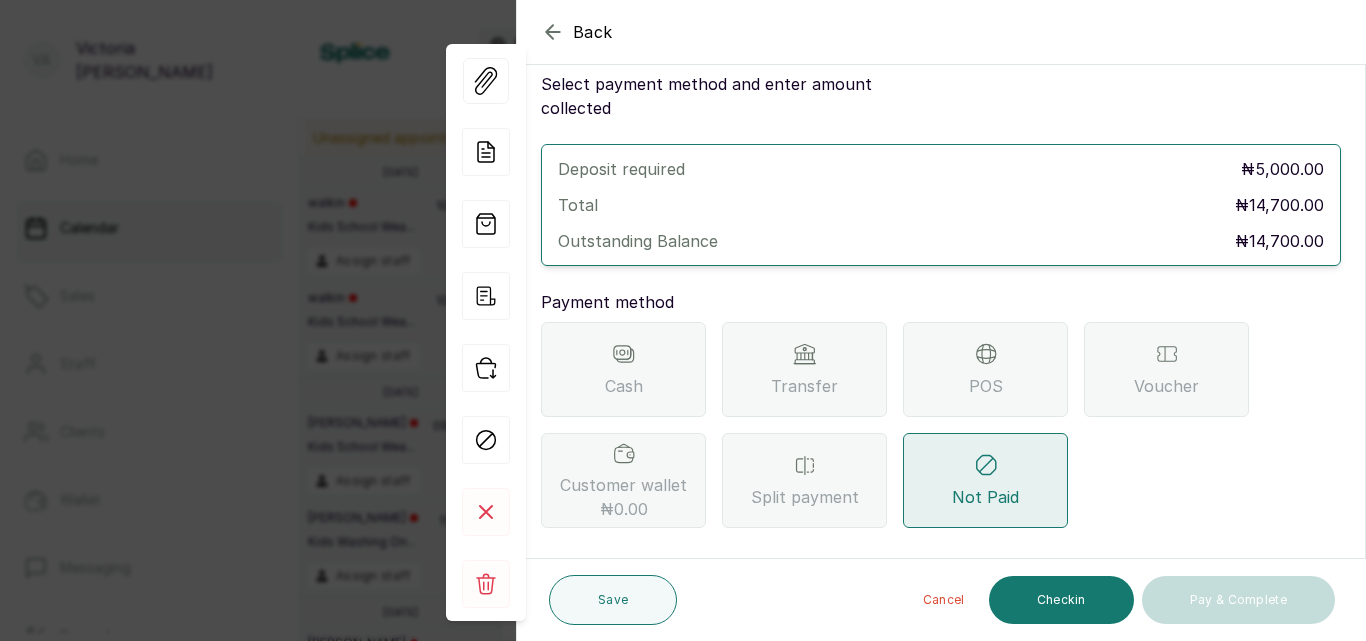 click on "Transfer" at bounding box center (804, 369) 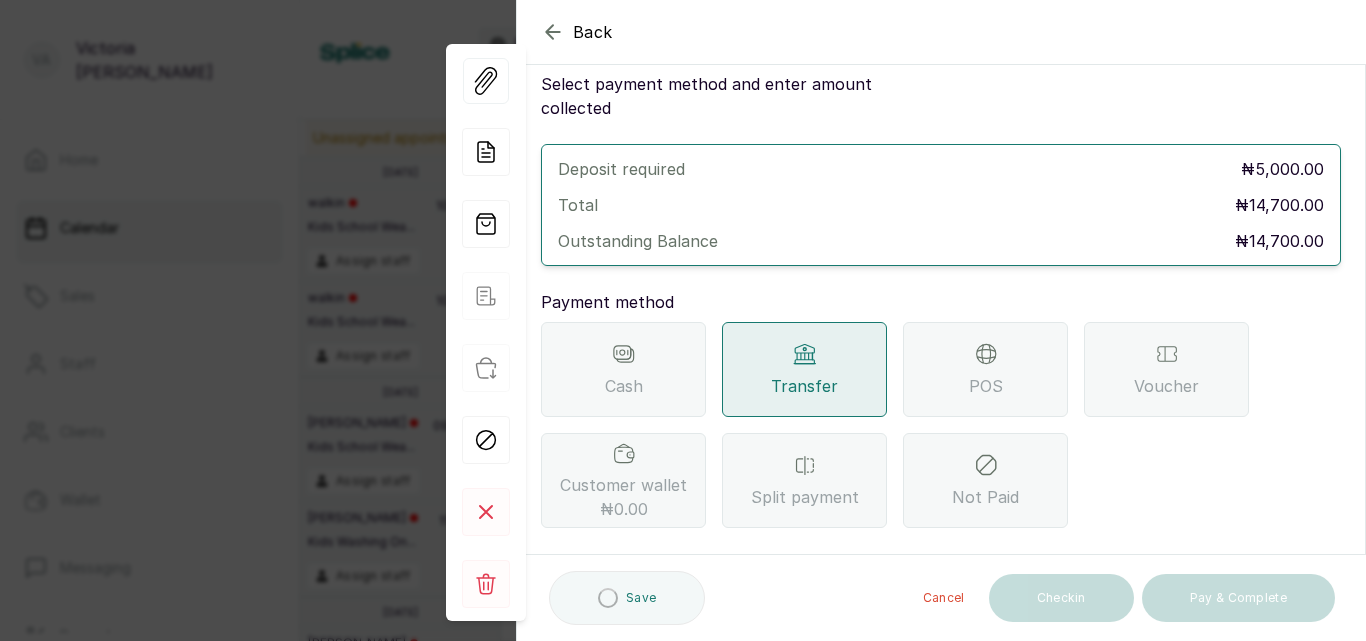 scroll, scrollTop: 297, scrollLeft: 0, axis: vertical 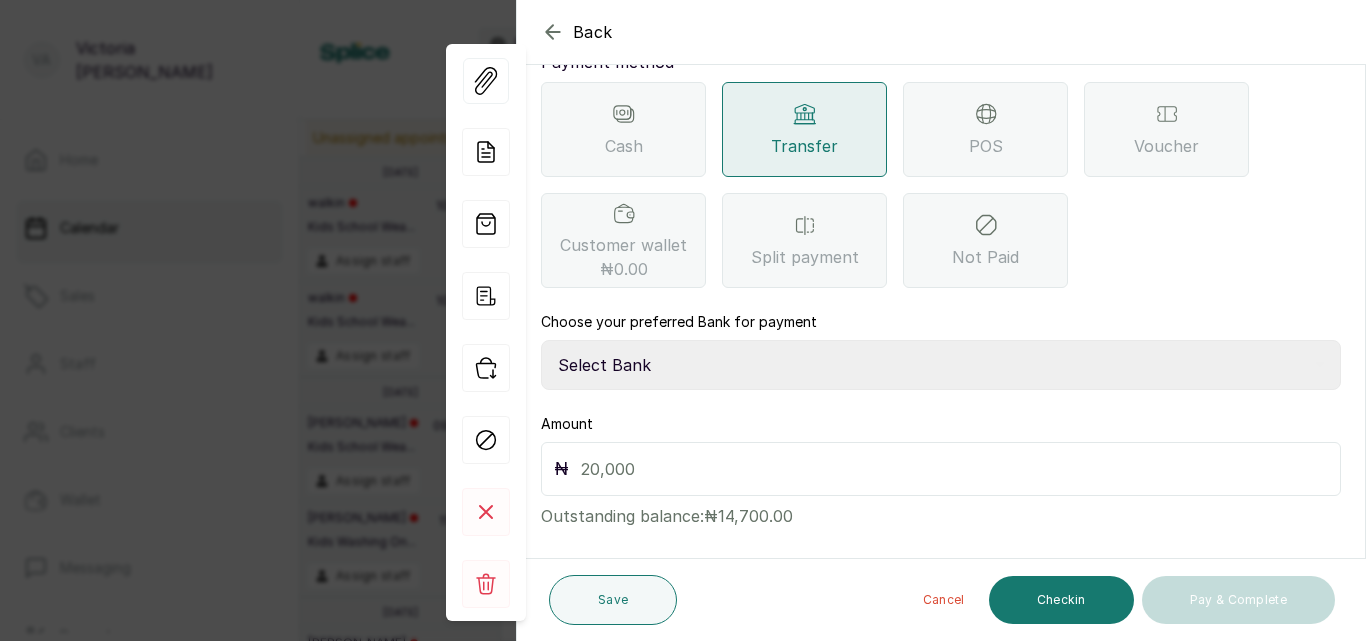 click on "Select Bank CANARY YELLOW Moniepoint MFB CANARY YELLOW Sparkle Microfinance Bank" at bounding box center (941, 365) 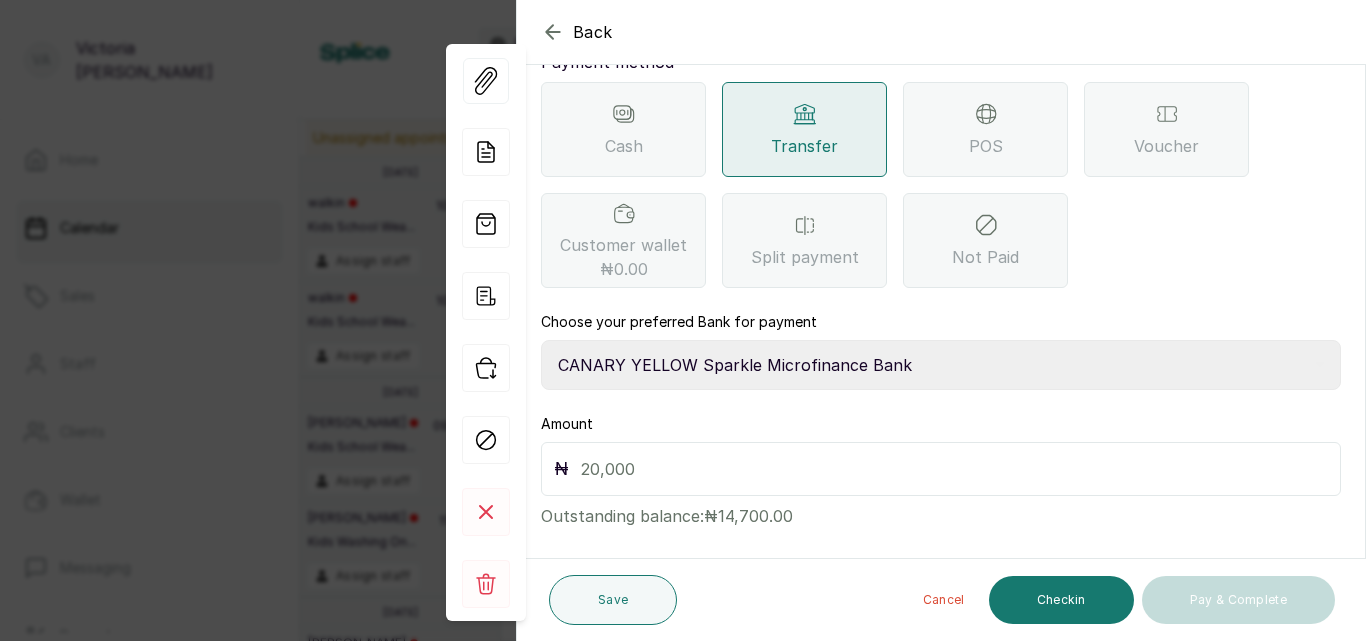 click on "Select Bank CANARY YELLOW Moniepoint MFB CANARY YELLOW Sparkle Microfinance Bank" at bounding box center [941, 365] 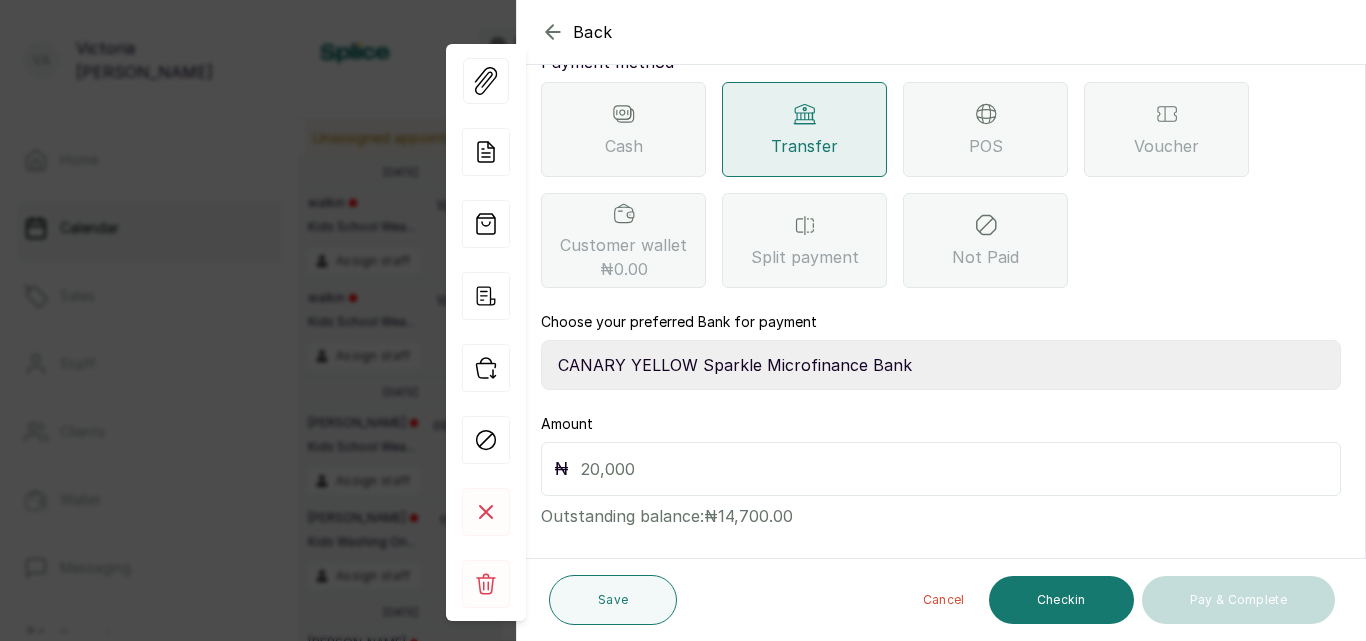 click at bounding box center (954, 469) 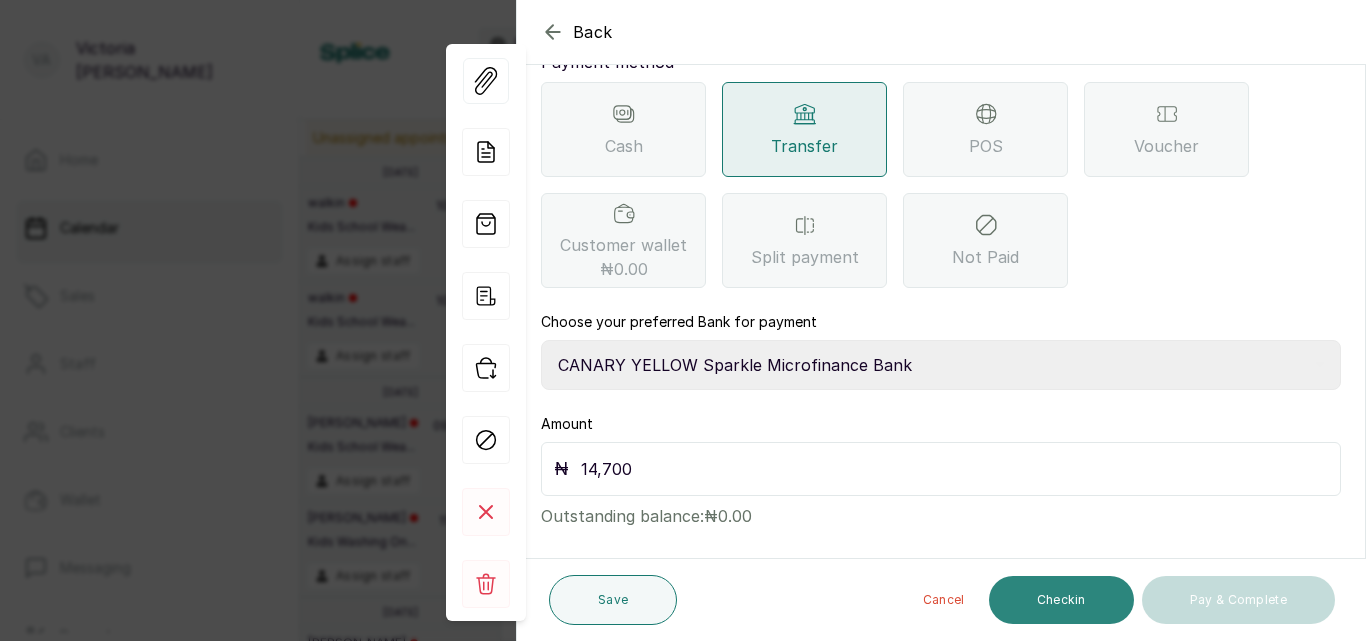 type on "14,700" 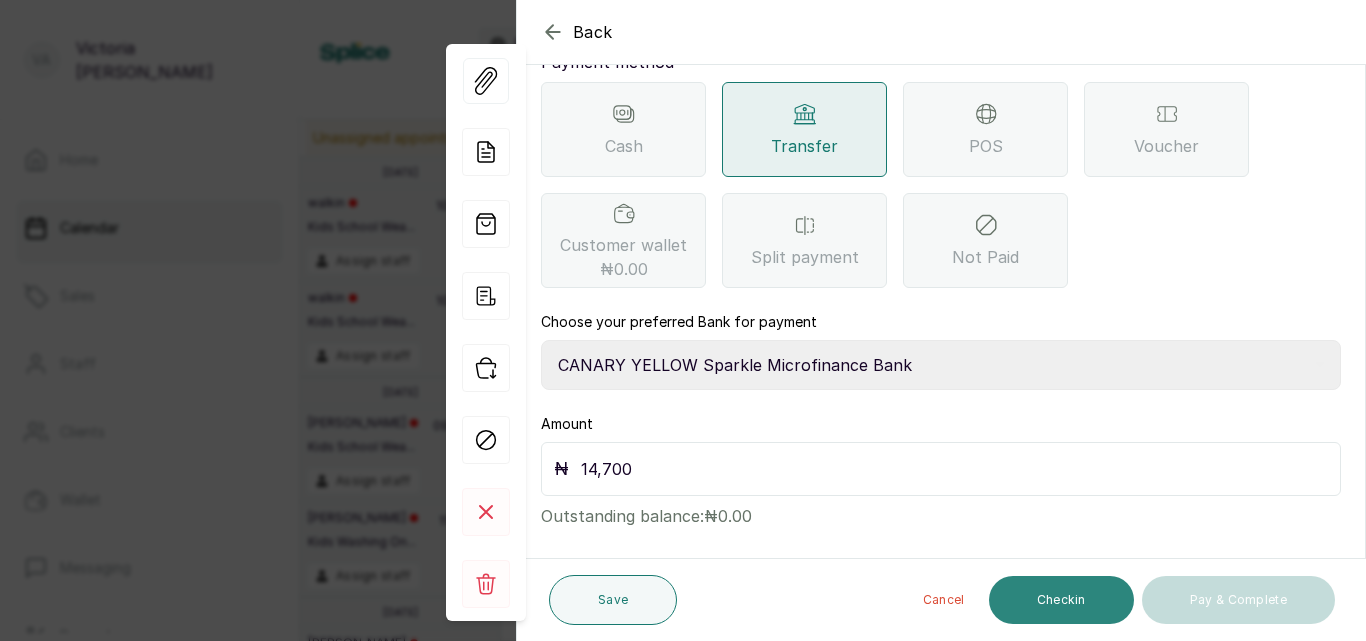 click on "Checkin" at bounding box center (1061, 600) 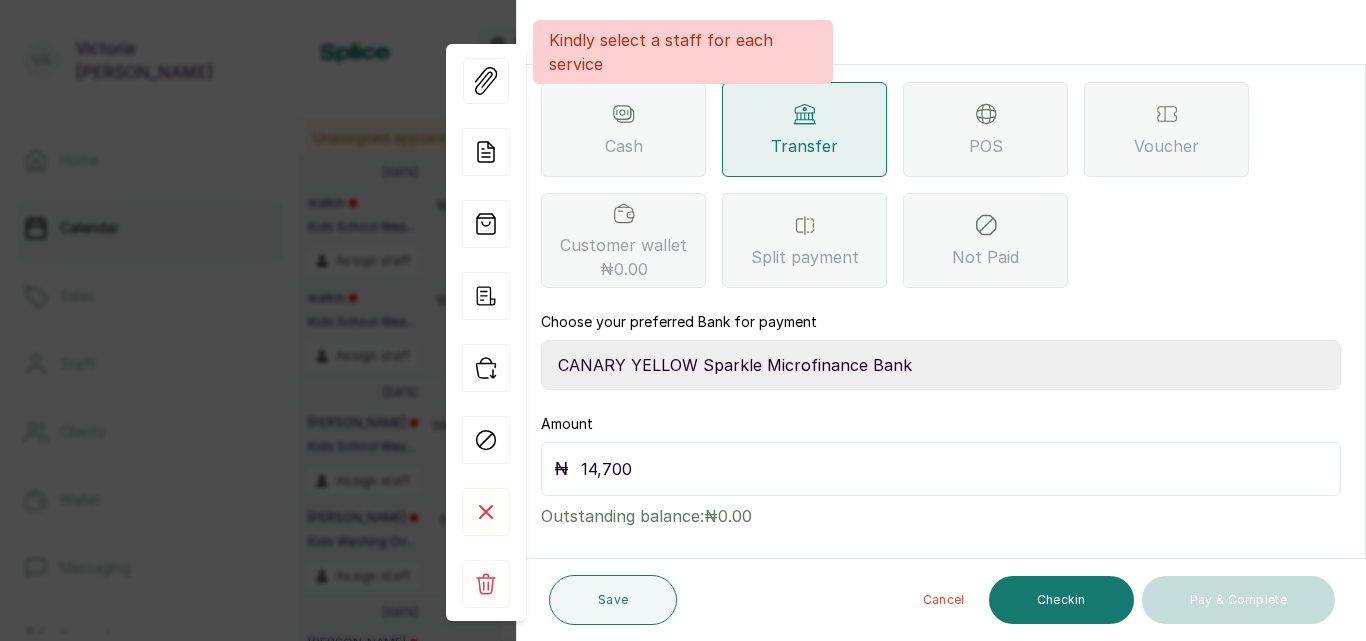 scroll, scrollTop: 0, scrollLeft: 0, axis: both 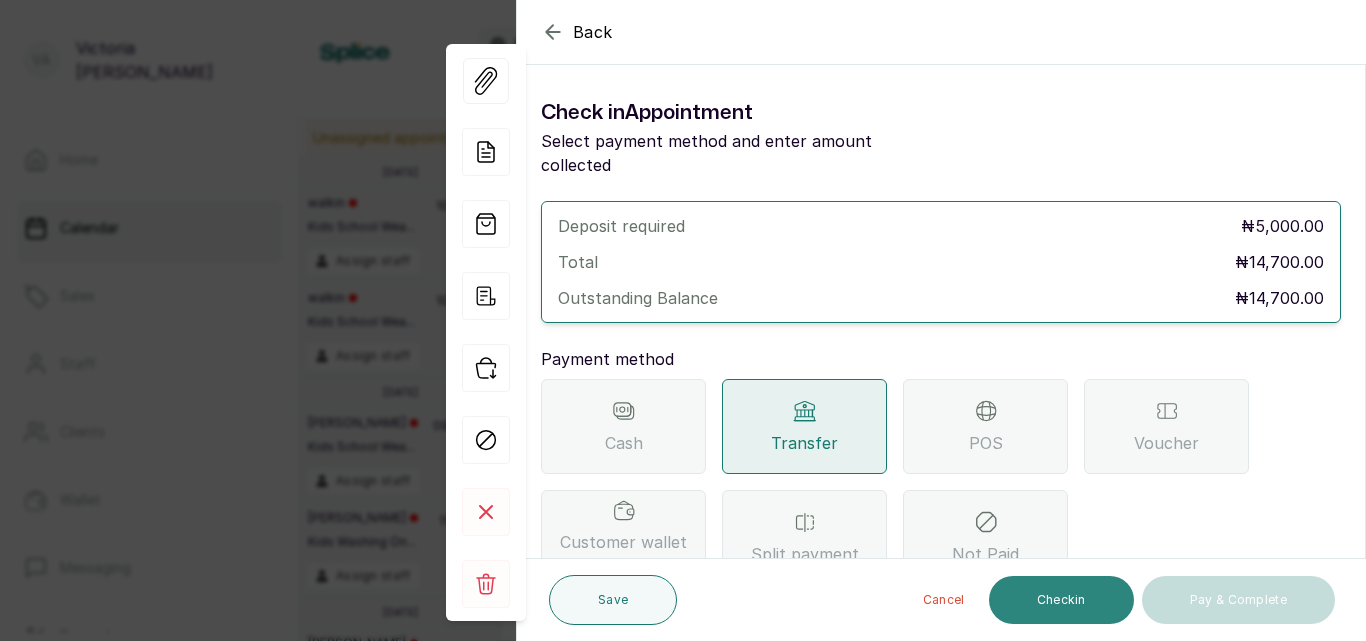 click on "Checkin" at bounding box center (1061, 600) 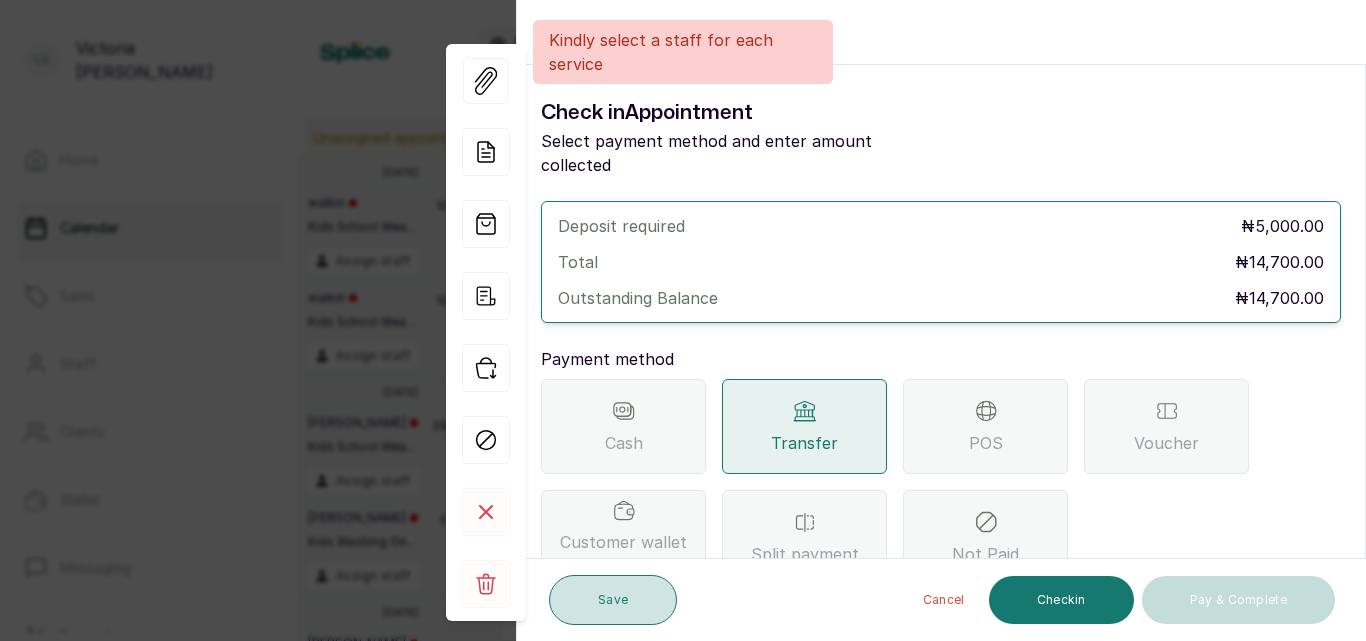 click on "Save" at bounding box center [613, 600] 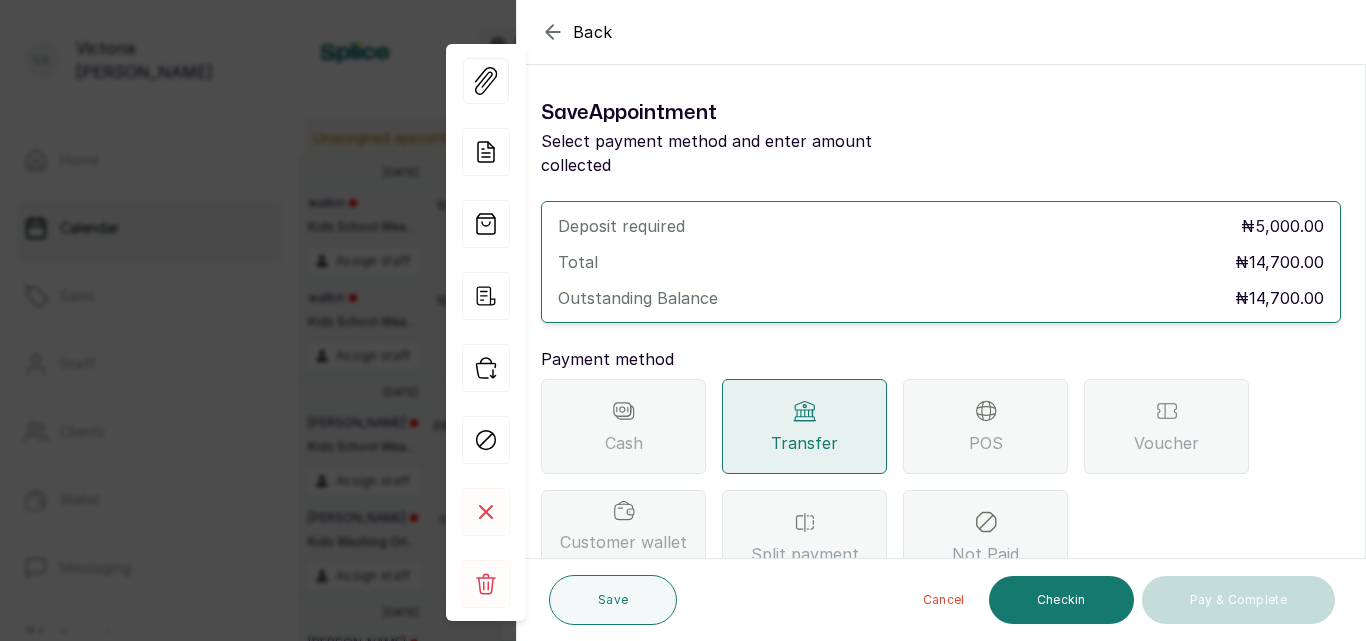 click on "Back" at bounding box center (1200, 32) 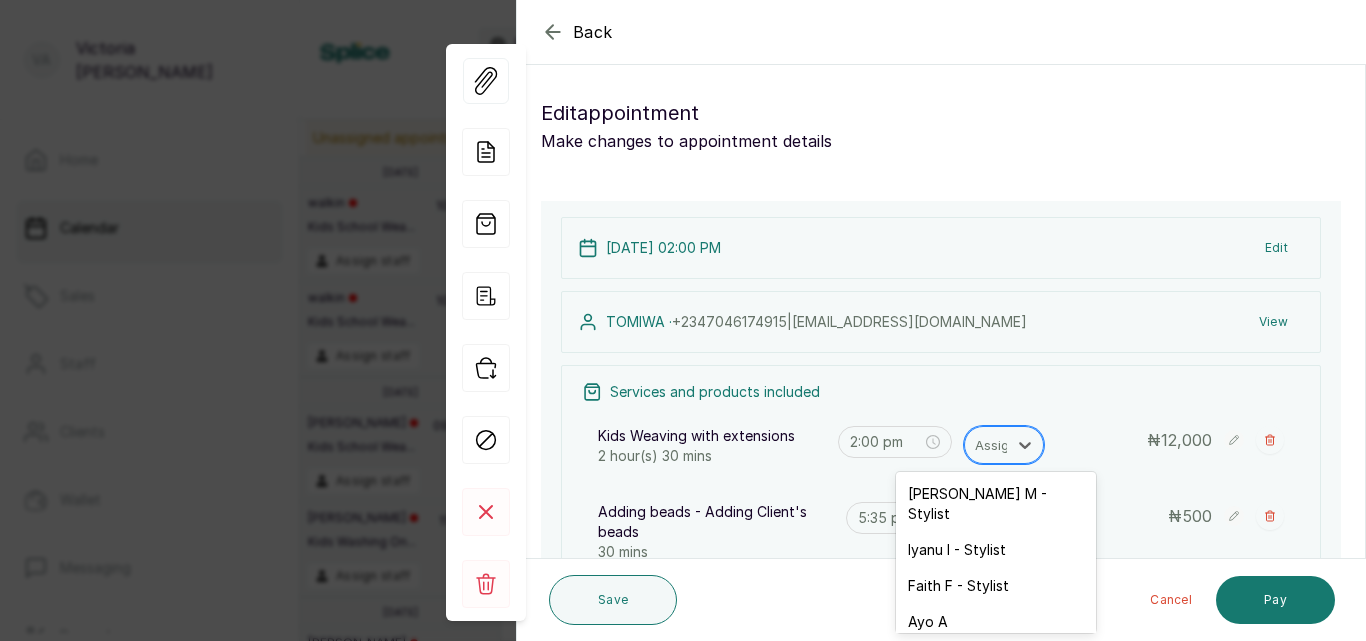 click at bounding box center (996, 445) 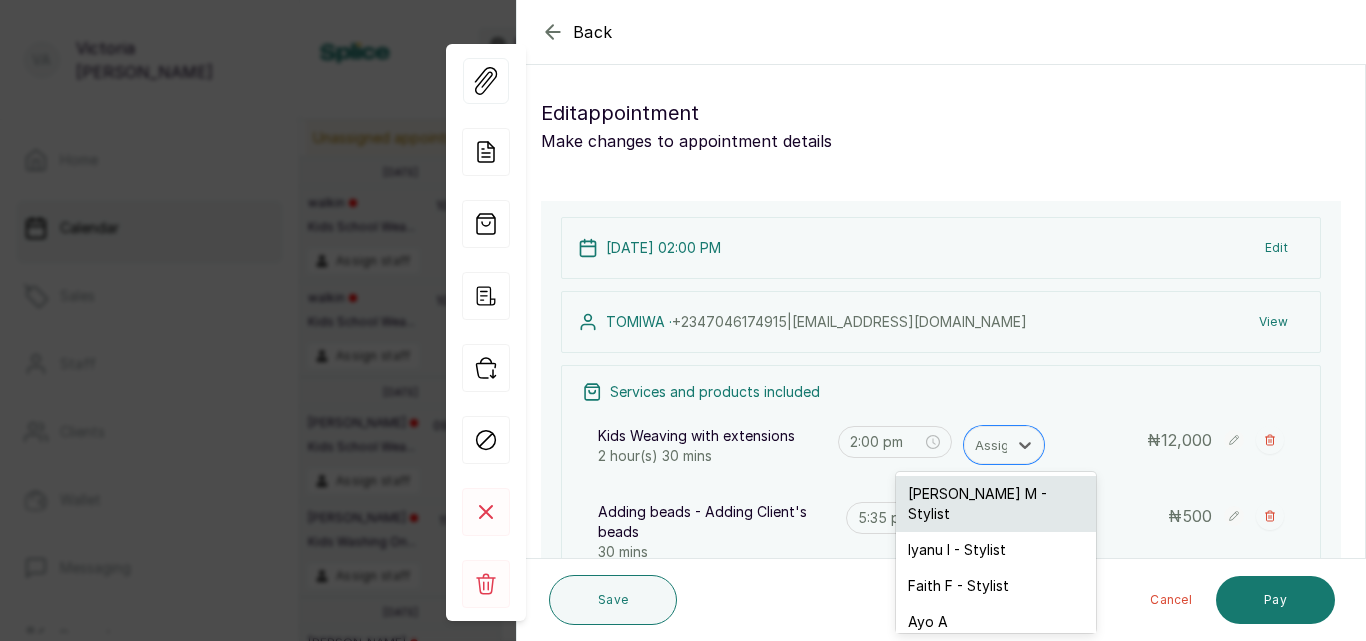 click on "[PERSON_NAME] M - Stylist" at bounding box center (996, 504) 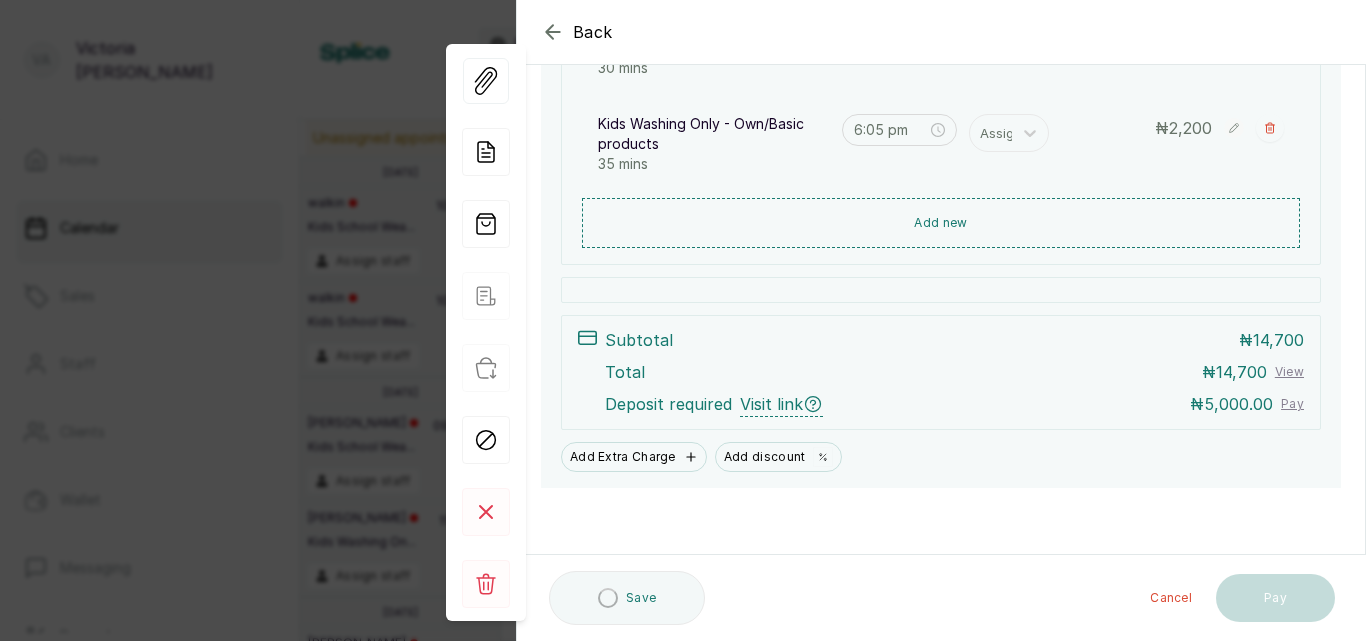 scroll, scrollTop: 524, scrollLeft: 0, axis: vertical 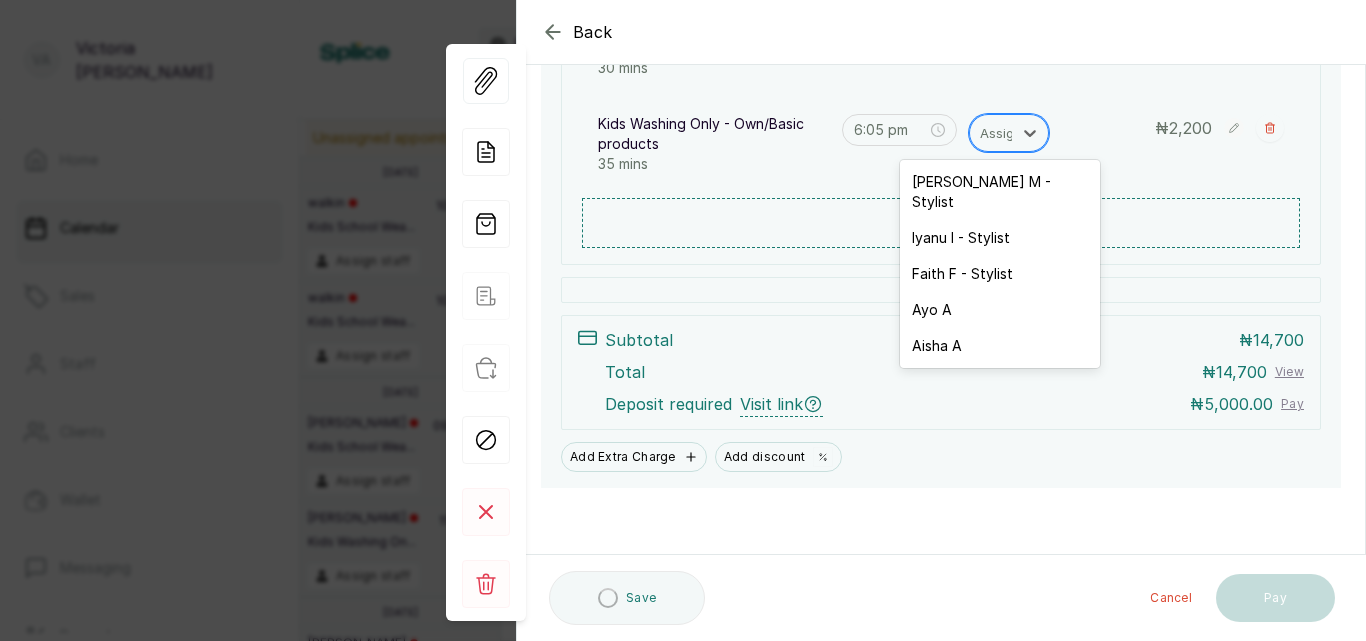 click at bounding box center [1001, 133] 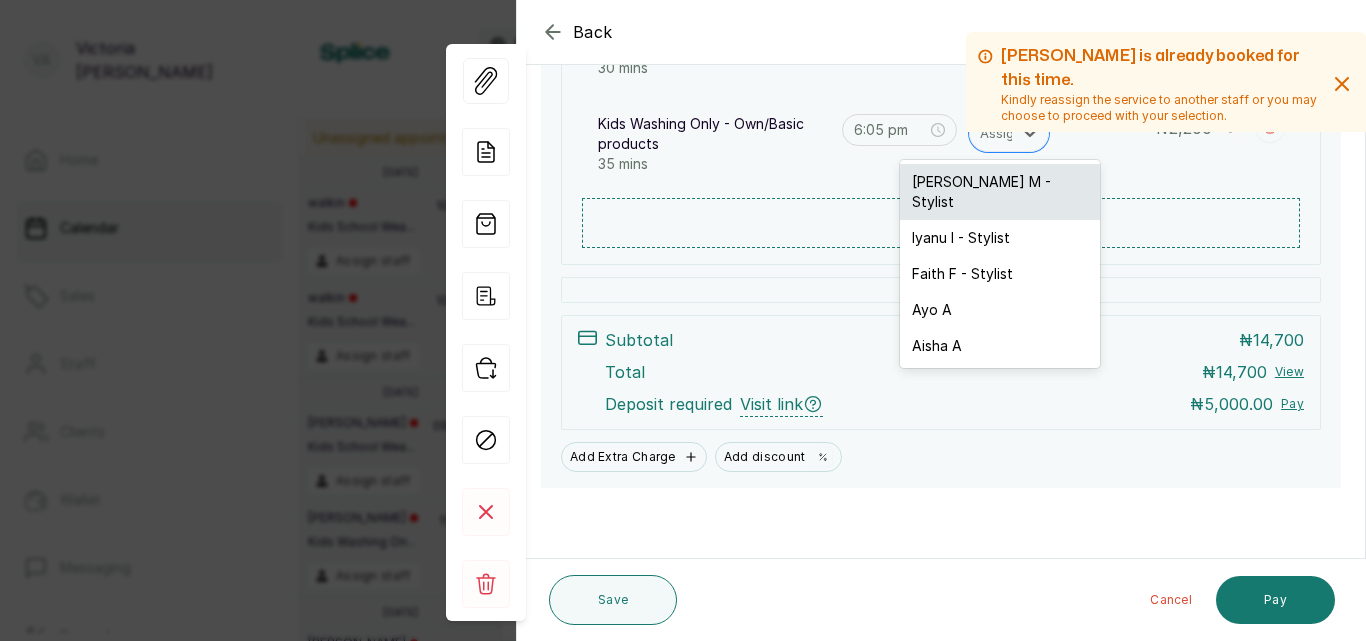 click on "[PERSON_NAME] M - Stylist" at bounding box center [1000, 192] 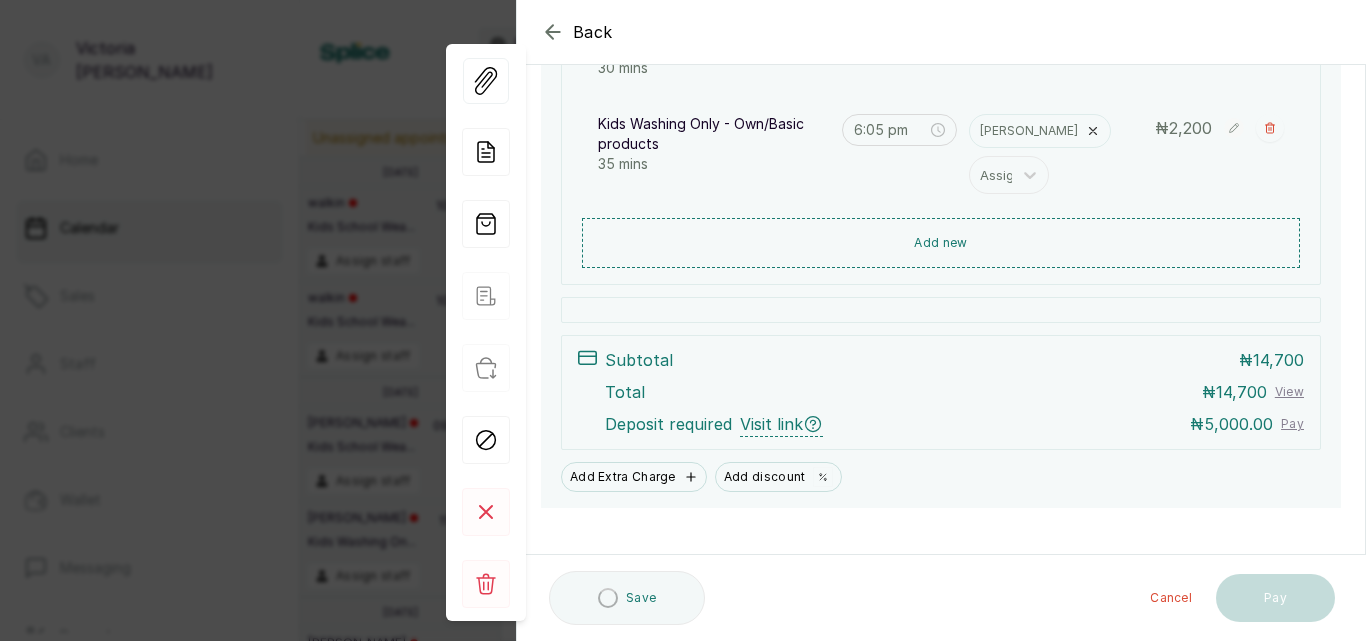 click on "Back Appointment Details Edit  appointment   Make changes to appointment details Appointment type Online Walk-in Phone Appointment Date [DATE] Appointment Time 2:00 pm  Add services  Add service   Kids Weaving with extensions   2 hour(s) 30 mins [PERSON_NAME] Assign 2:00 pm ₦ 12,000   Adding beads - Adding Client's beads   30 mins Assign 5:35 pm ₦ 500   Kids Washing Only  - Own/Basic products   35 mins [PERSON_NAME] Assign 6:05 pm ₦ 2,200  Add products   No Products added Add product Subtotal ₦14,700.00 Deposit Required ₦5,000.00 Total ₦ 14,700 Add Extra Charge Add discount Note 1000 of 1000 characters left Client has made payment Visit link  [DATE] 02:00 PM Edit TOMIWA    ·  [PHONE_NUMBER]  |  [EMAIL_ADDRESS][DOMAIN_NAME] View Services and products included Kids Weaving with extensions 2 hour(s) 30 mins 2:00 pm [PERSON_NAME] Assign ₦ 12,000 Adding beads - Adding Client's beads 30 mins 5:35 pm Assign ₦ 500 Kids Washing Only  - Own/Basic products 35 mins 6:05 pm [PERSON_NAME] Assign ₦ 2,200 Add new Subtotal" at bounding box center [941, 320] 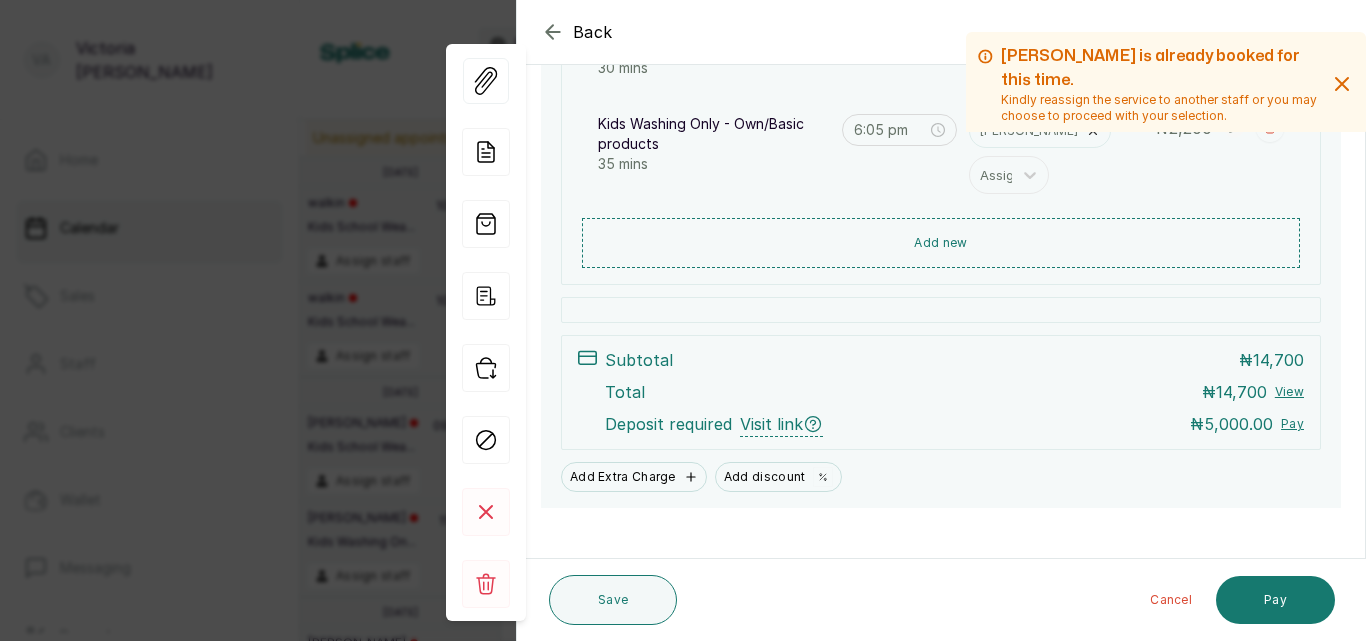 scroll, scrollTop: 0, scrollLeft: 0, axis: both 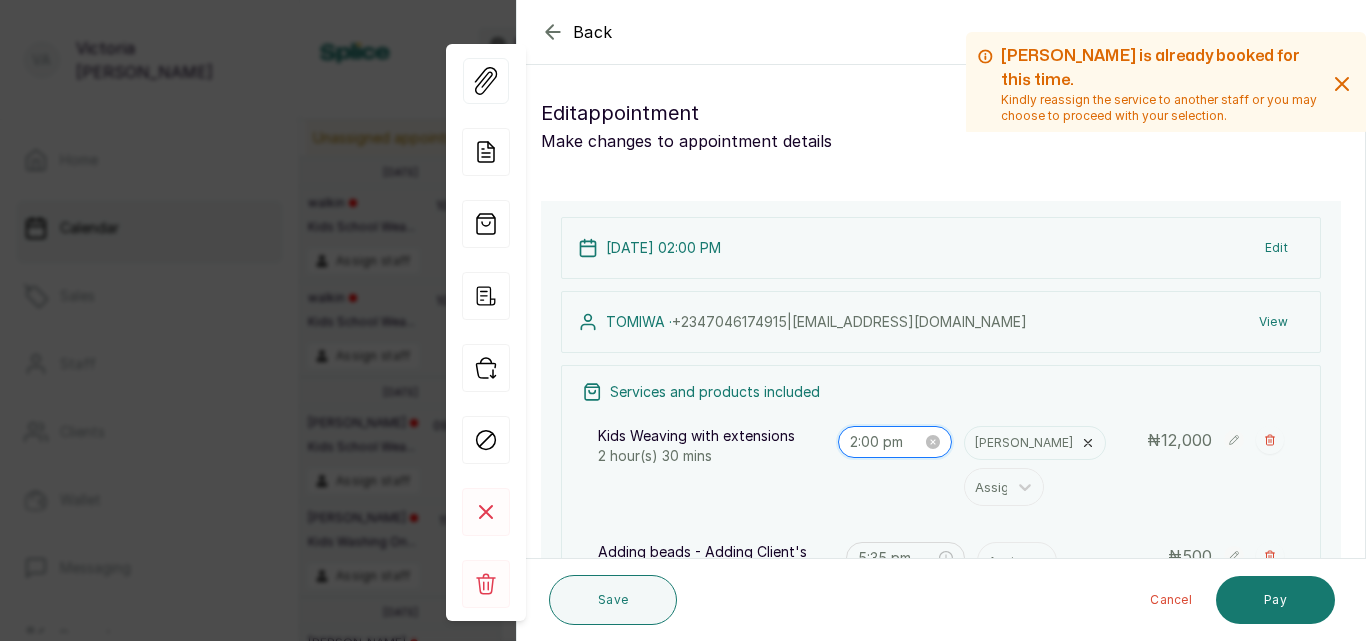 click on "2:00 pm" at bounding box center [886, 442] 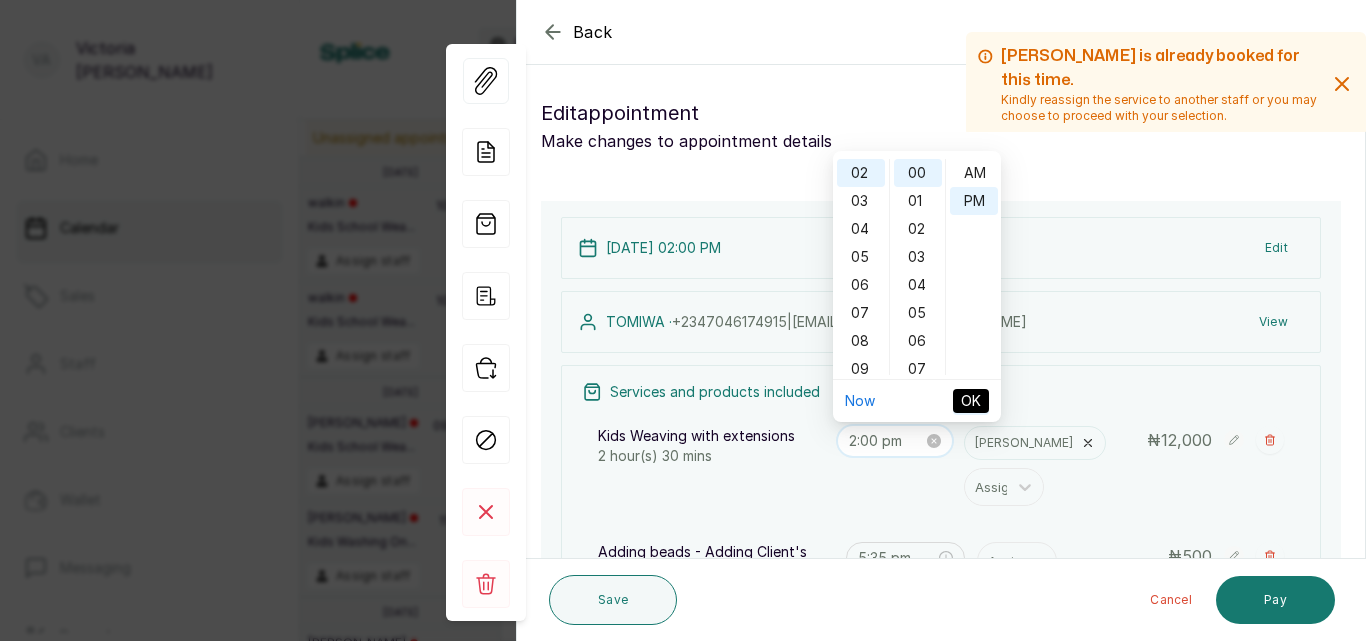 scroll, scrollTop: 56, scrollLeft: 0, axis: vertical 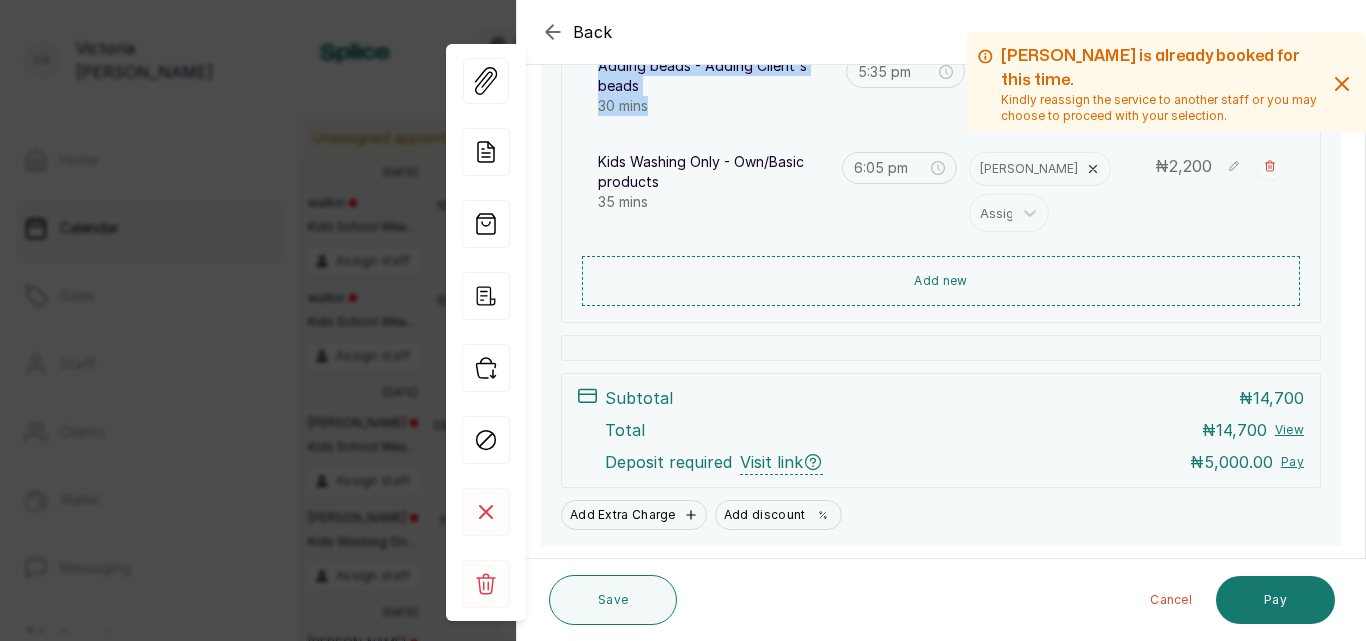 drag, startPoint x: 1032, startPoint y: 505, endPoint x: 796, endPoint y: 115, distance: 455.84647 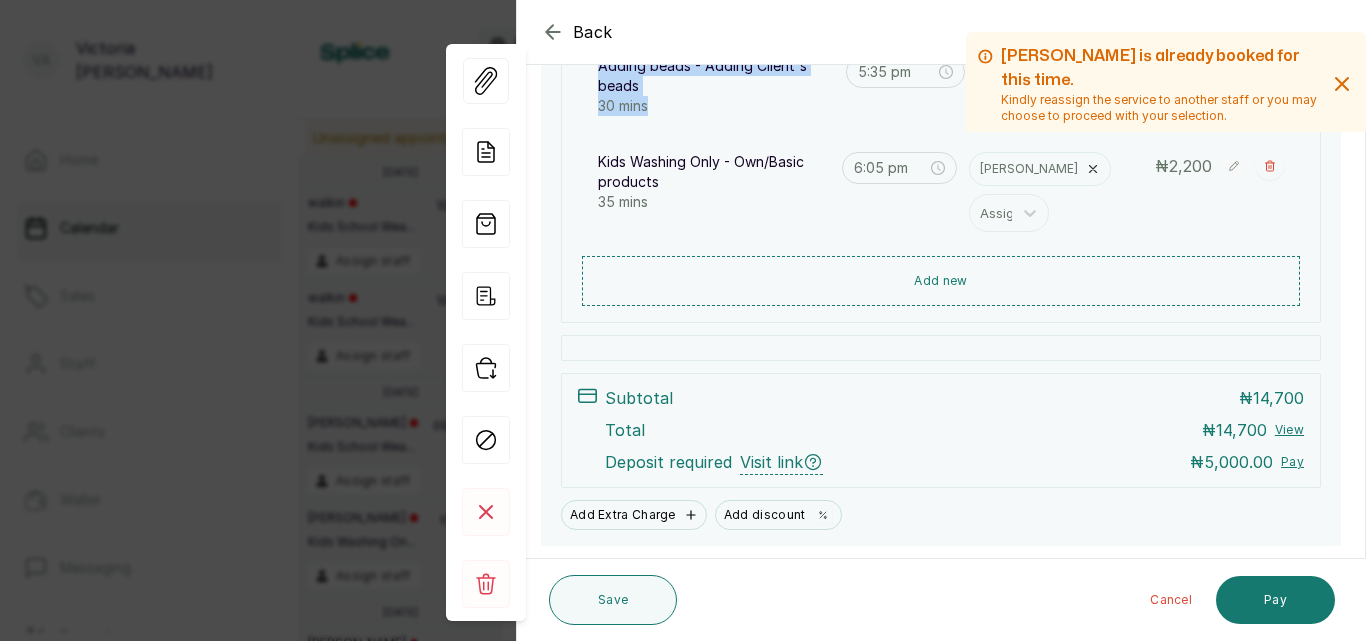 click on "Services and products included Kids Weaving with extensions 2 hour(s) 30 mins 2:00 pm [PERSON_NAME] Assign ₦ 12,000 Adding beads - Adding Client's beads 30 mins 5:35 pm Assign ₦ 500 Kids Washing Only  - Own/Basic products 35 mins 6:05 pm [PERSON_NAME] Assign ₦ 2,200 Add new" at bounding box center [941, 101] 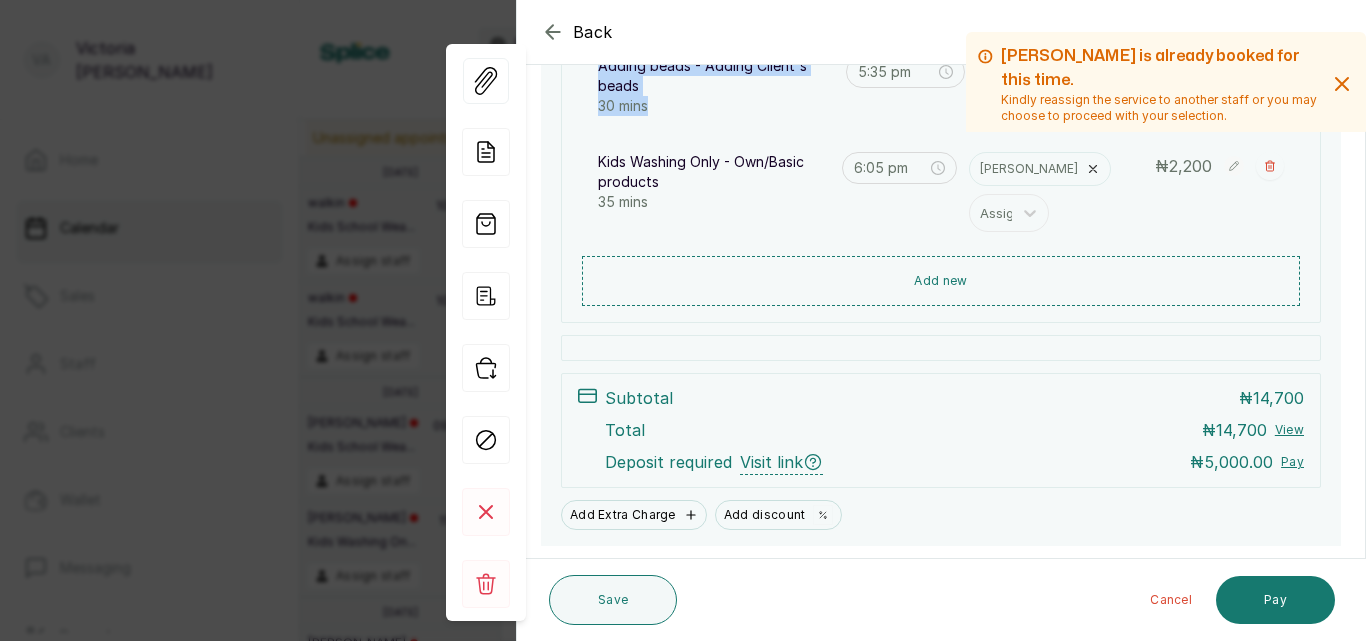 click 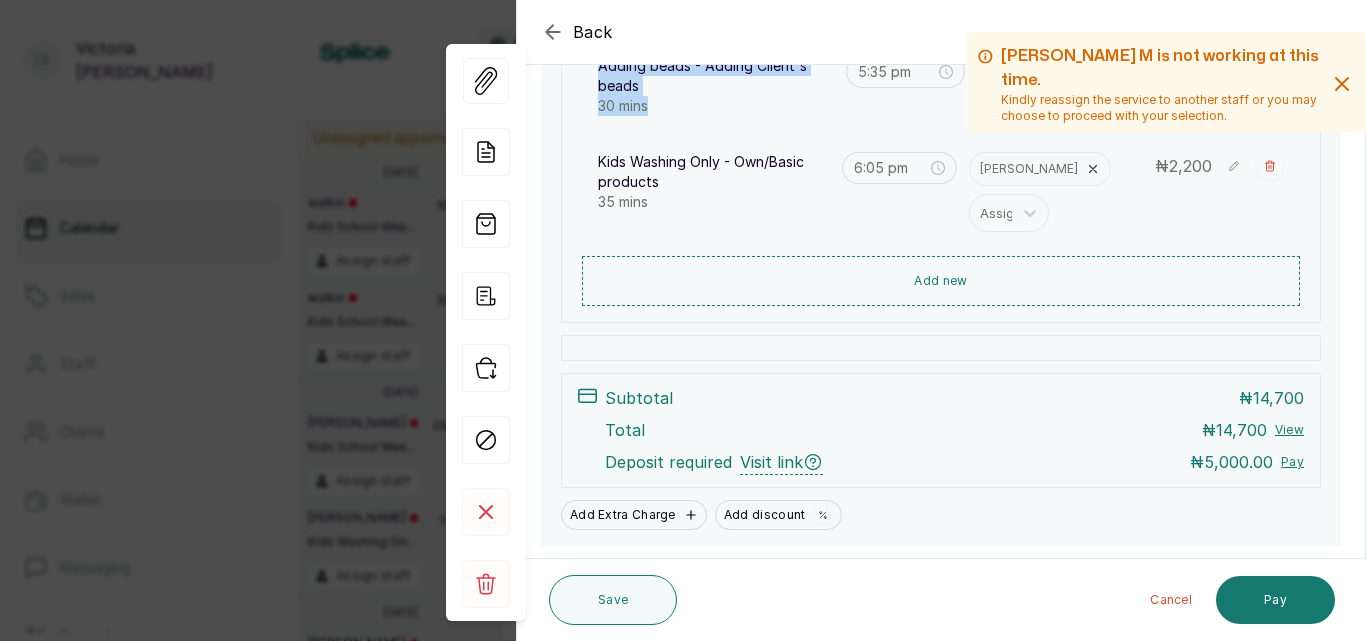 click 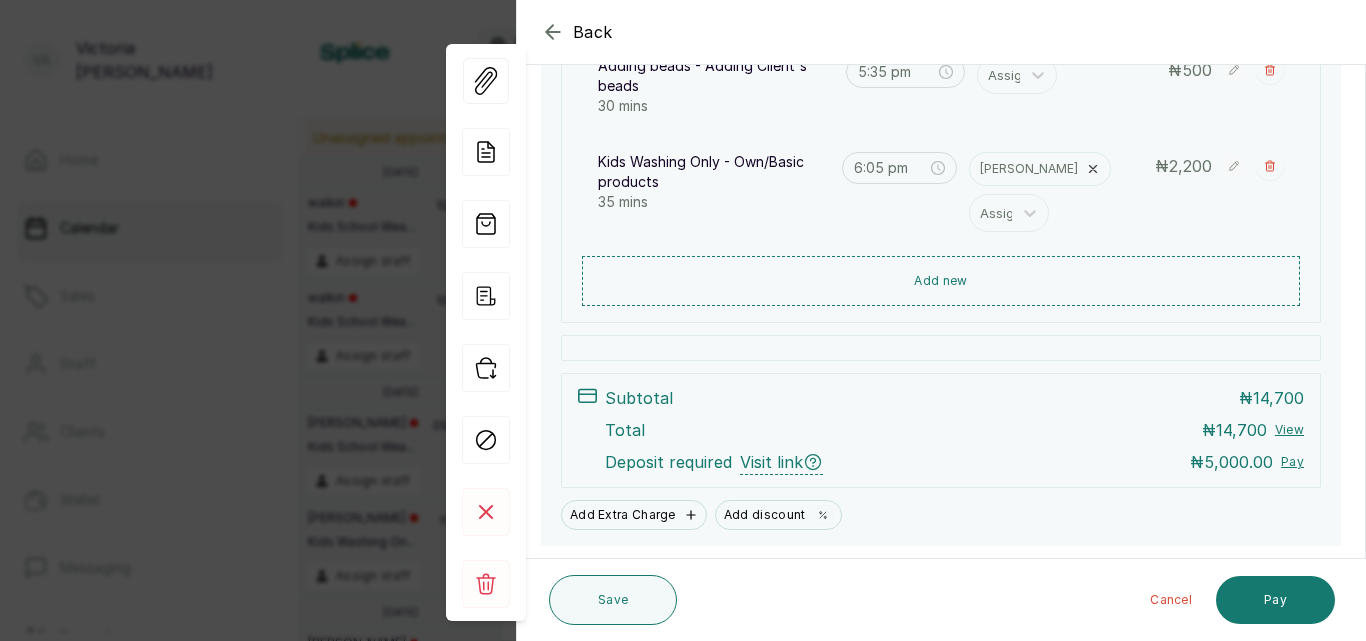 click at bounding box center (1166, 82) 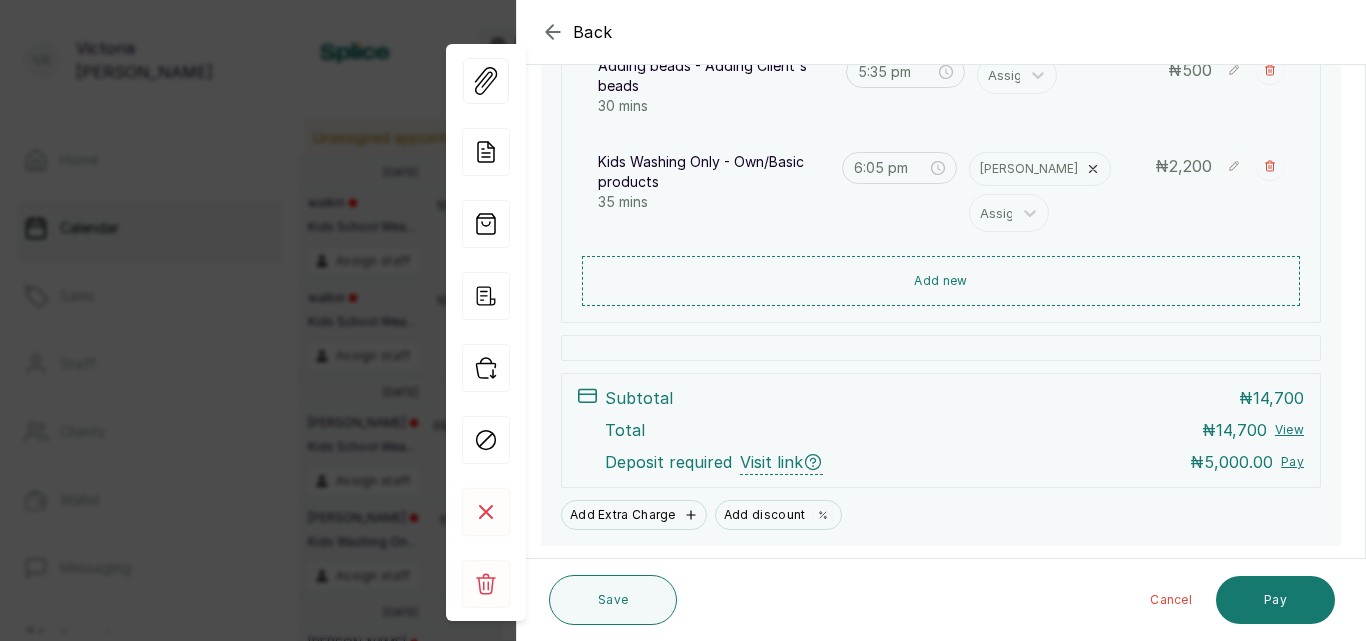 click at bounding box center (1166, 82) 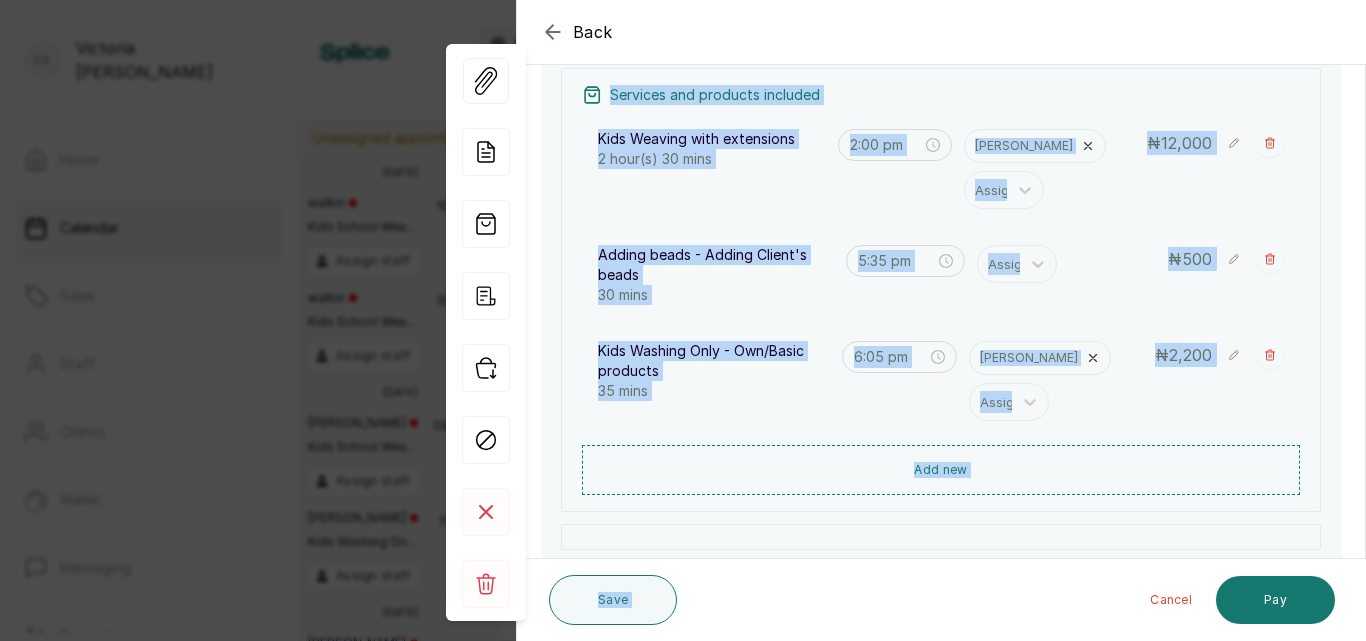 scroll, scrollTop: 366, scrollLeft: 0, axis: vertical 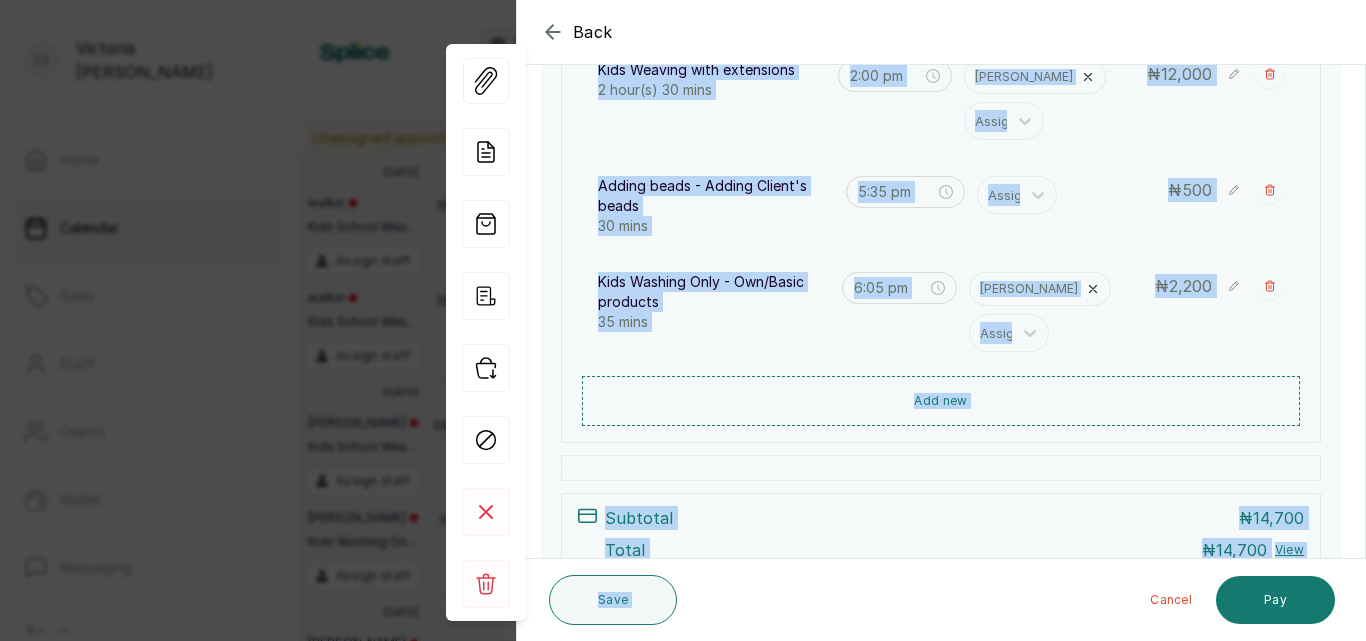 drag, startPoint x: 1276, startPoint y: 123, endPoint x: 845, endPoint y: 563, distance: 615.9229 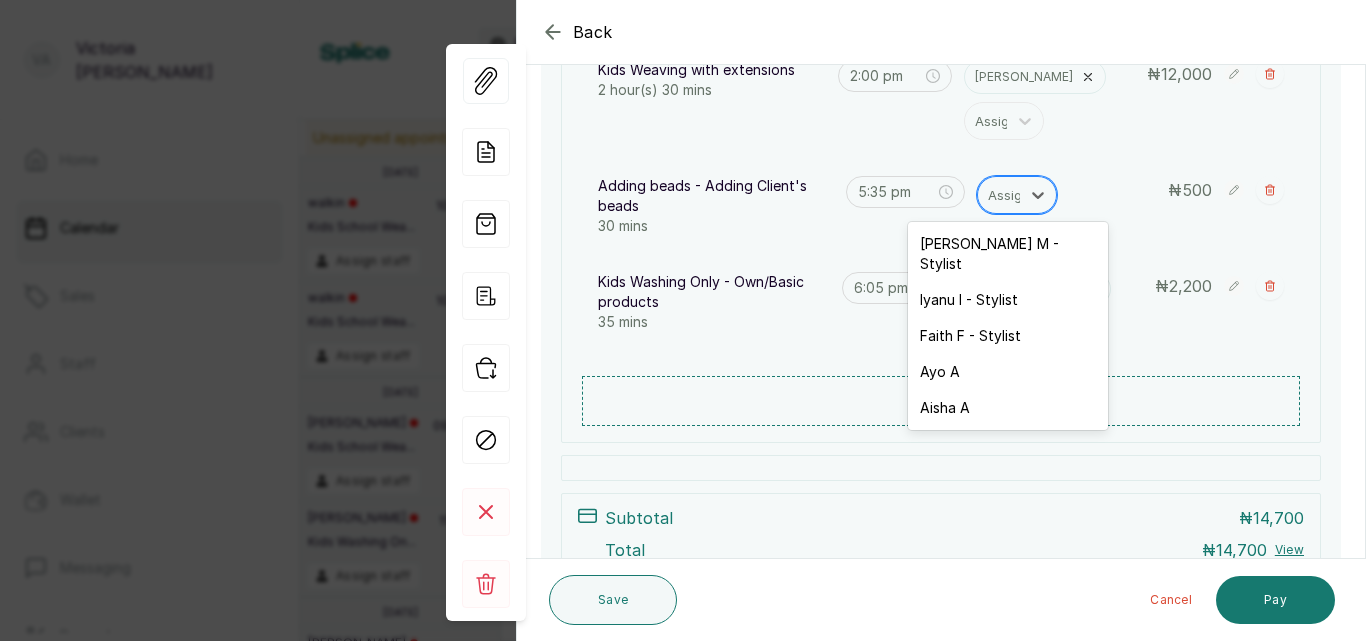 click at bounding box center [1009, 195] 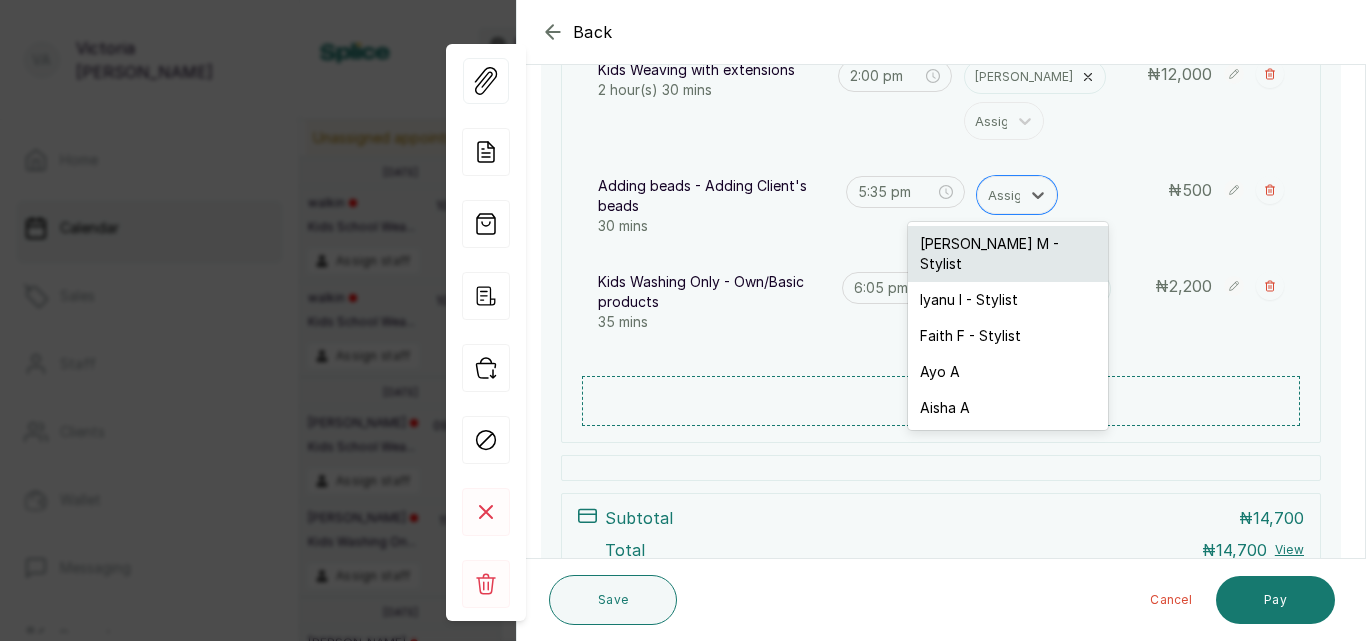 click on "[PERSON_NAME] M - Stylist" at bounding box center [1008, 254] 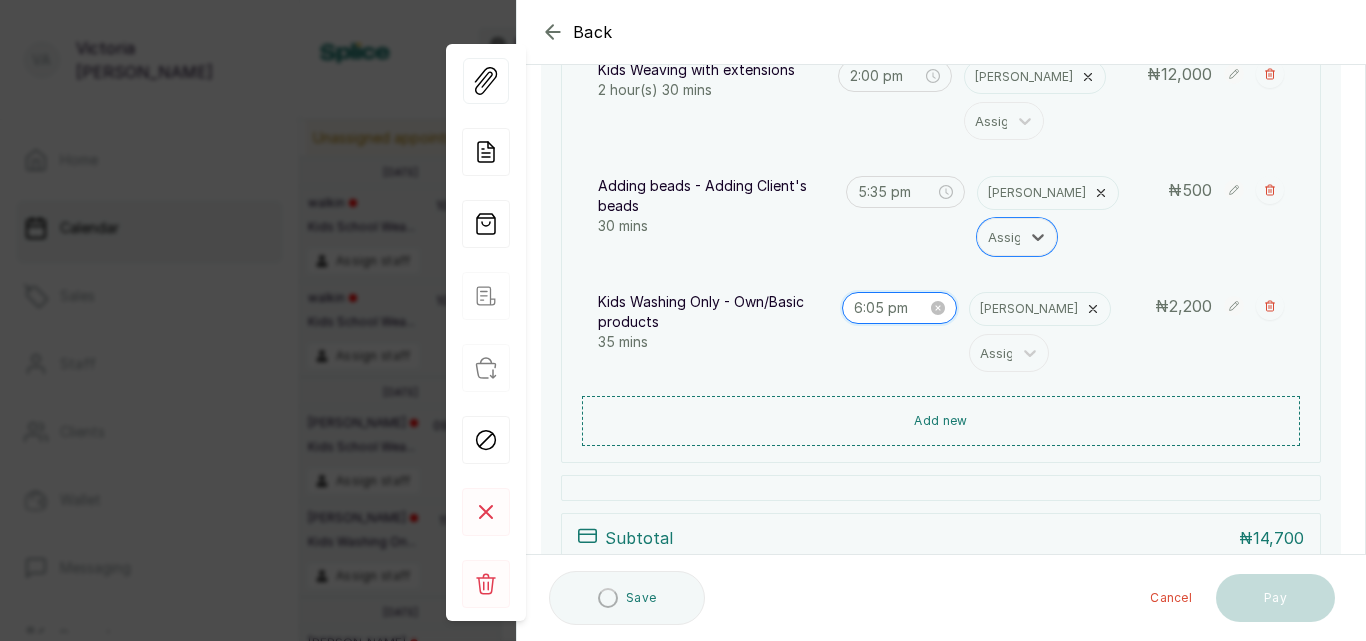 click on "6:05 pm" at bounding box center (891, 308) 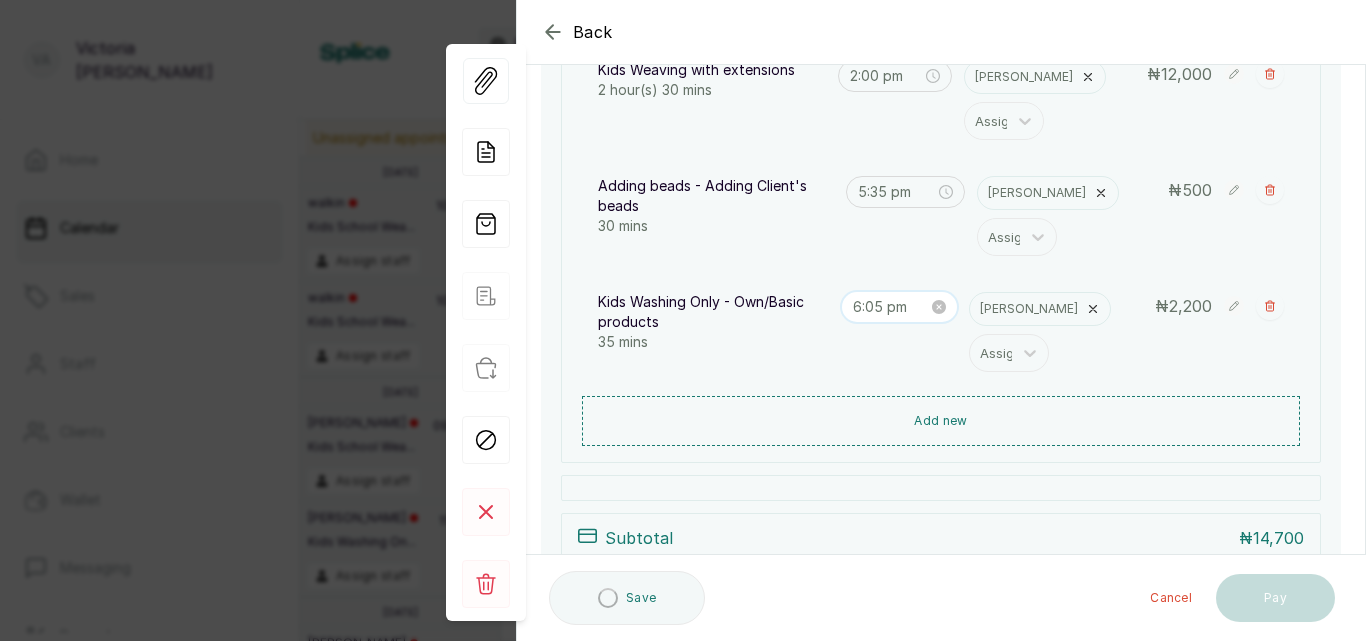 scroll, scrollTop: 120, scrollLeft: 0, axis: vertical 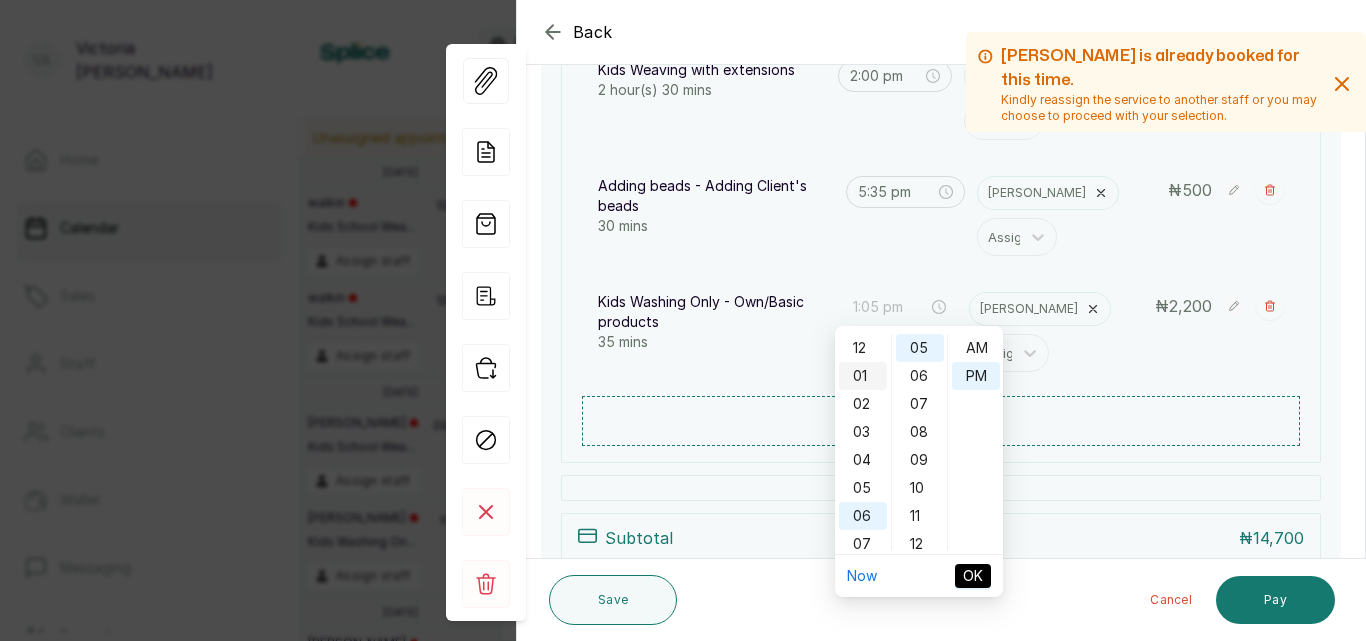 click on "01" at bounding box center [863, 376] 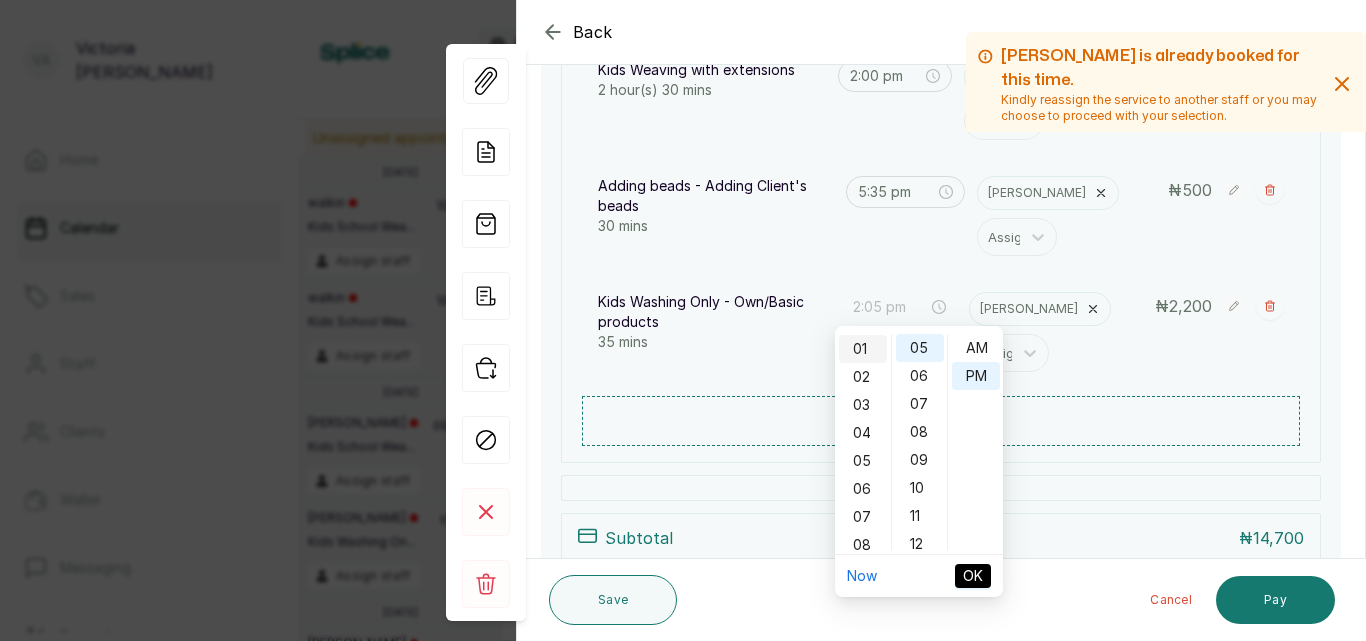 scroll, scrollTop: 28, scrollLeft: 0, axis: vertical 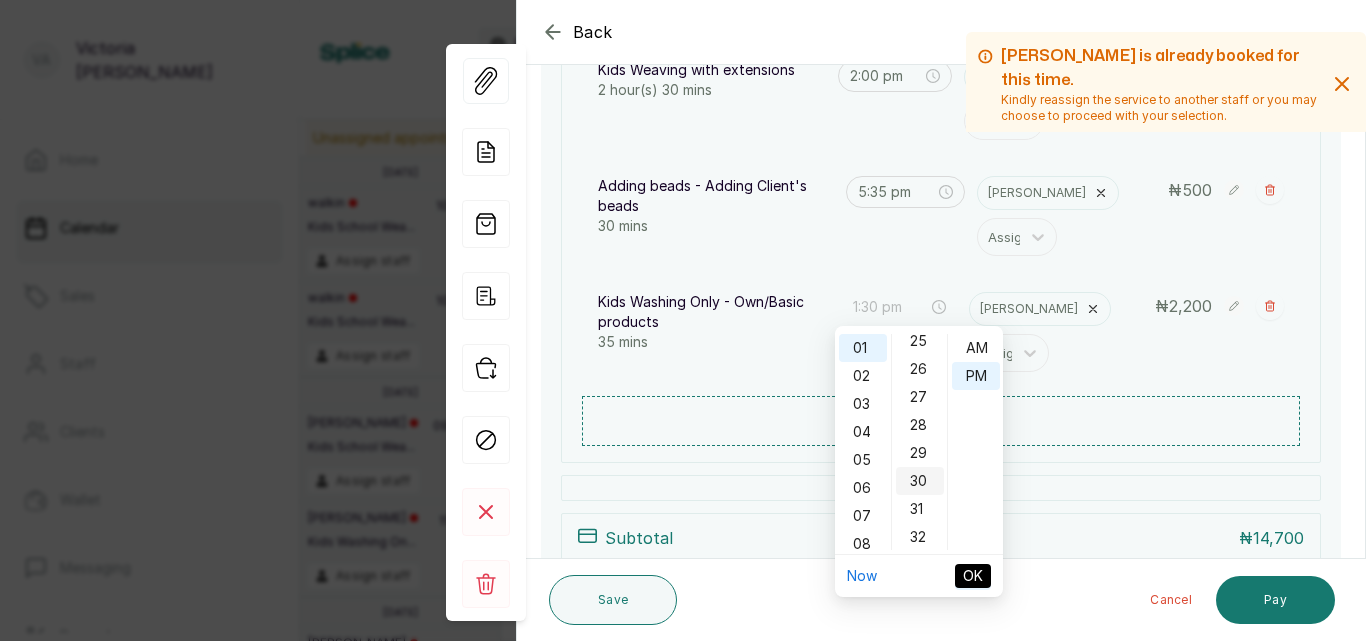 click on "30" at bounding box center [920, 481] 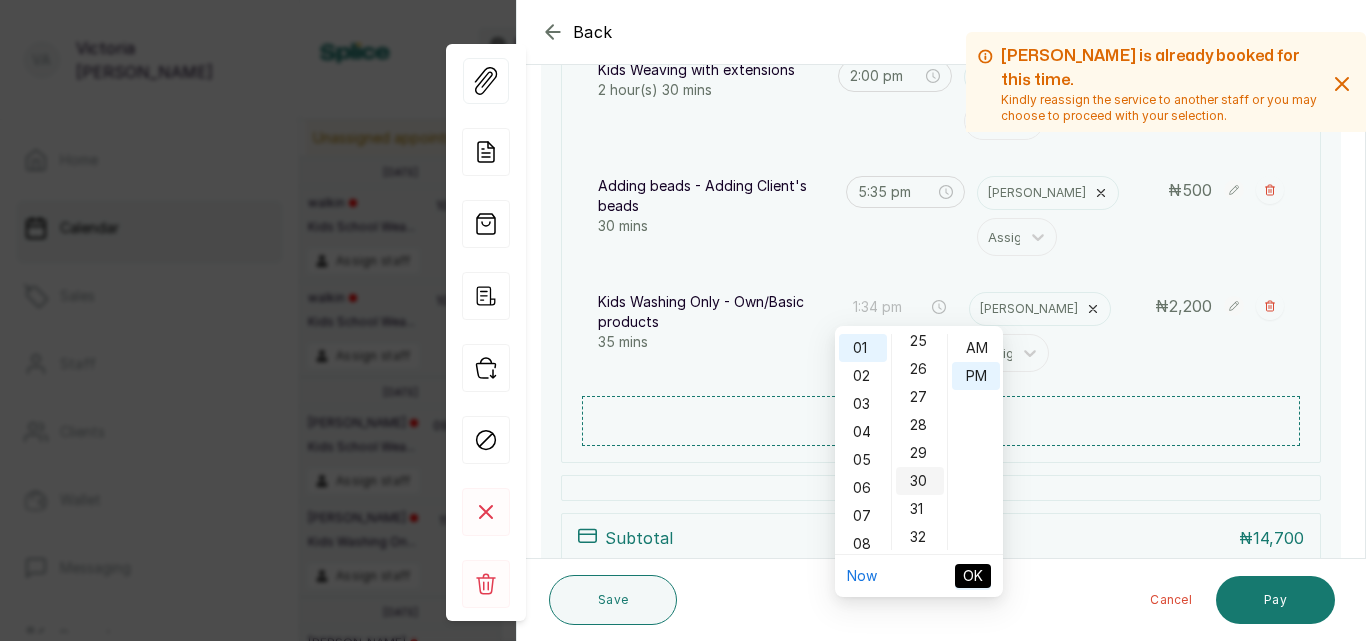 scroll, scrollTop: 840, scrollLeft: 0, axis: vertical 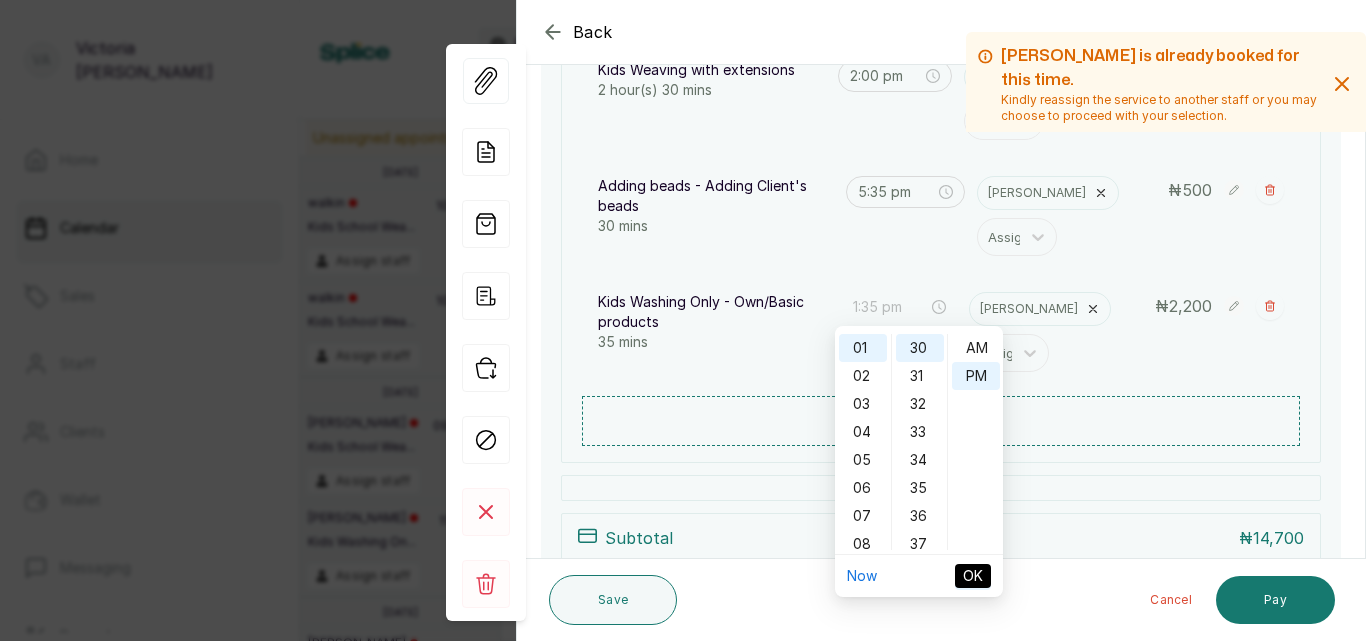 type on "1:30 pm" 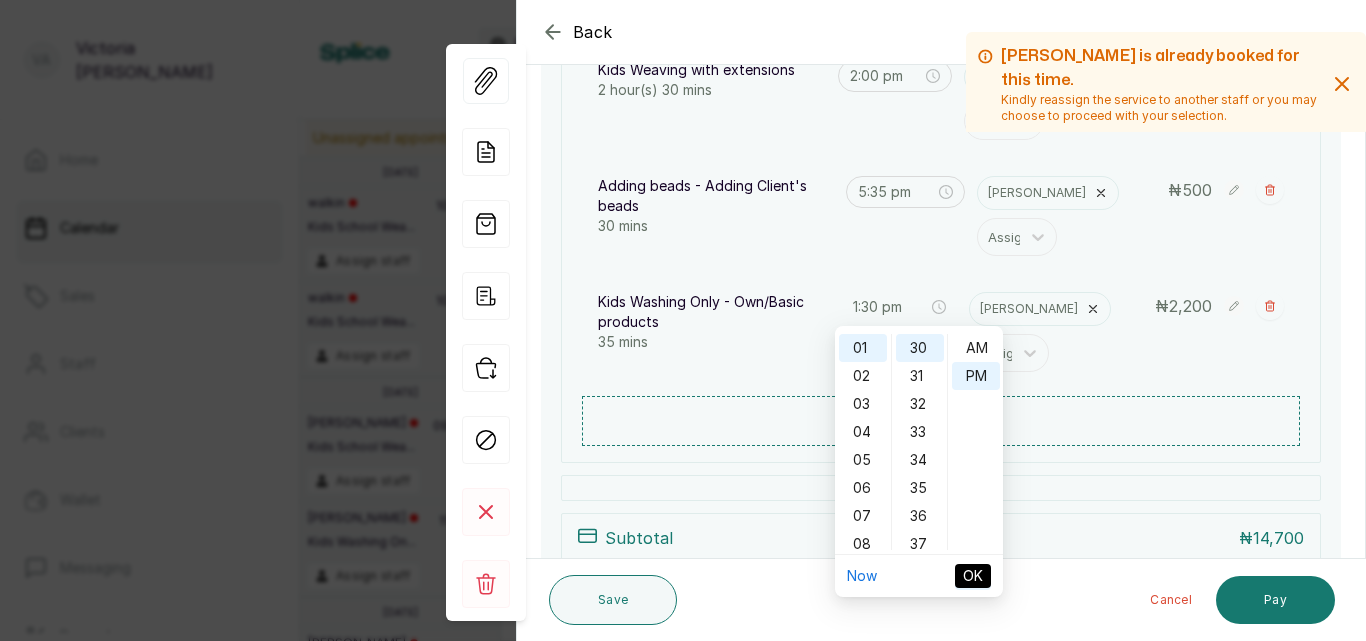 click on "OK" at bounding box center (973, 576) 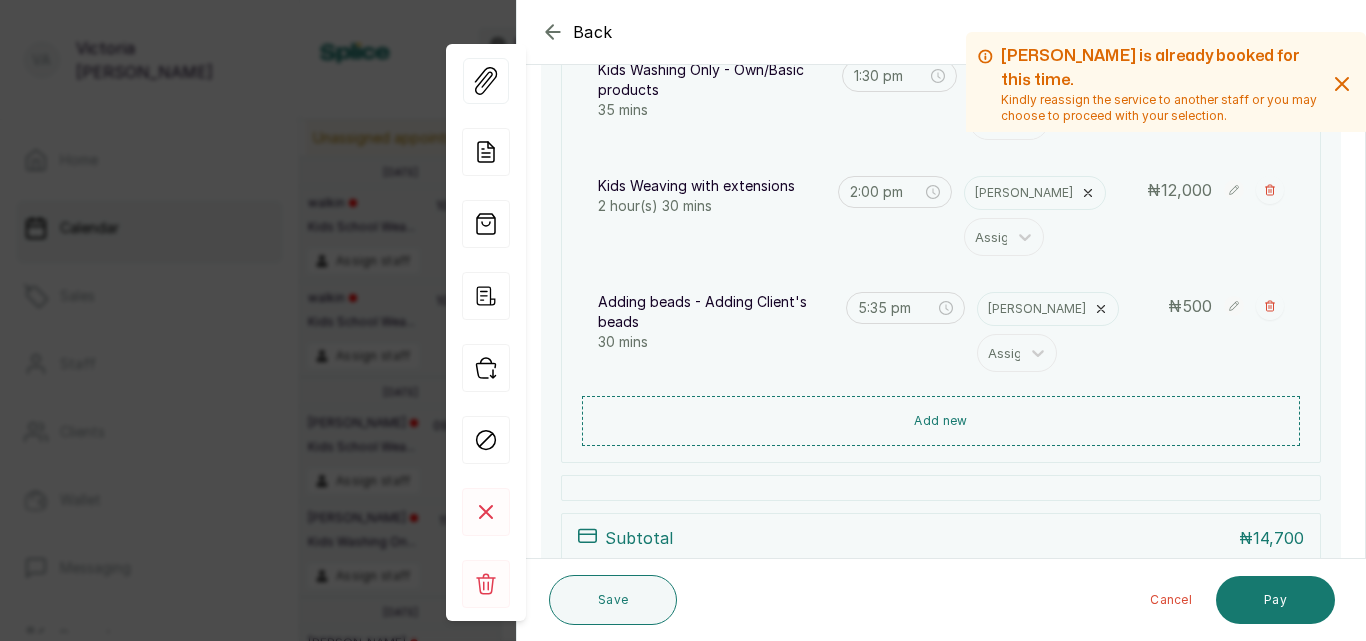 click 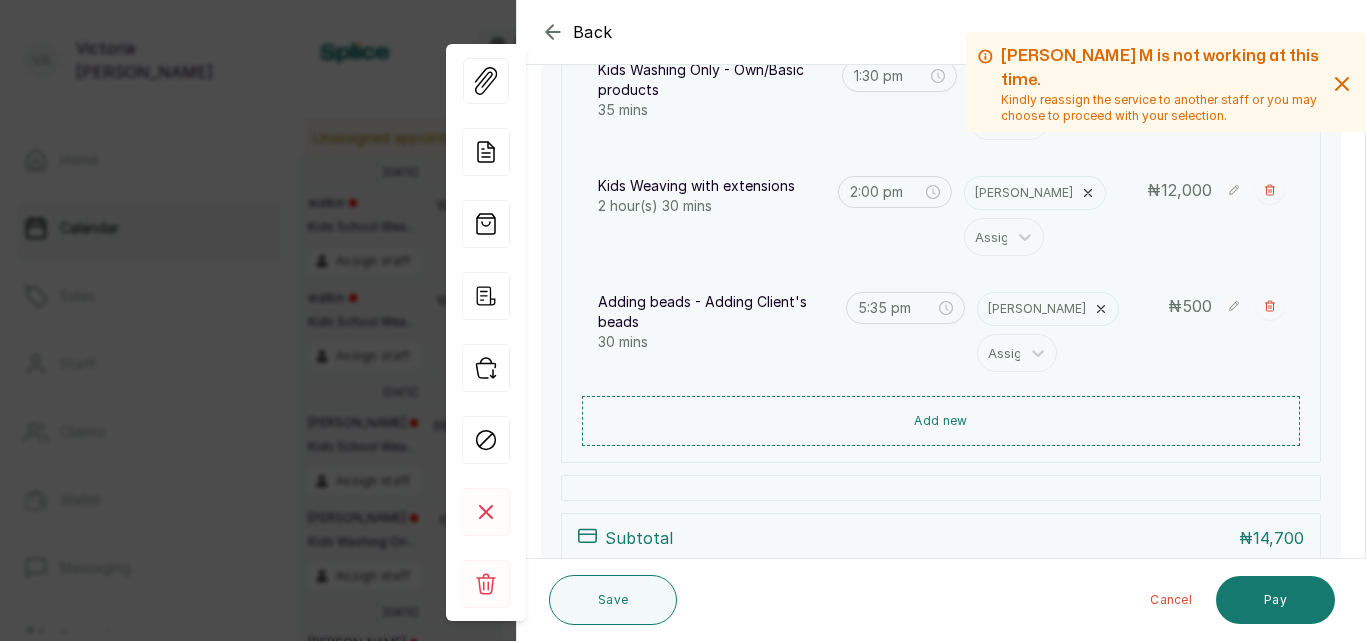 click on "Show no-show/cancelled" at bounding box center (1342, 84) 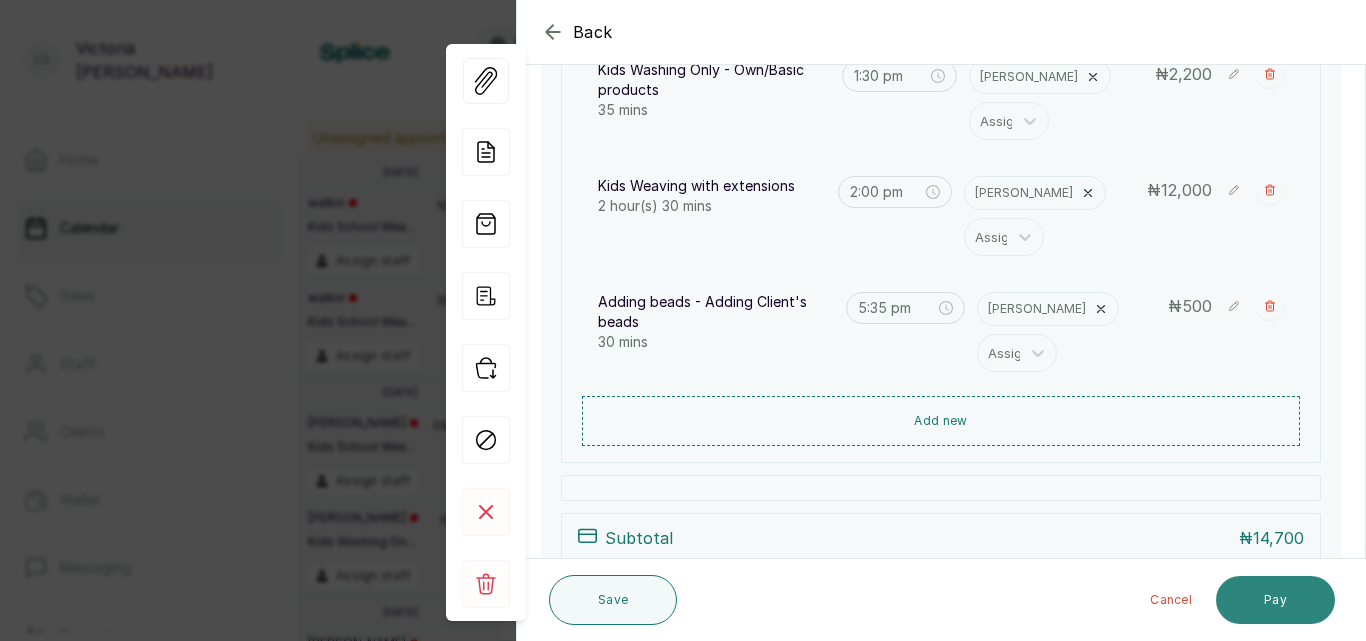 click on "Pay" at bounding box center [1275, 600] 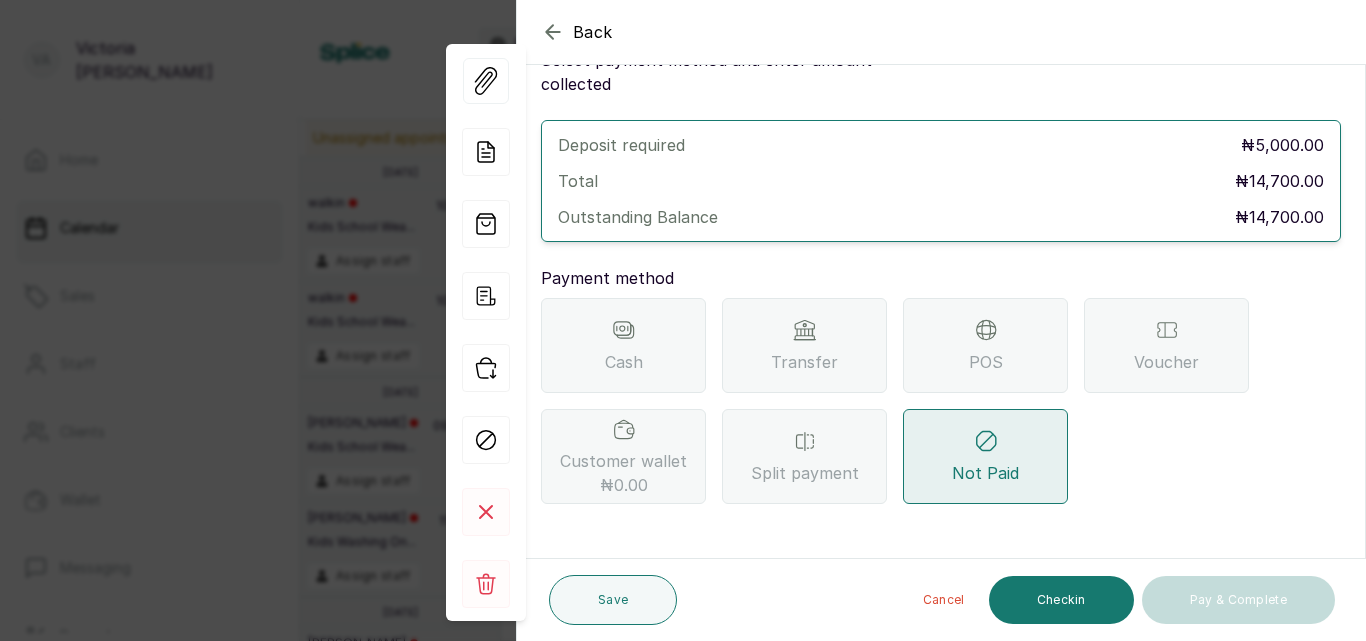 scroll, scrollTop: 57, scrollLeft: 0, axis: vertical 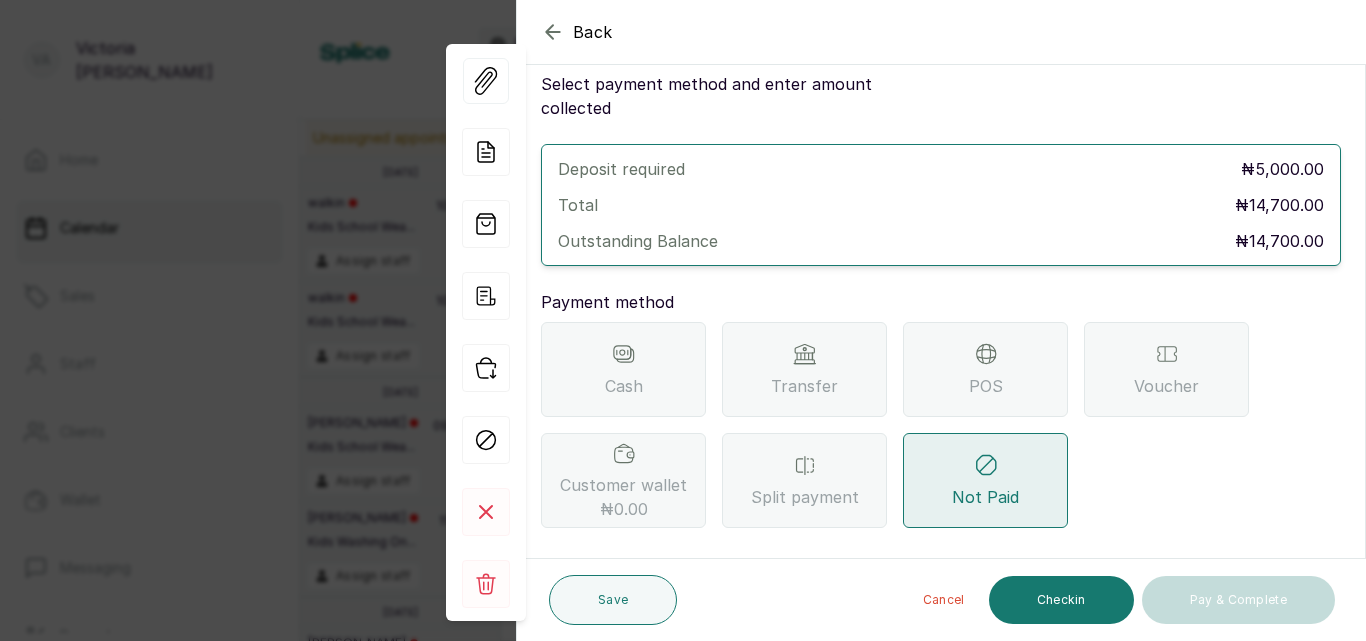 click on "Transfer" at bounding box center [804, 369] 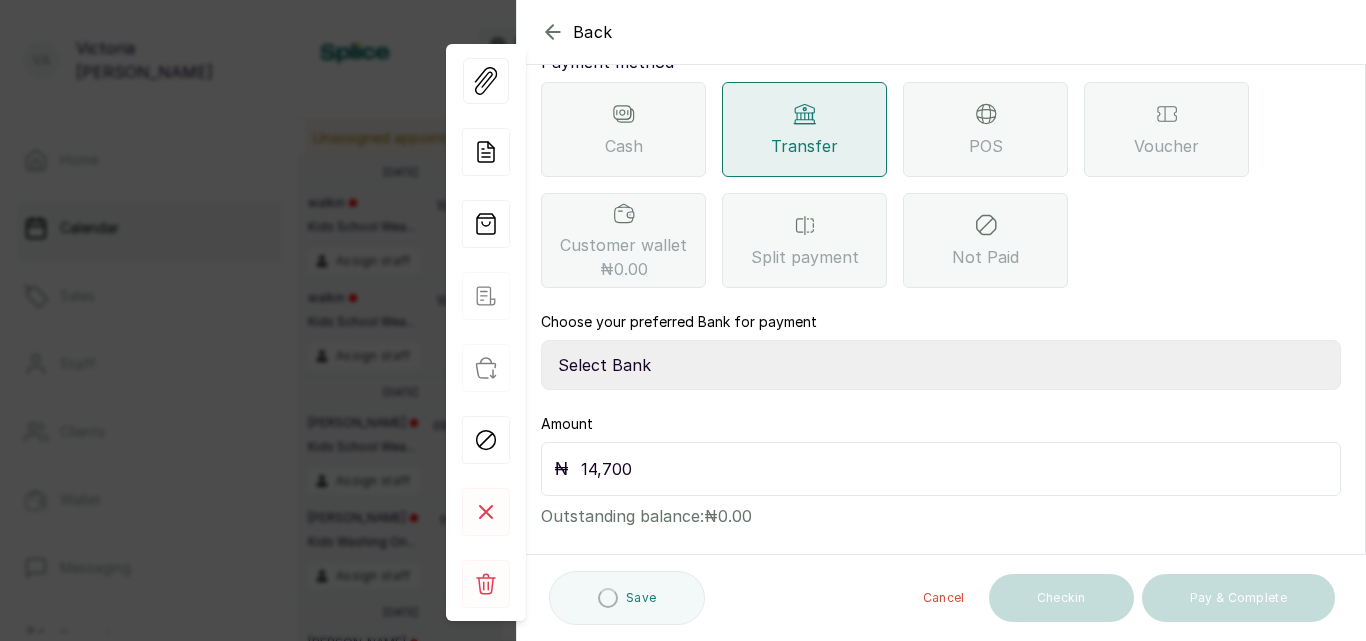 click on "Select Bank CANARY YELLOW Moniepoint MFB CANARY YELLOW Sparkle Microfinance Bank" at bounding box center (941, 365) 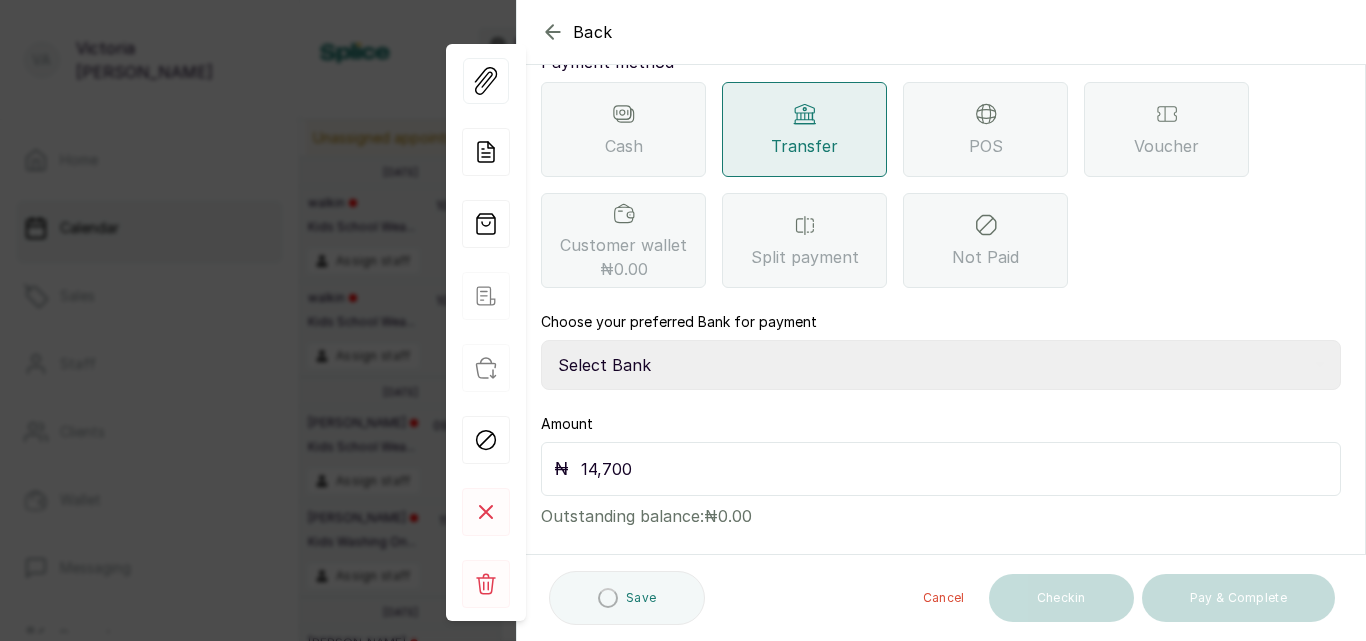 select on "a0df1ee2-db04-4e2a-8640-932656be21d6" 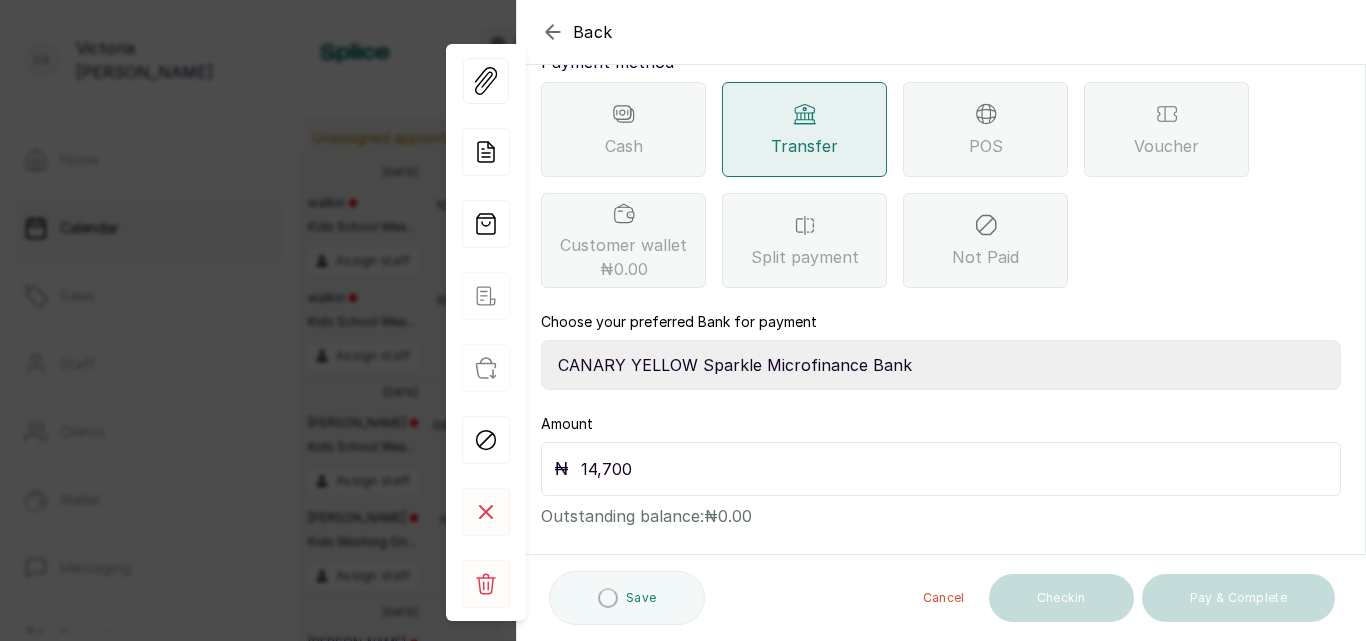 click on "Select Bank CANARY YELLOW Moniepoint MFB CANARY YELLOW Sparkle Microfinance Bank" at bounding box center (941, 365) 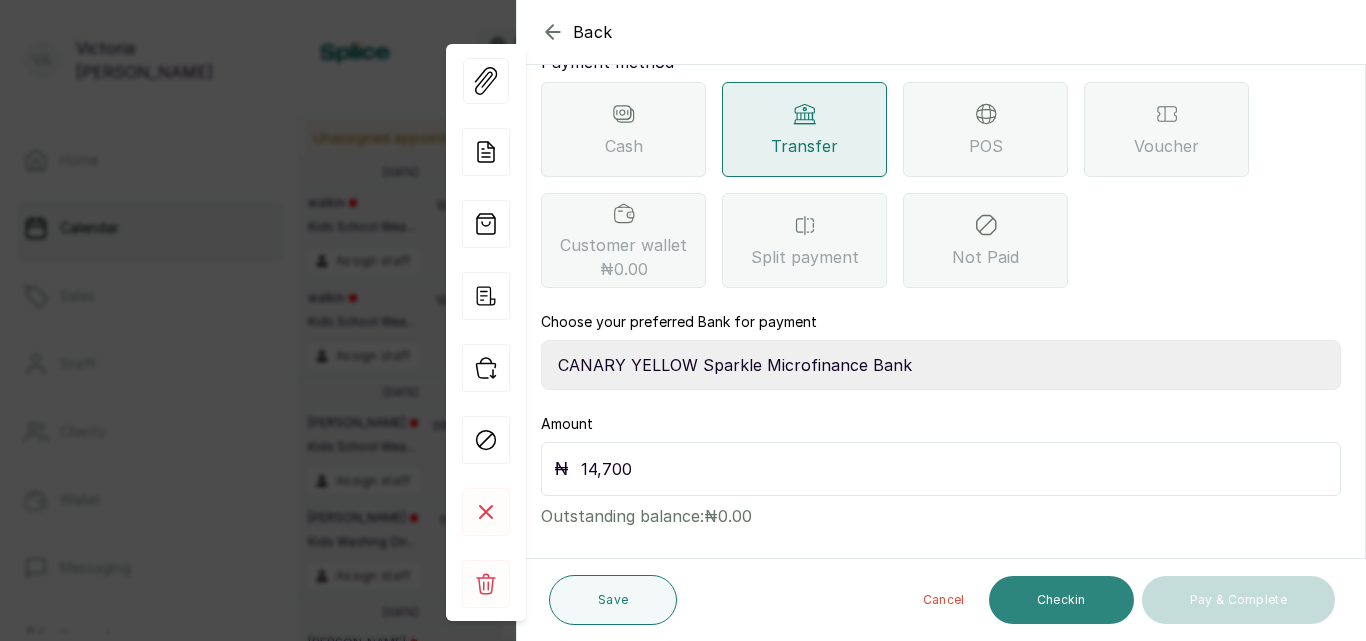 click on "Checkin" at bounding box center [1061, 600] 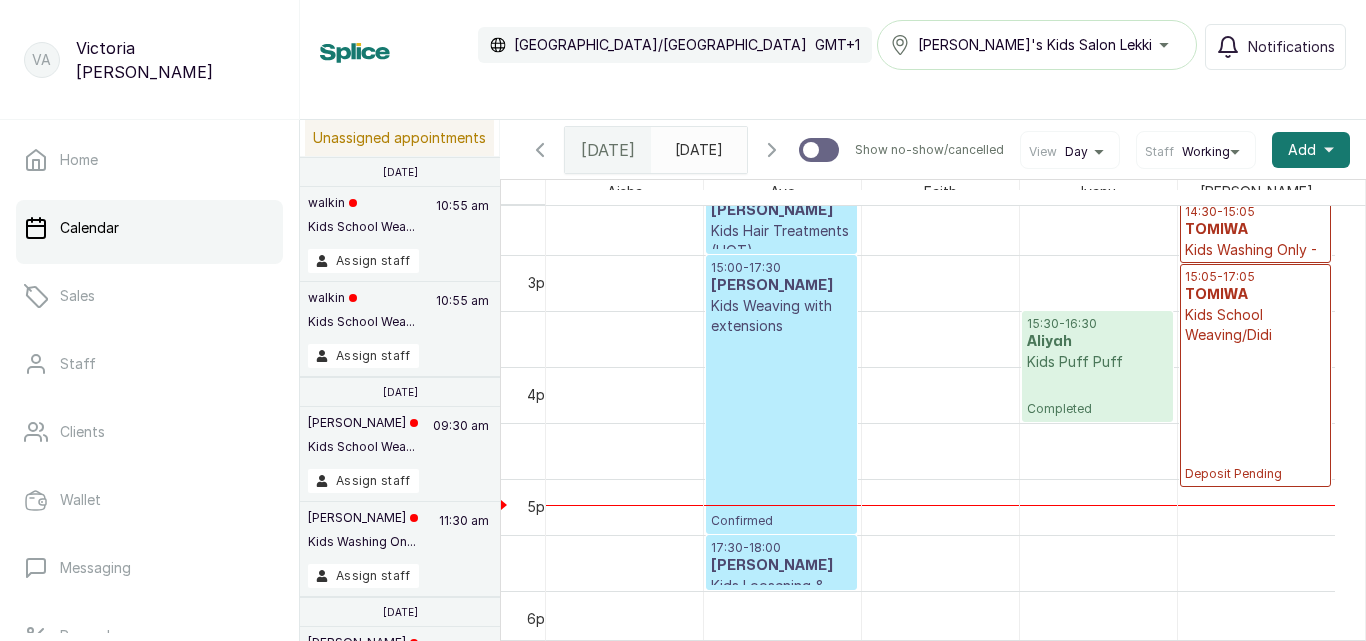 scroll, scrollTop: 1591, scrollLeft: 0, axis: vertical 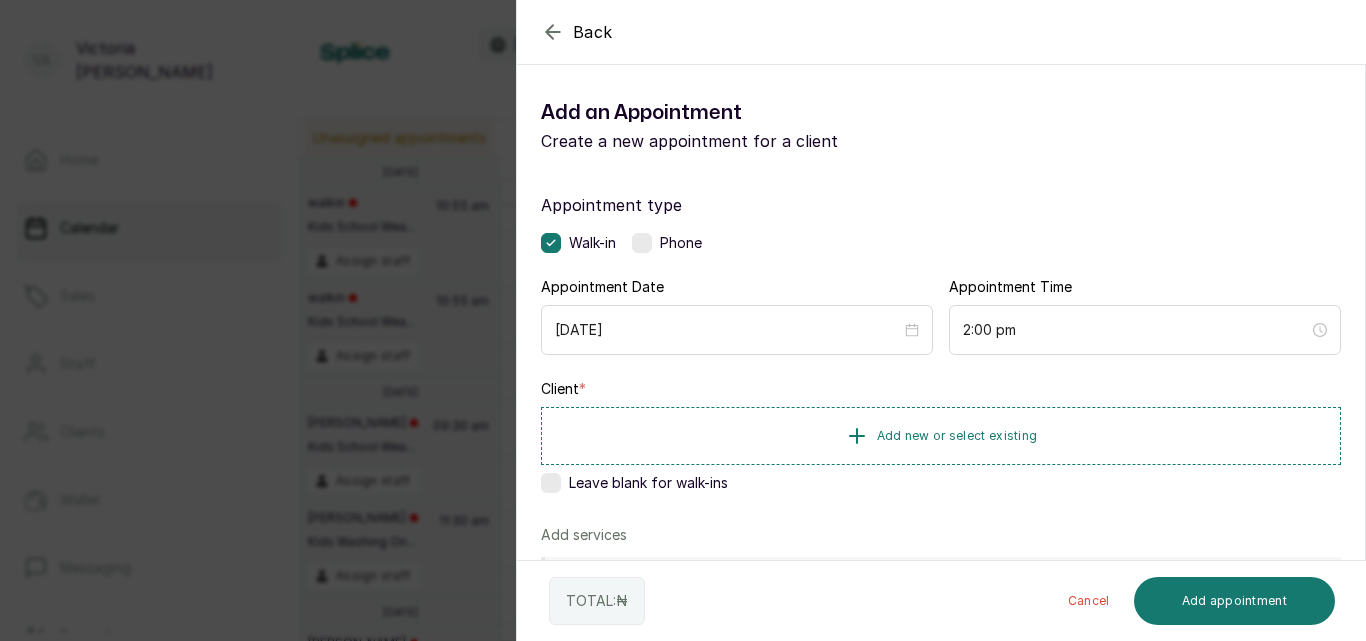 click on "Back Add Appointment Add an Appointment Create a new appointment for a client Appointment type Walk-in Phone Appointment Date [DATE] Appointment Time 2:00 pm Client * Add new or select existing Leave blank for walk-ins  Add services   No Services added Add service  Add products   No Products added Add product Add Extra Charge Add discount Note 1000 of 1000 characters left TOTAL:  ₦ Cancel Add appointment" at bounding box center [683, 320] 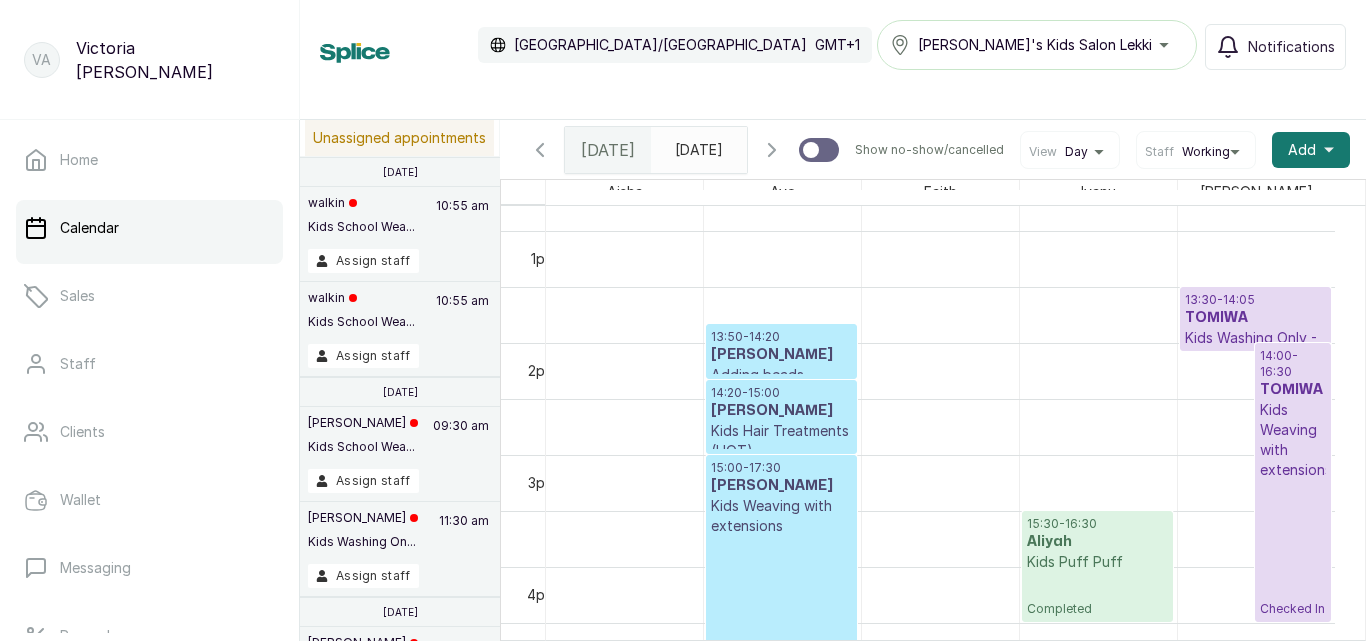 type 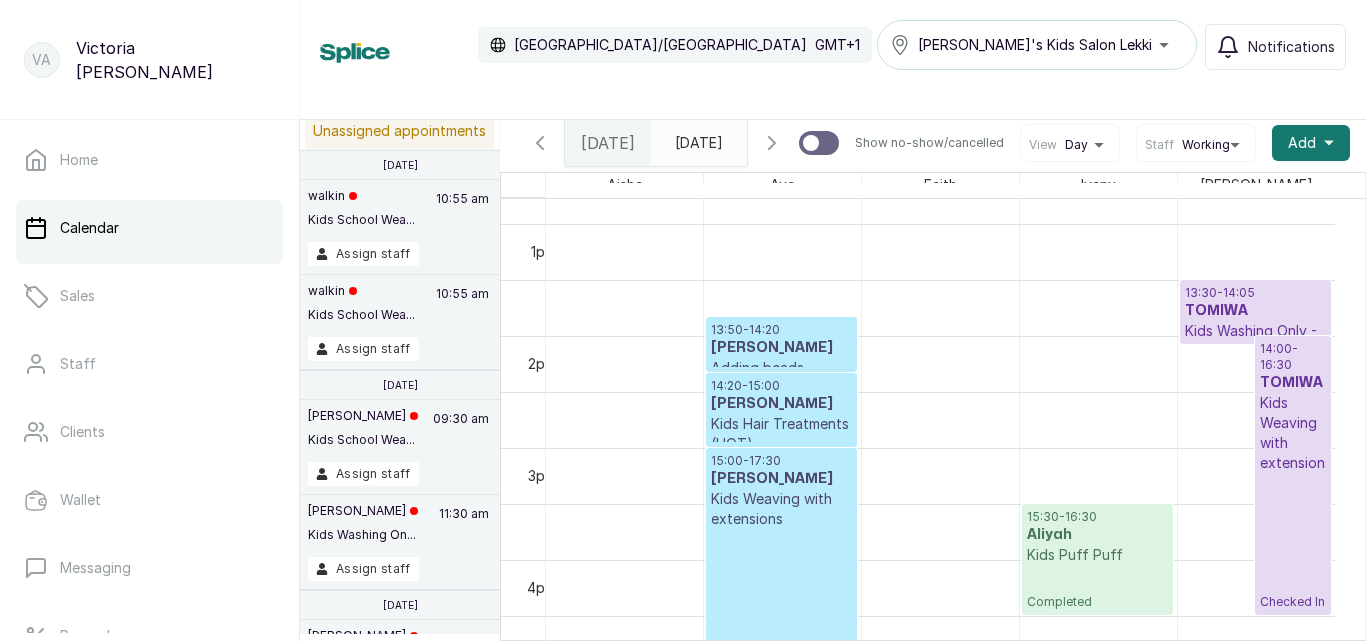 scroll, scrollTop: 3, scrollLeft: 0, axis: vertical 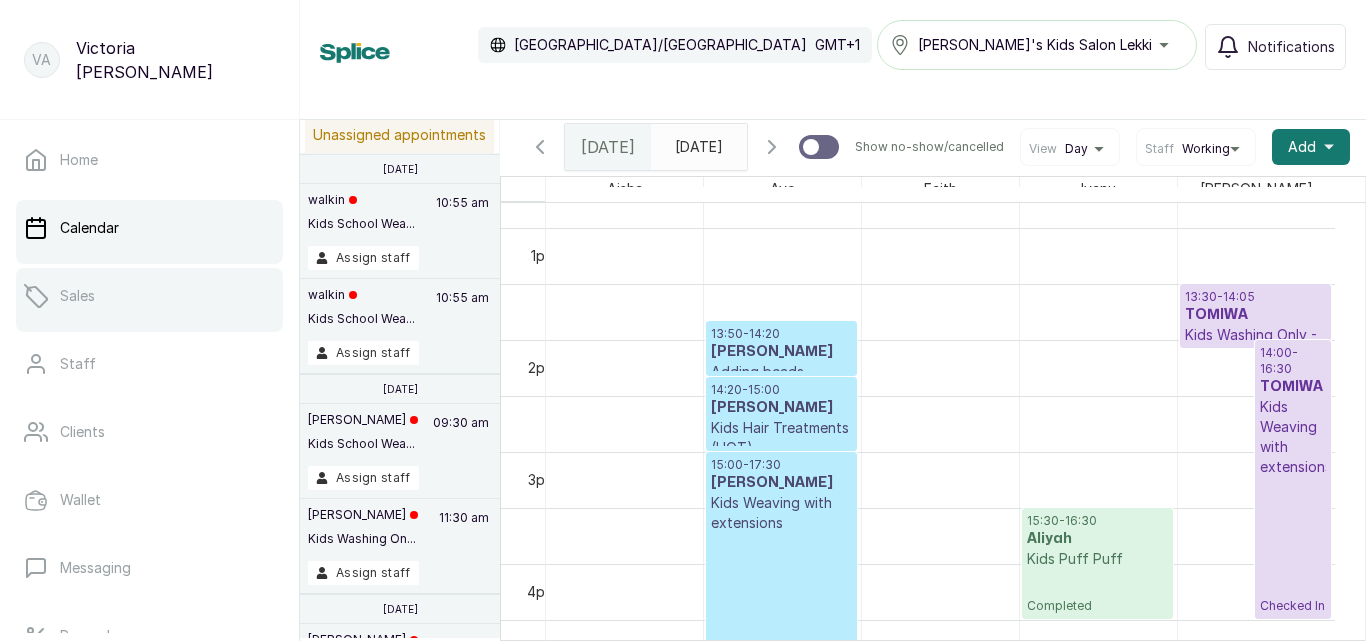 click on "Sales" at bounding box center [149, 296] 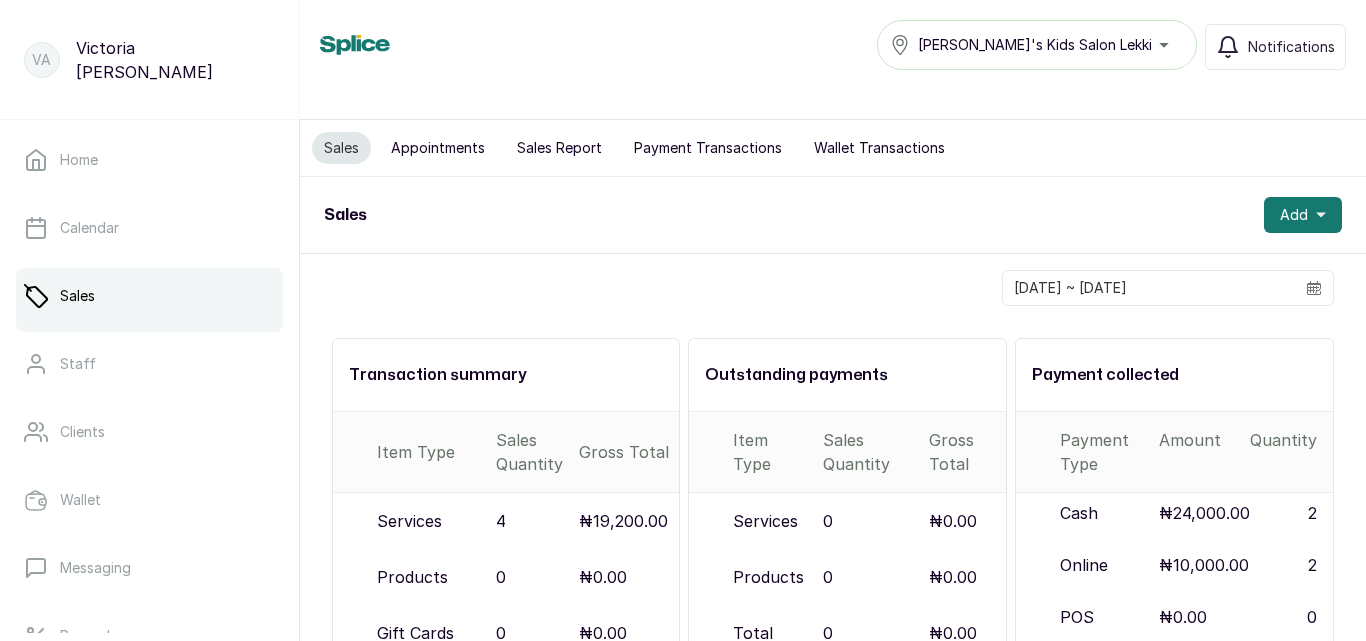 click on "Products" at bounding box center [412, 577] 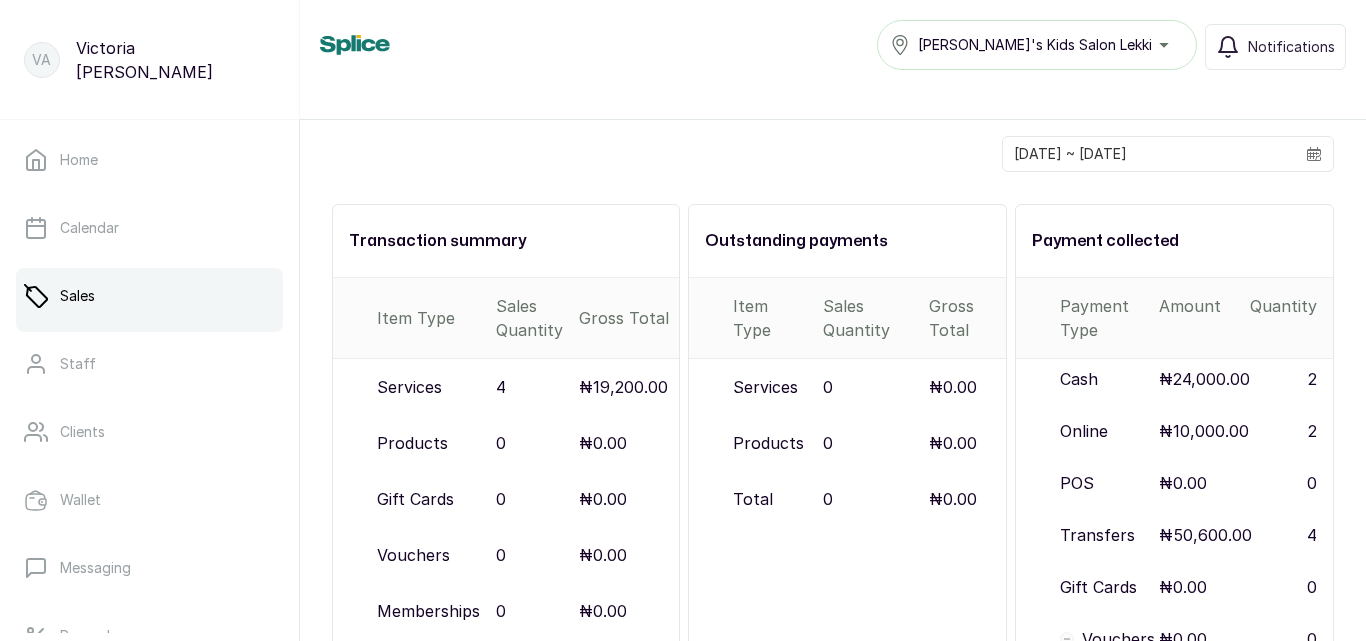 scroll, scrollTop: 0, scrollLeft: 0, axis: both 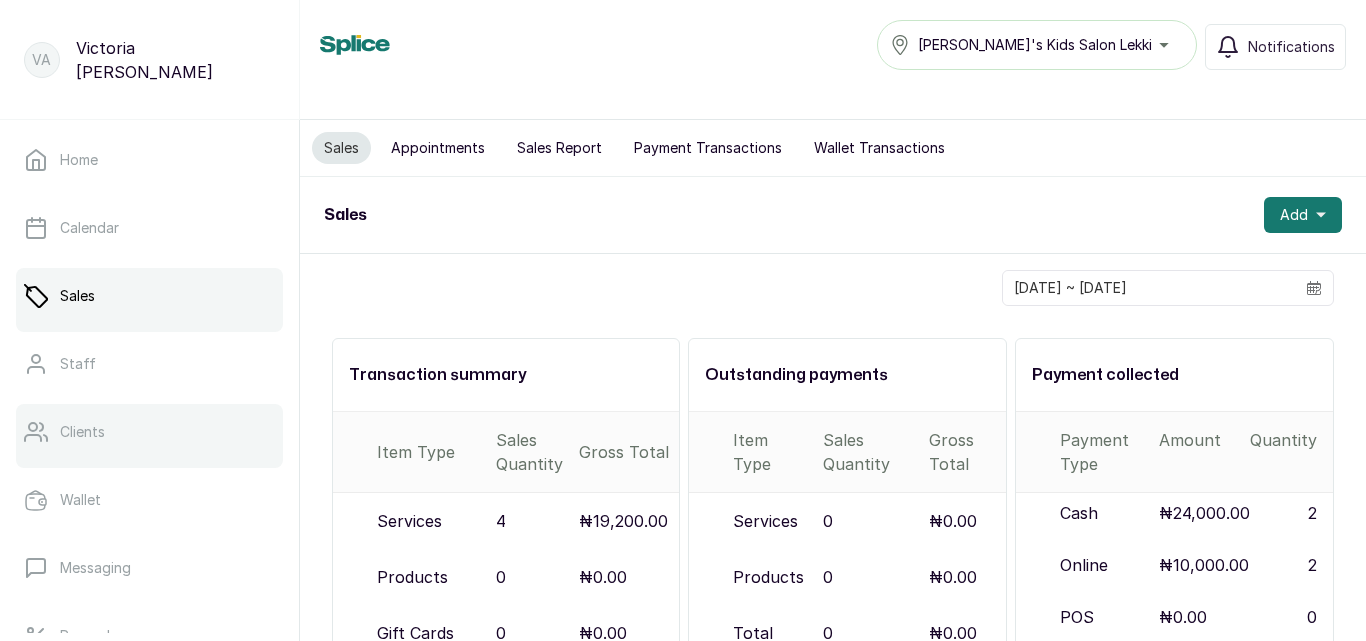 click on "Clients" at bounding box center [149, 432] 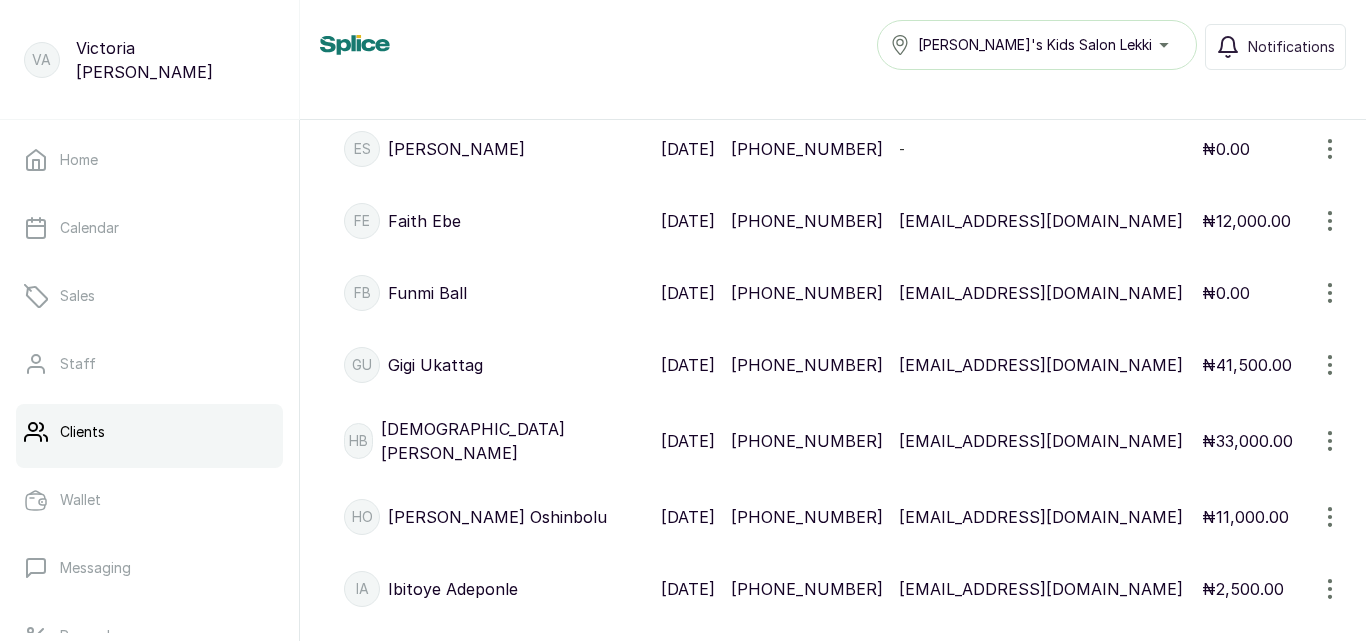 scroll, scrollTop: 2048, scrollLeft: 0, axis: vertical 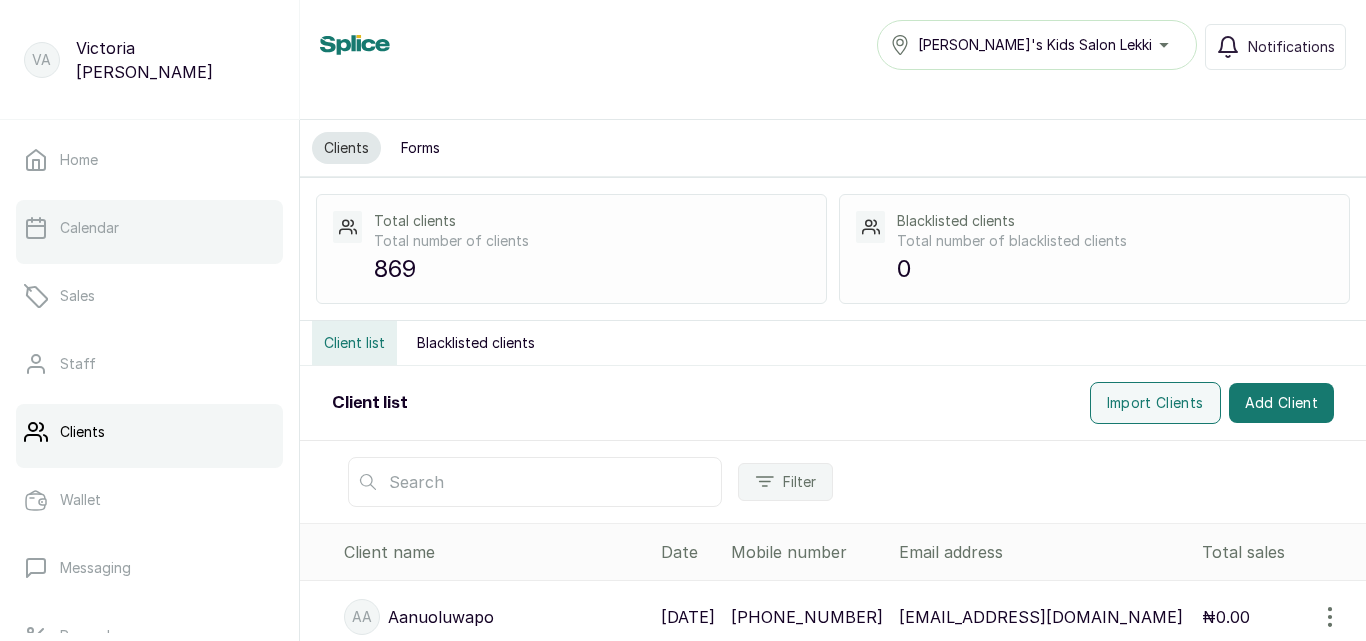 click on "Calendar" at bounding box center (149, 228) 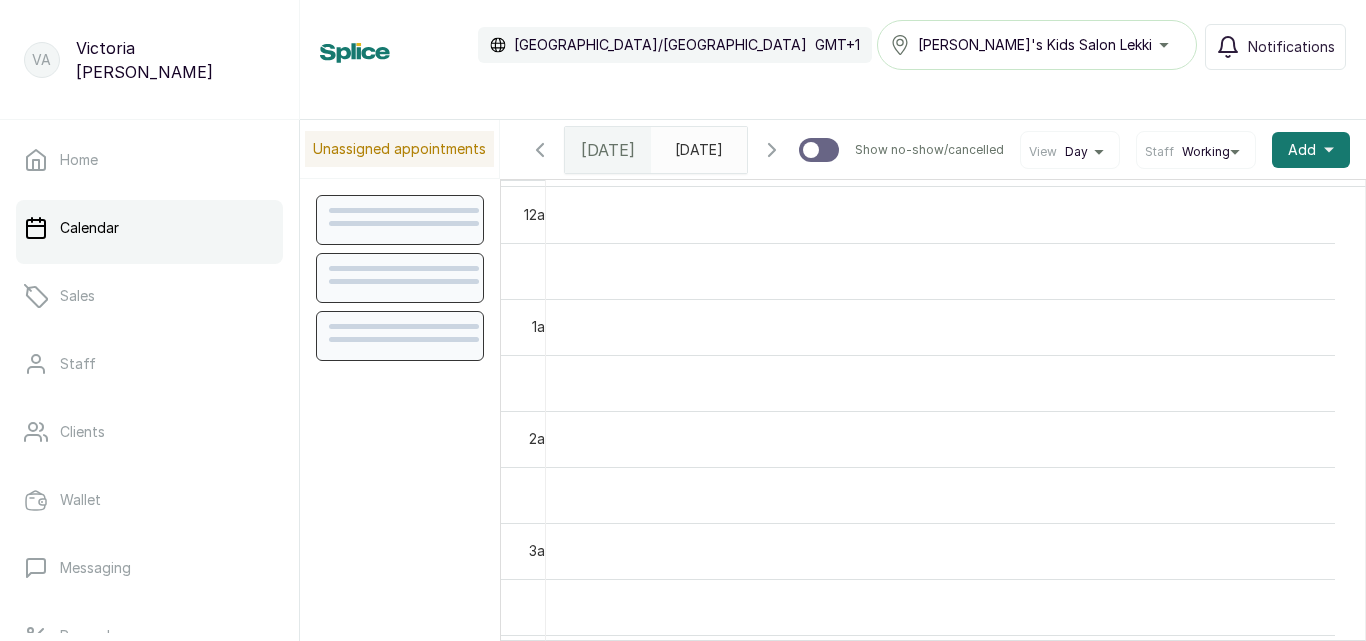 scroll, scrollTop: 673, scrollLeft: 0, axis: vertical 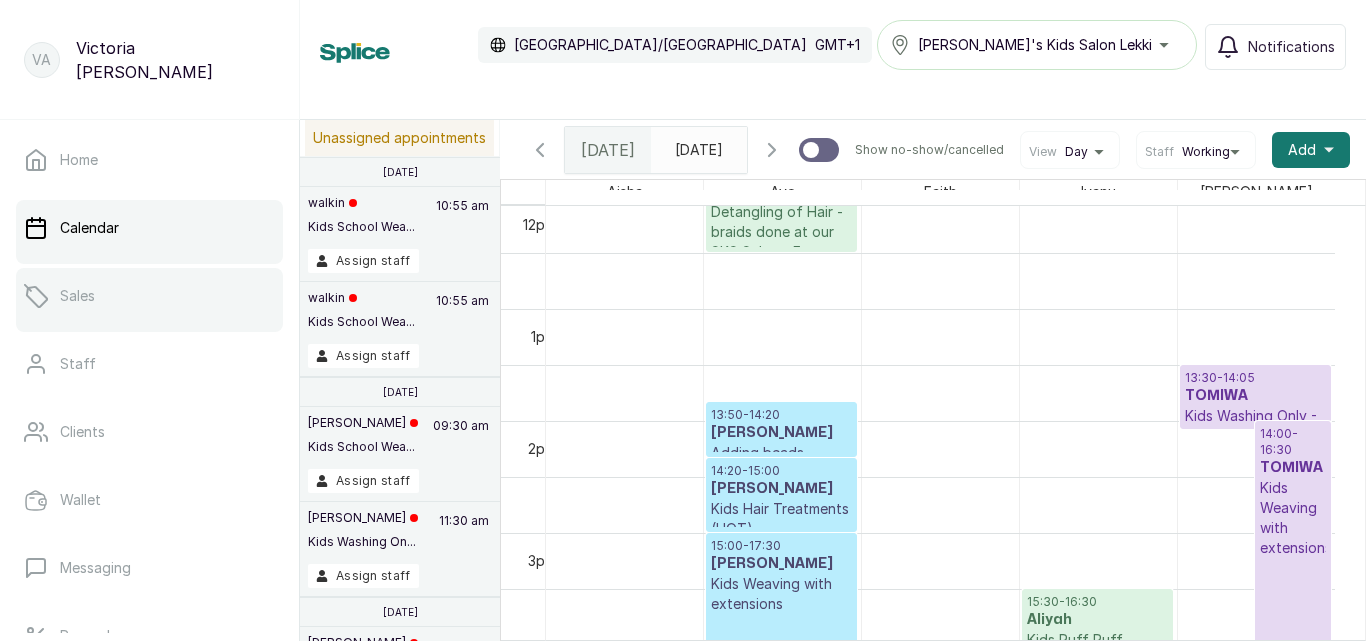 click on "Sales" at bounding box center [149, 296] 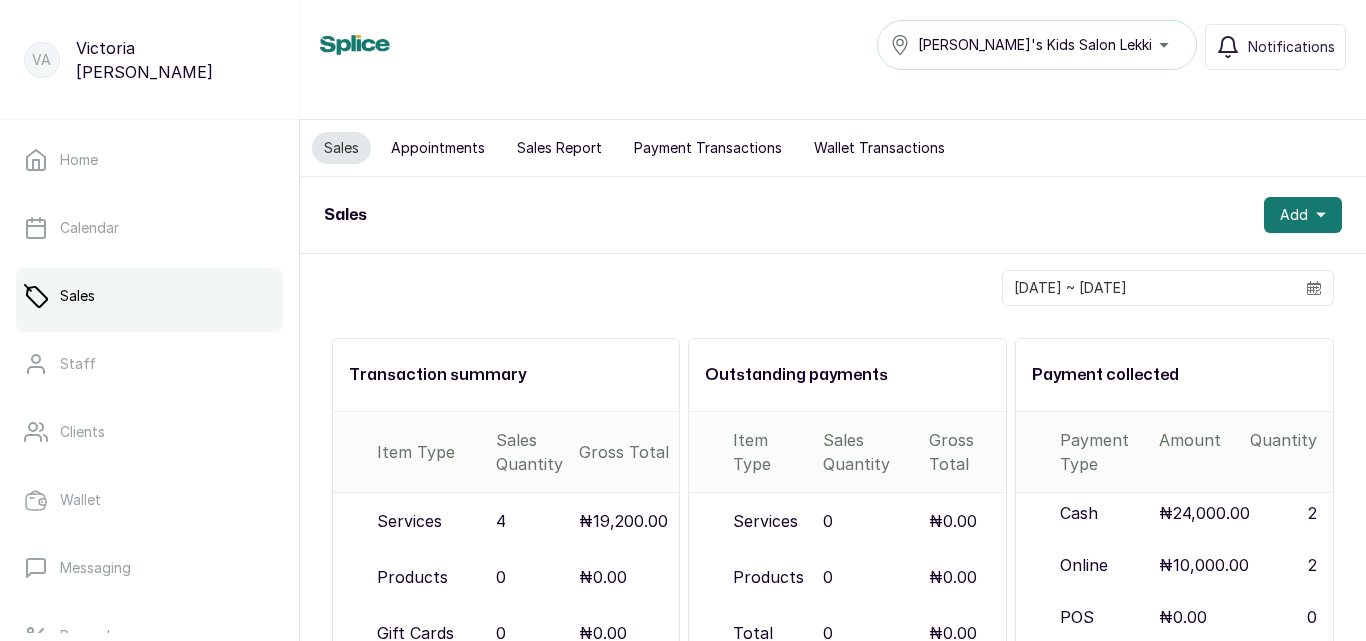 scroll, scrollTop: 373, scrollLeft: 0, axis: vertical 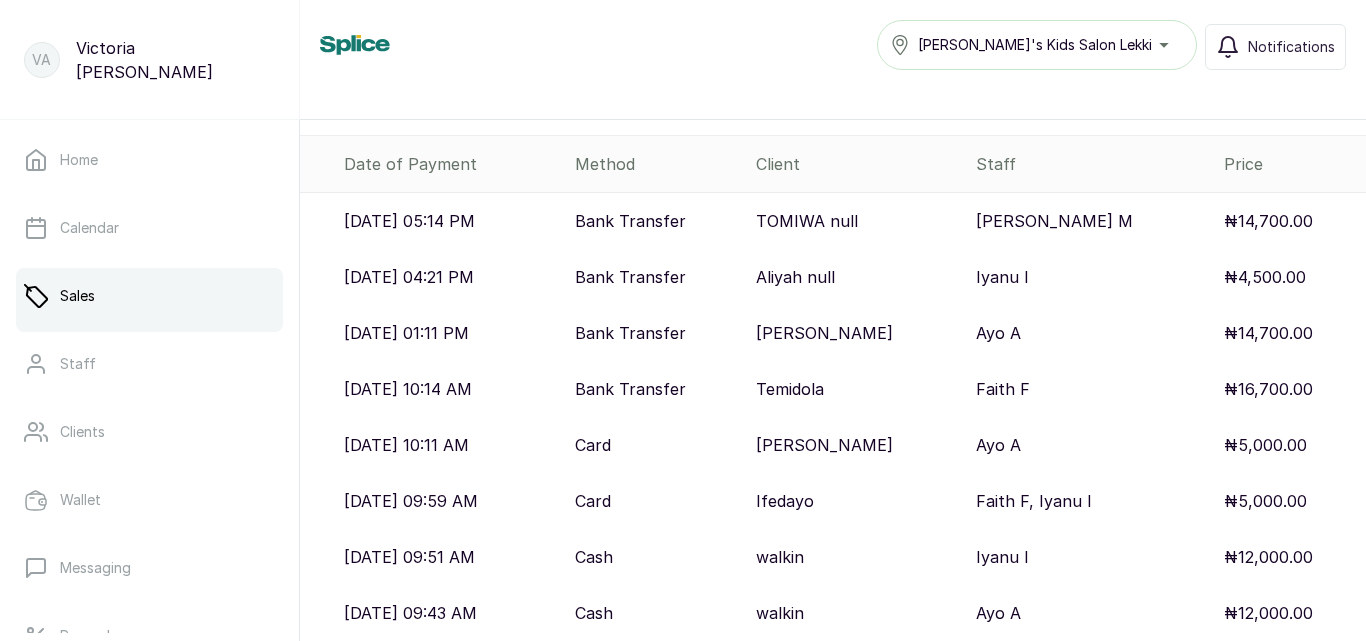 click on "Bank Transfer" at bounding box center [658, 389] 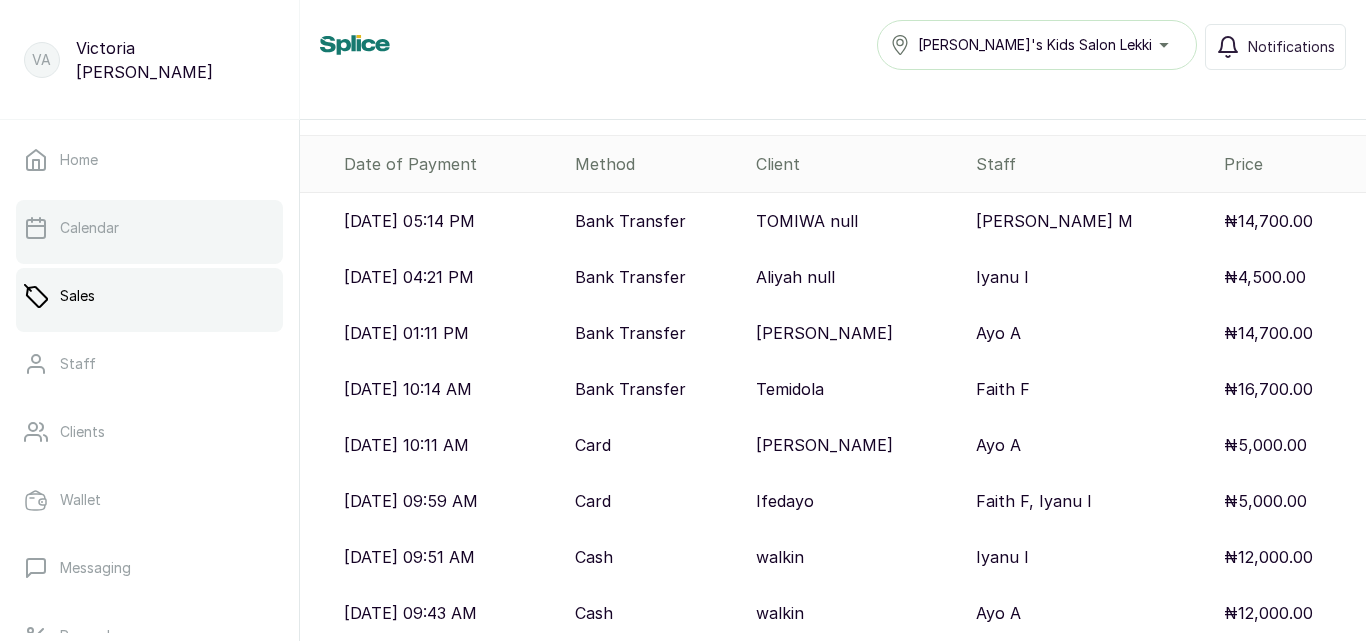 click on "Calendar" at bounding box center [149, 228] 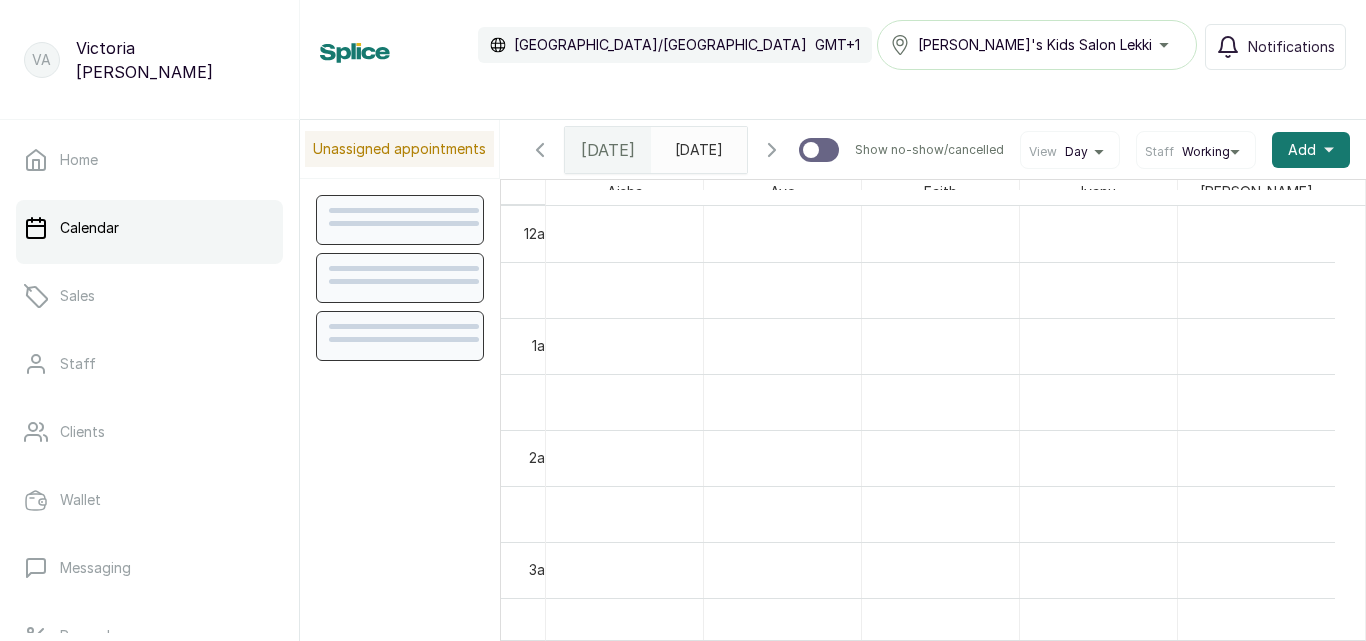 scroll, scrollTop: 673, scrollLeft: 0, axis: vertical 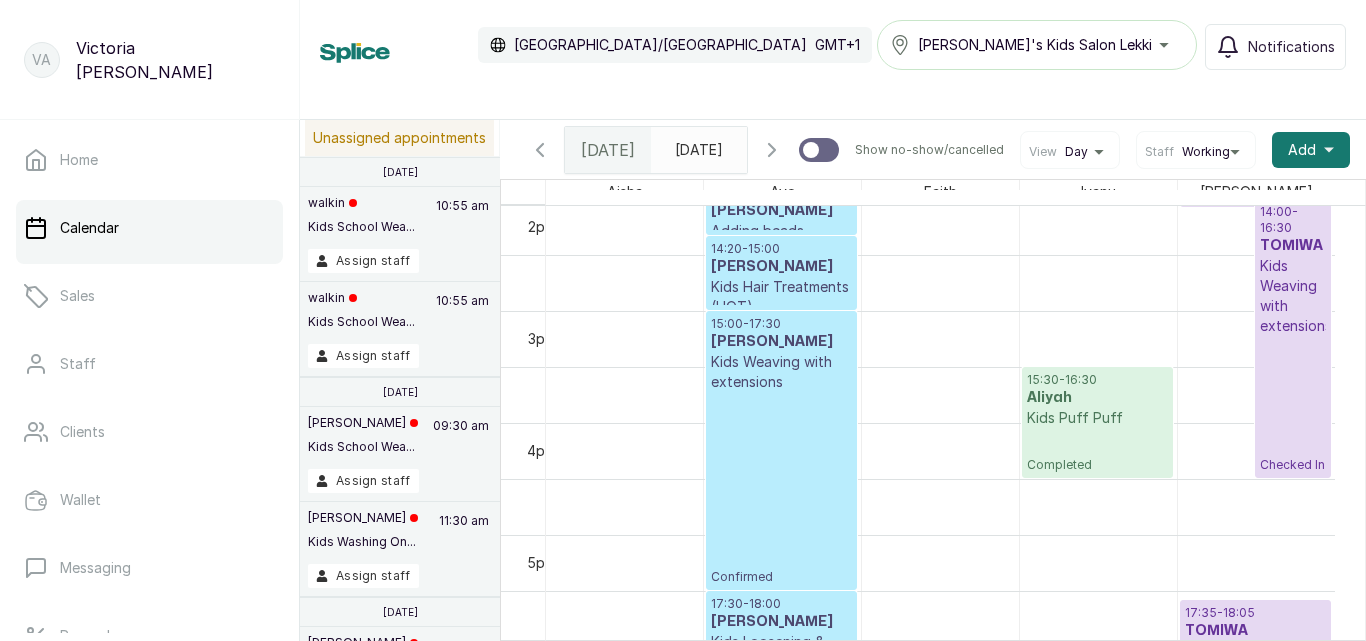 click on "15:00  -  17:30 [PERSON_NAME] Kids Weaving with extensions Confirmed" at bounding box center [781, 450] 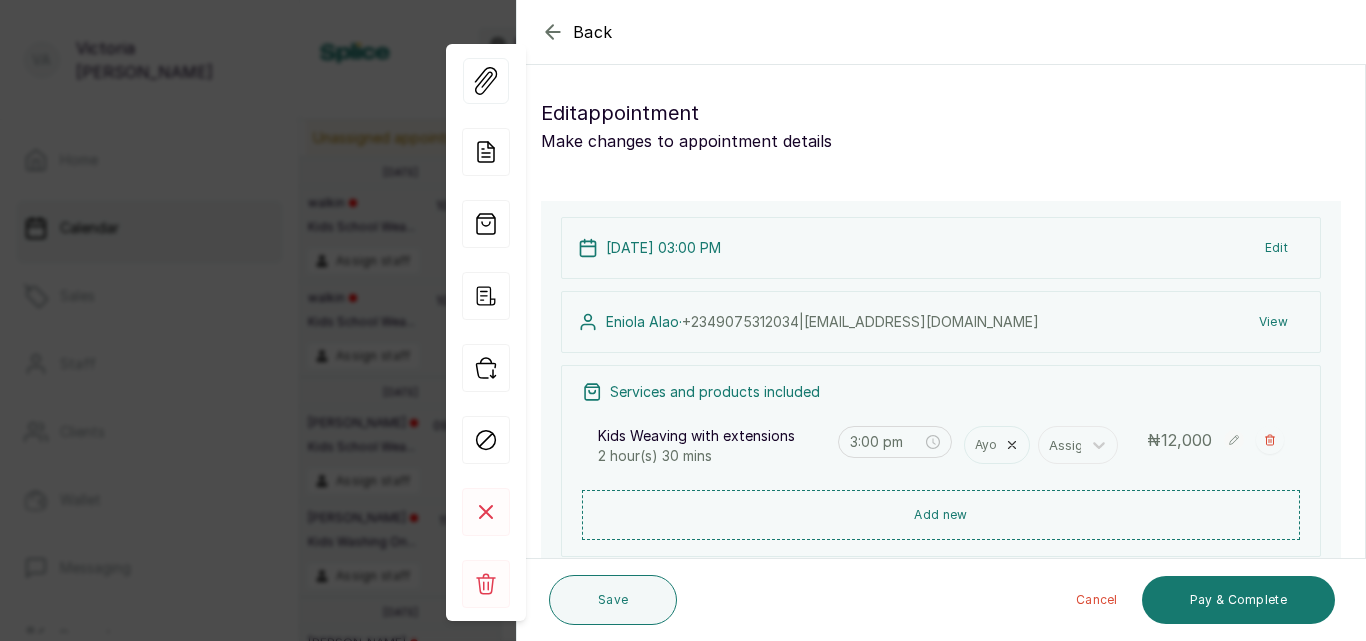 scroll, scrollTop: 259, scrollLeft: 0, axis: vertical 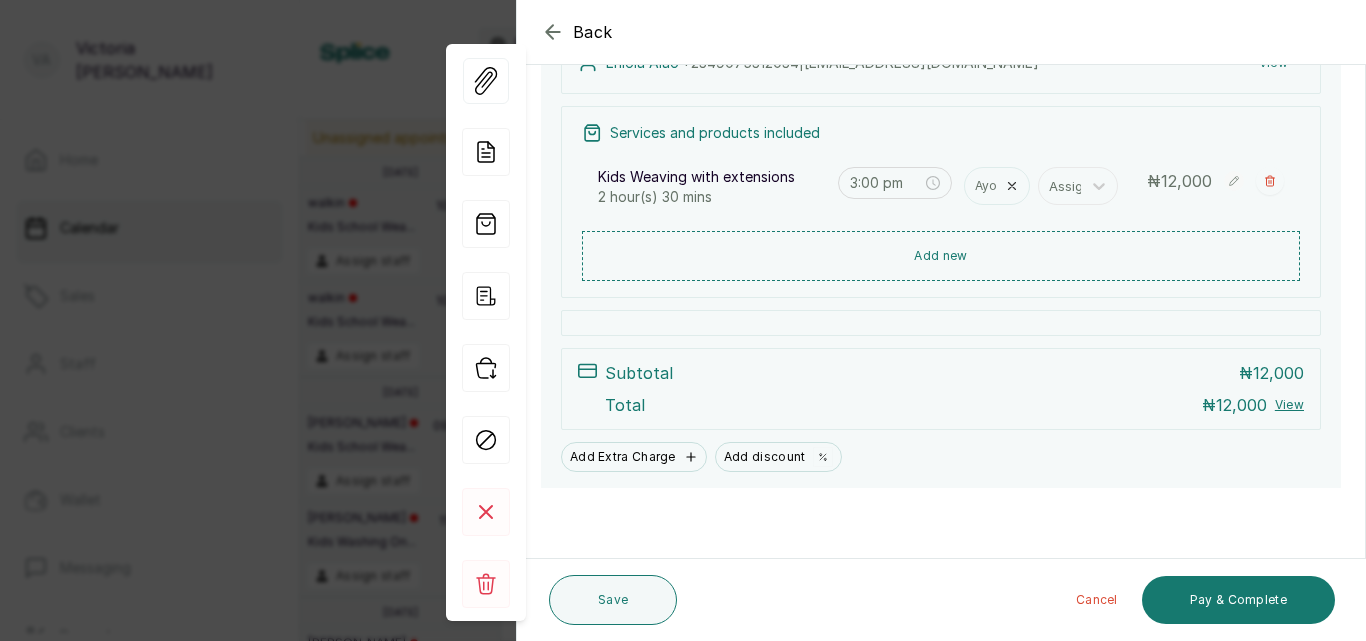 click 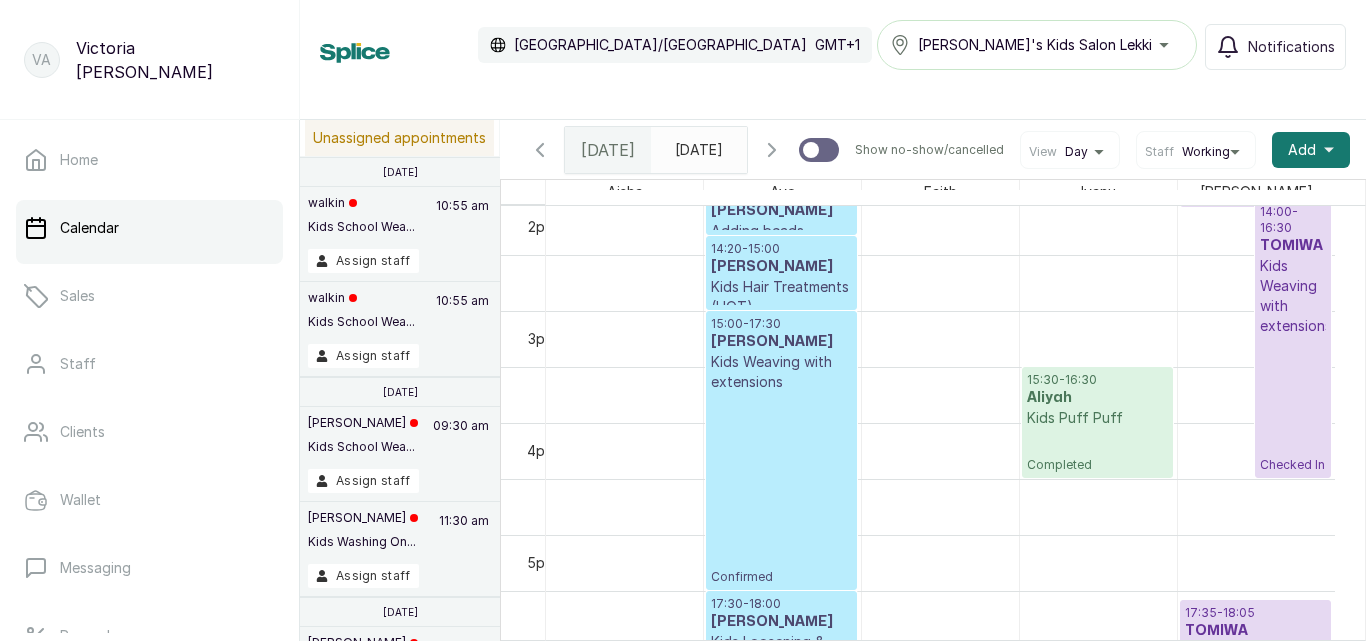 click on "[PERSON_NAME]" at bounding box center (781, 267) 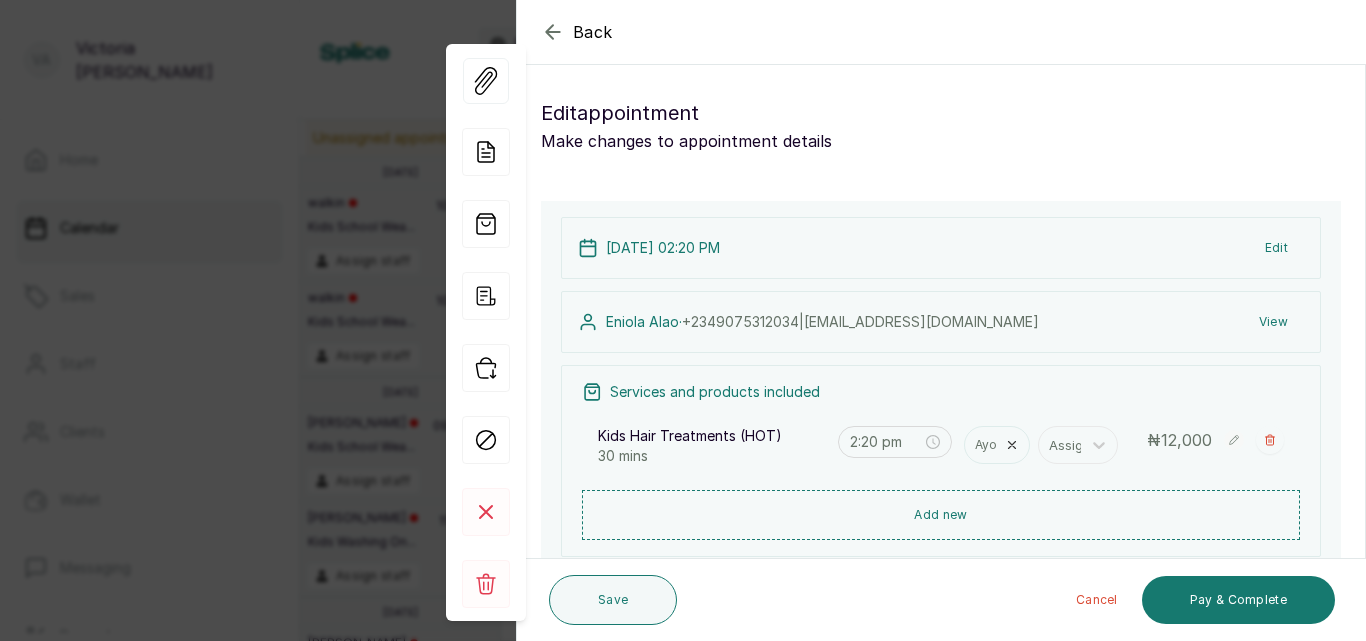 click 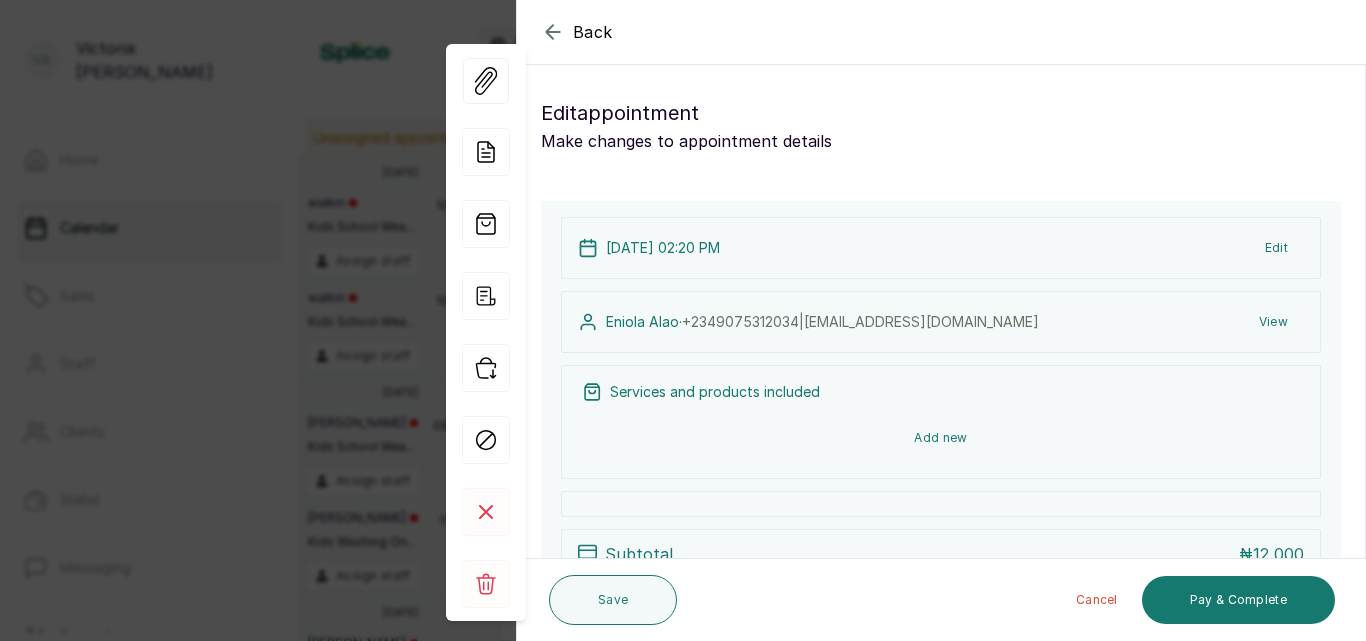 click on "Add new" at bounding box center (941, 438) 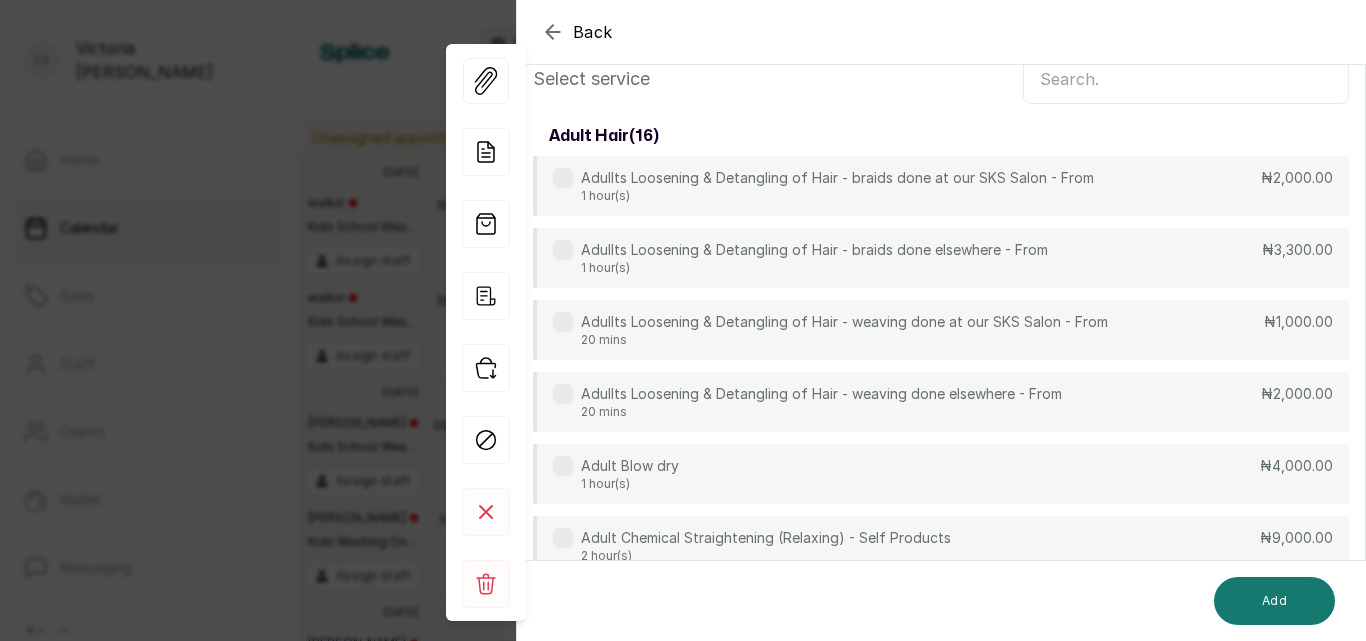 scroll, scrollTop: 149, scrollLeft: 0, axis: vertical 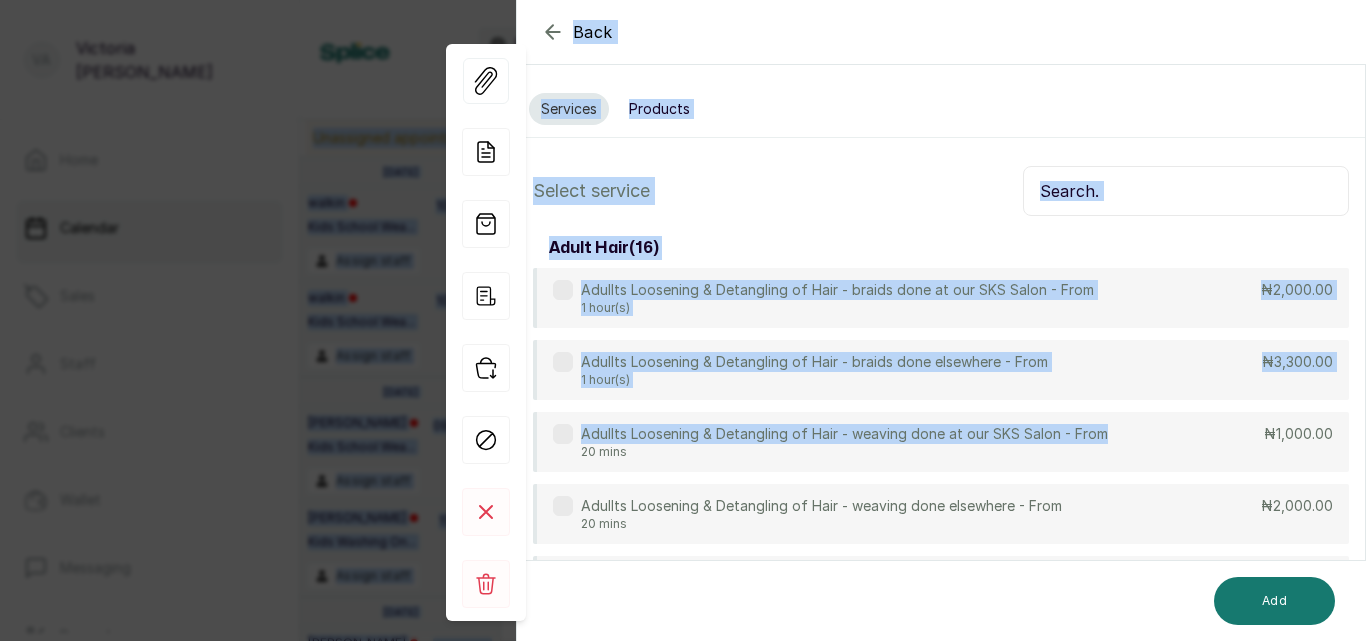 drag, startPoint x: 1135, startPoint y: 279, endPoint x: 871, endPoint y: 72, distance: 335.47726 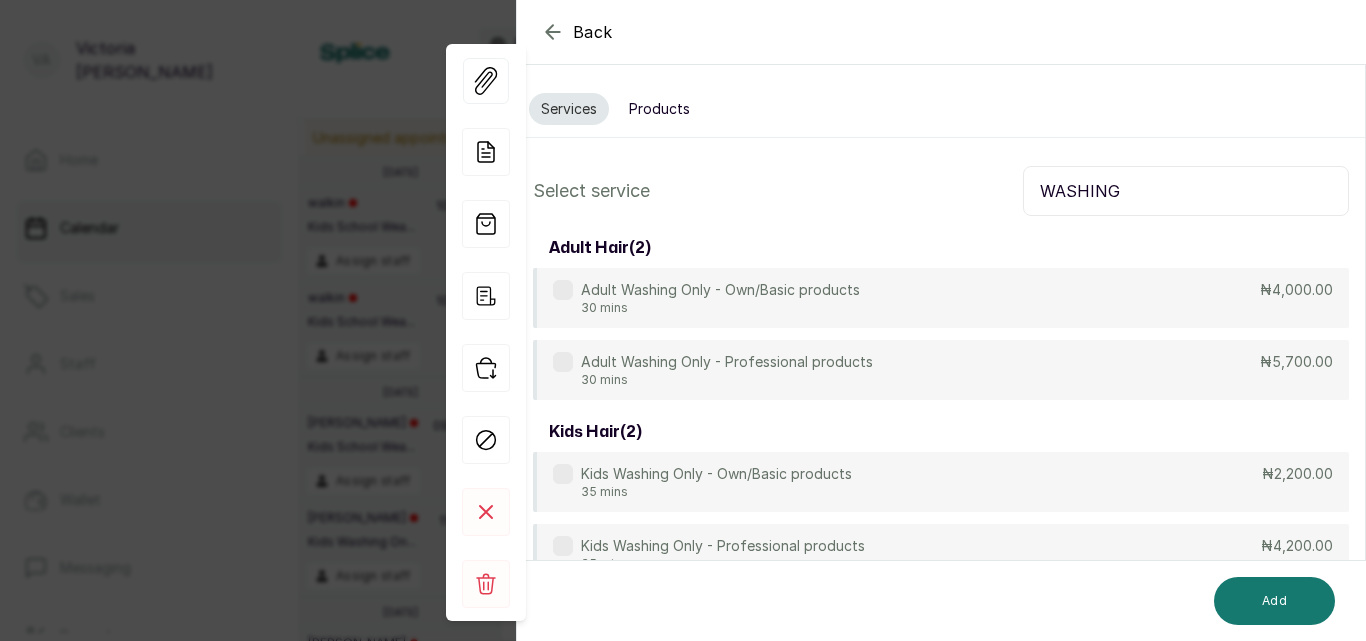 type on "WASHING" 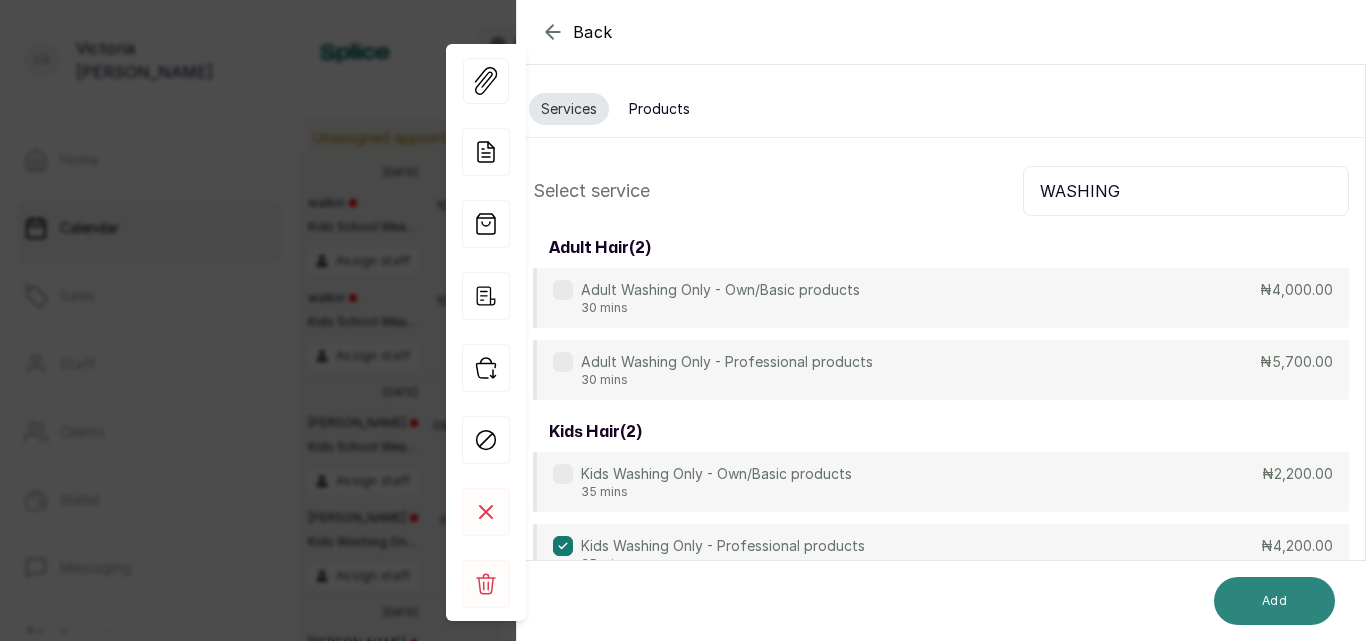click on "Add" at bounding box center [1274, 601] 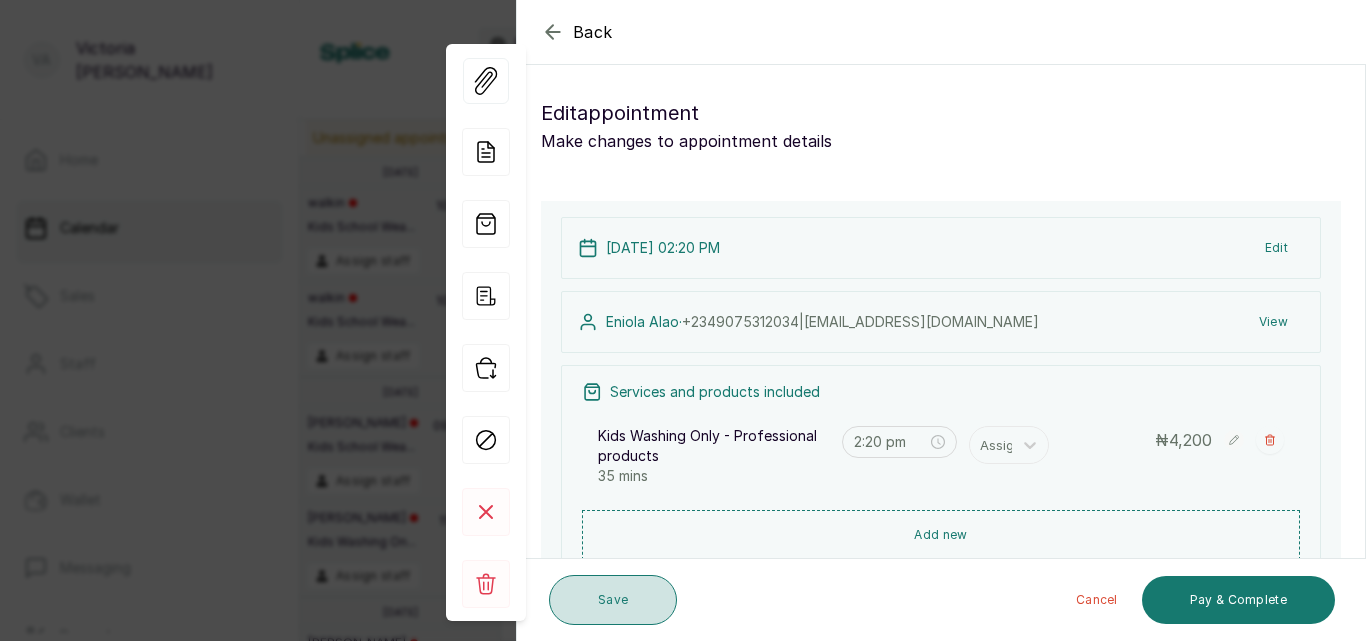 click on "Save" at bounding box center (613, 600) 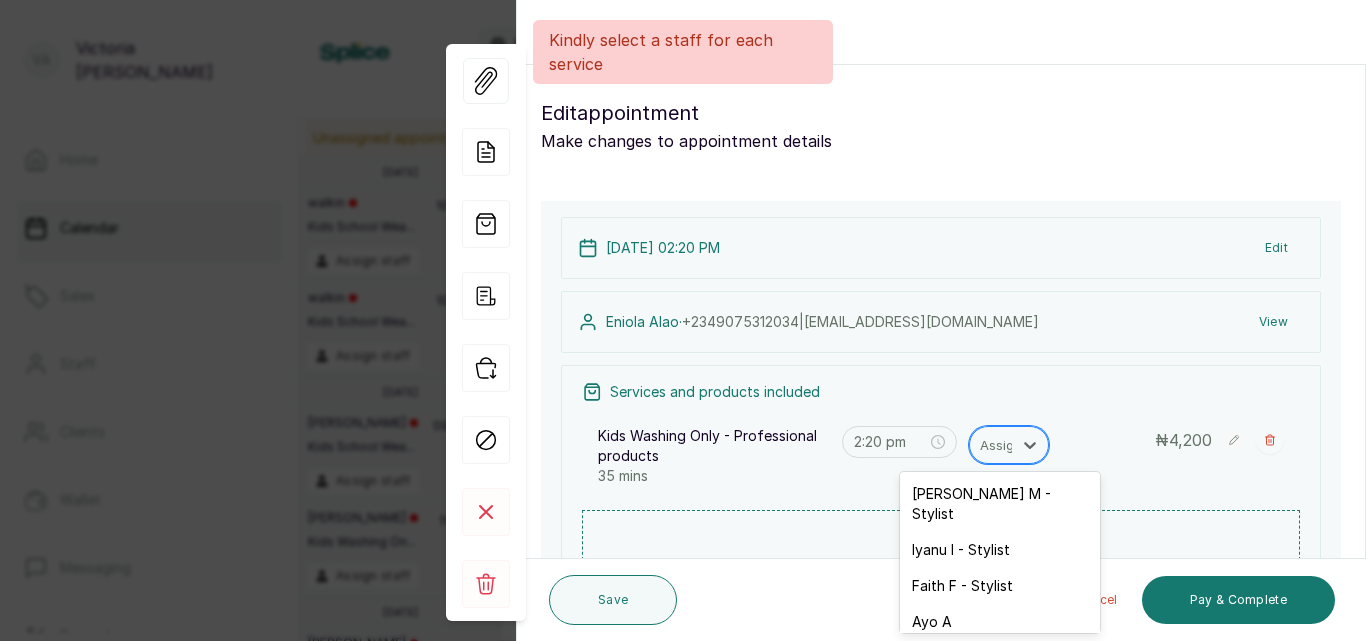 click at bounding box center [1001, 445] 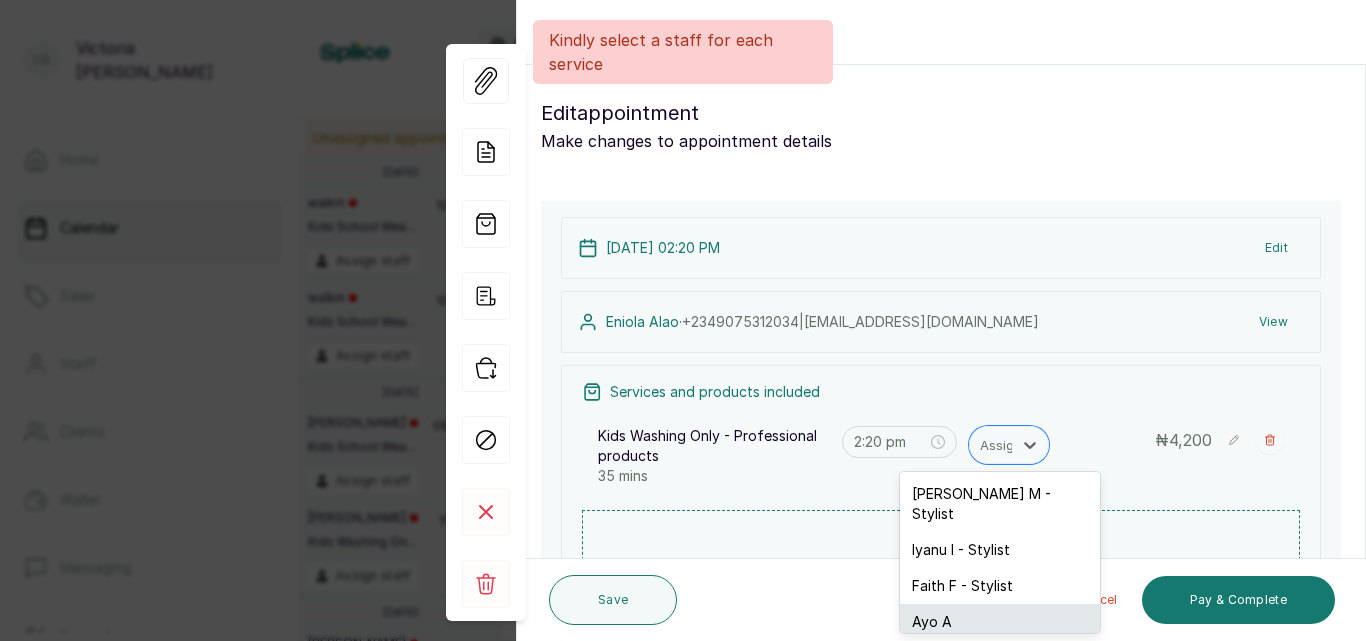 click on "Ayo A" at bounding box center (1000, 622) 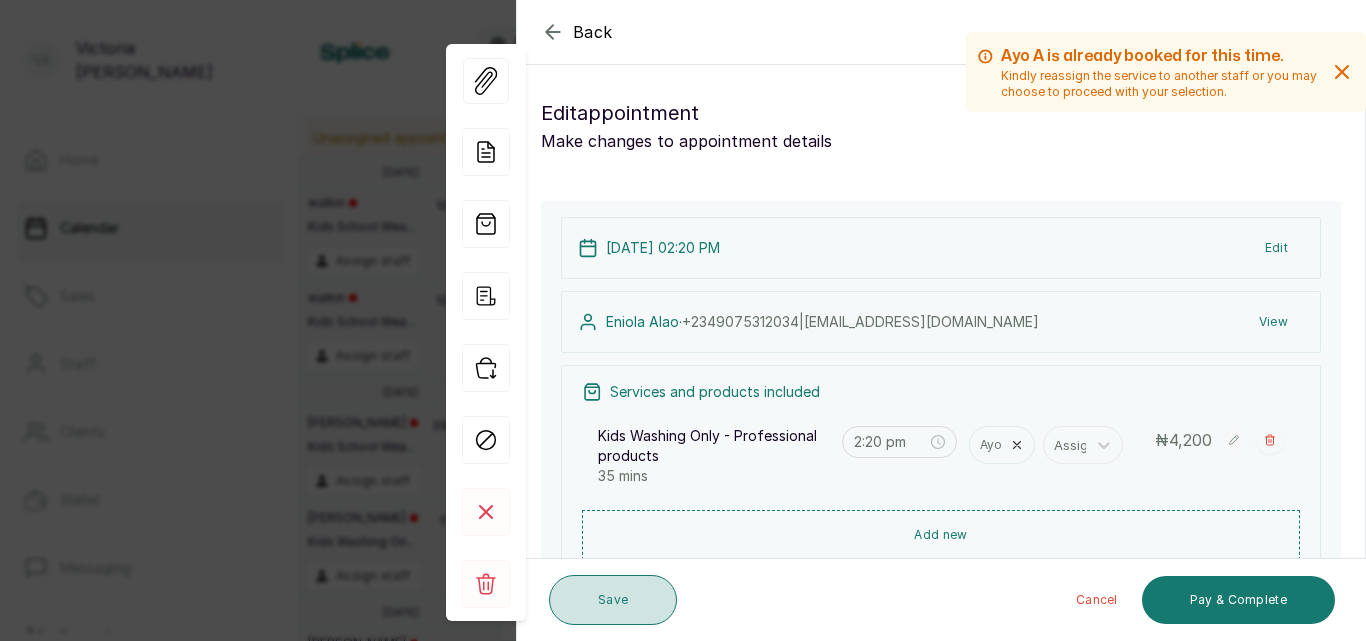 click on "Save" at bounding box center (613, 600) 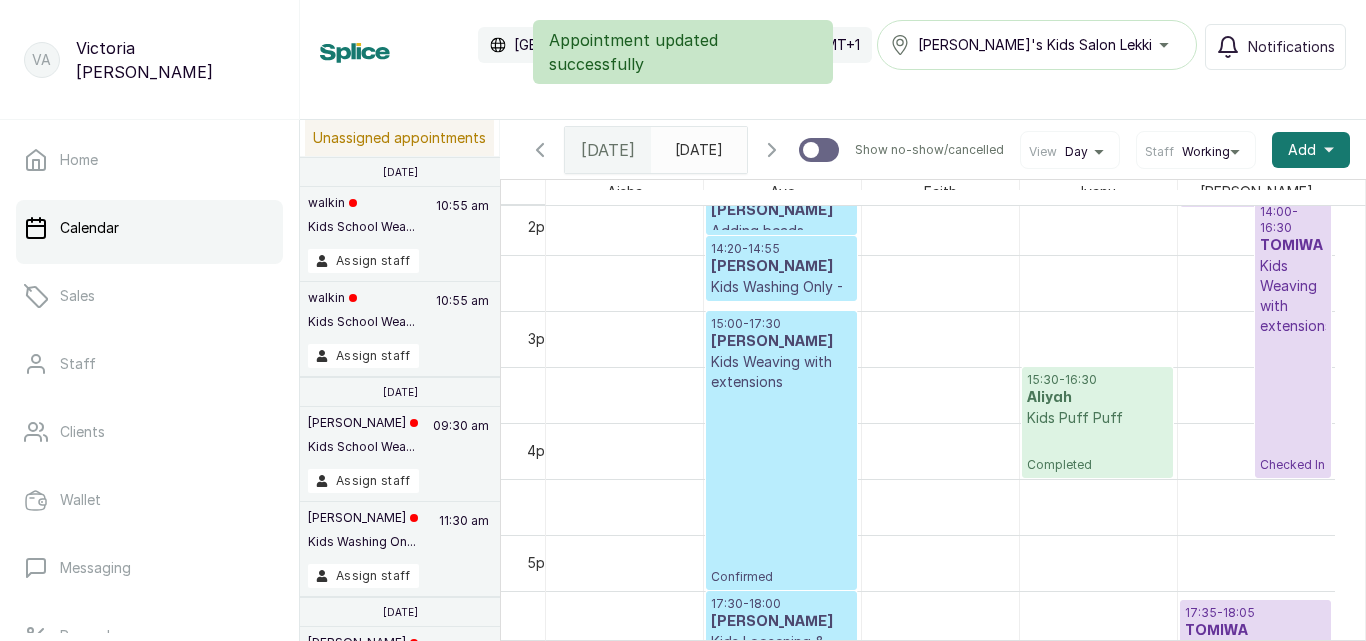 scroll, scrollTop: 1536, scrollLeft: 0, axis: vertical 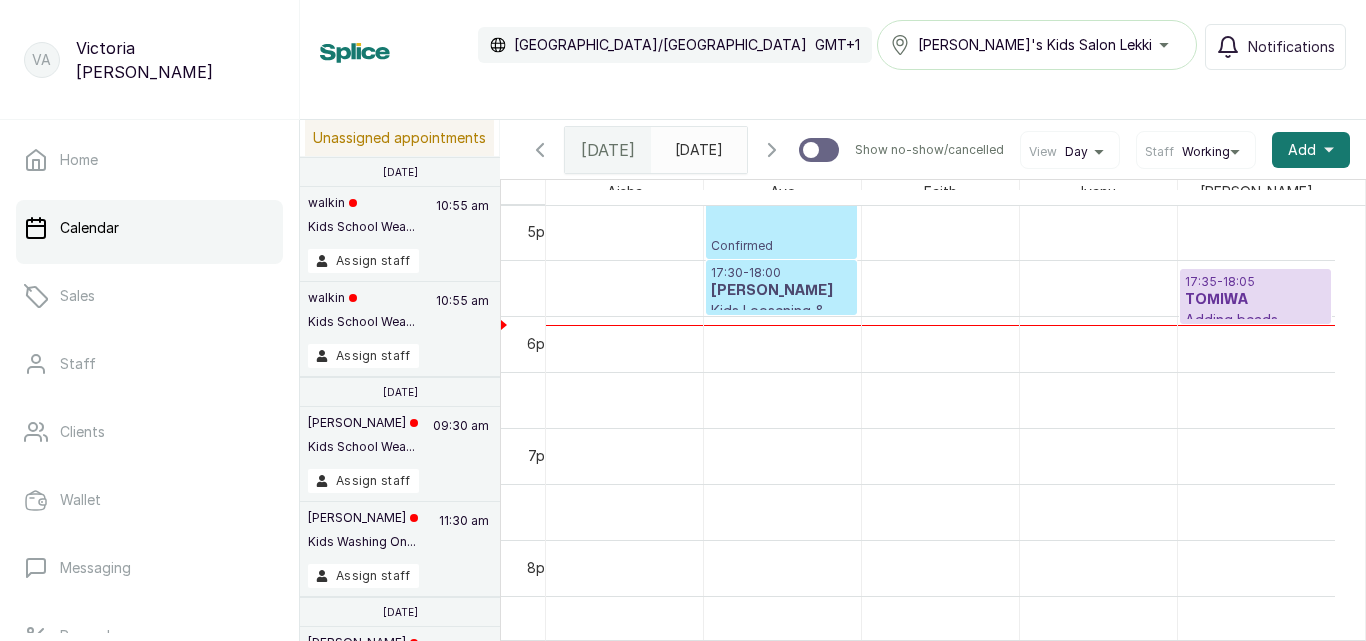 click on "17:30  -  18:00 [PERSON_NAME] Kids Loosening & Detangling of Hair Confirmed" at bounding box center [781, 287] 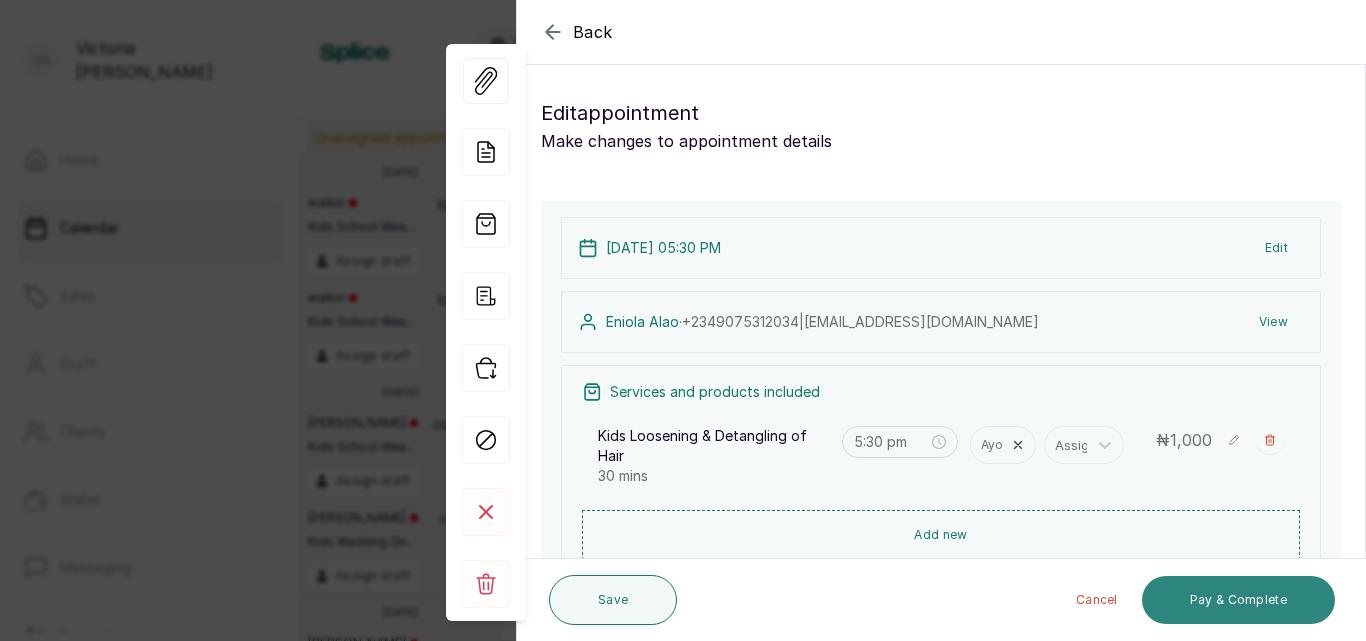 click on "Pay & Complete" at bounding box center [1238, 600] 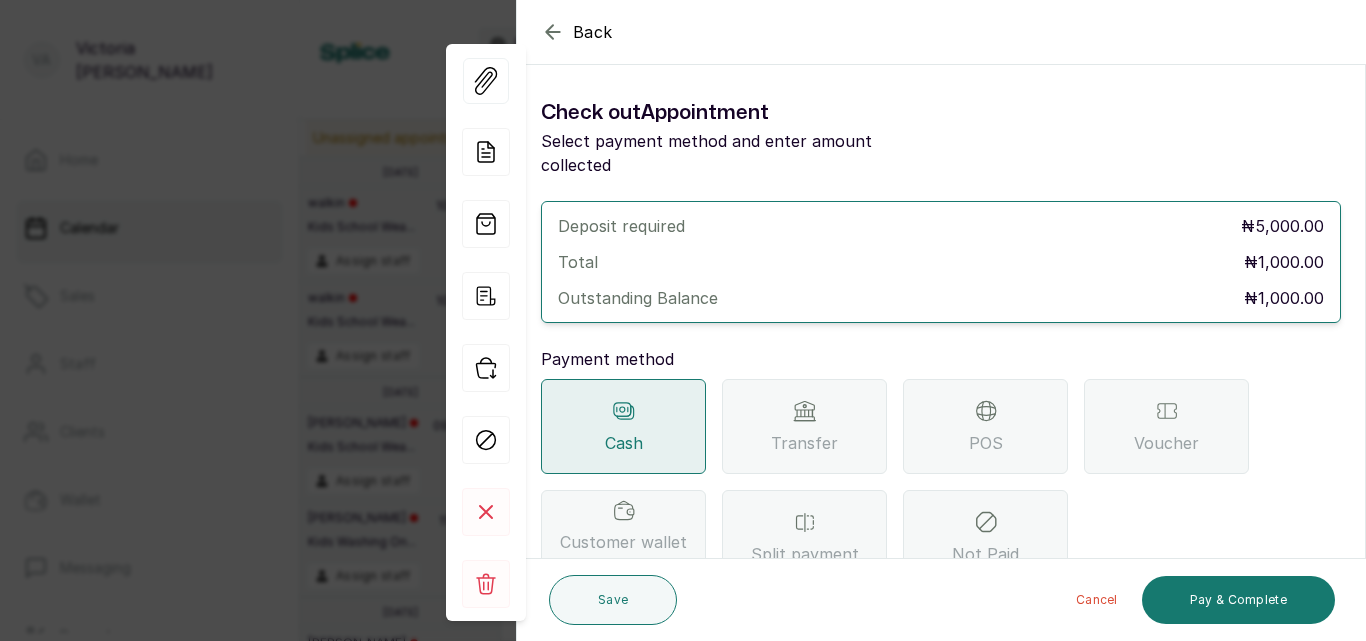 click 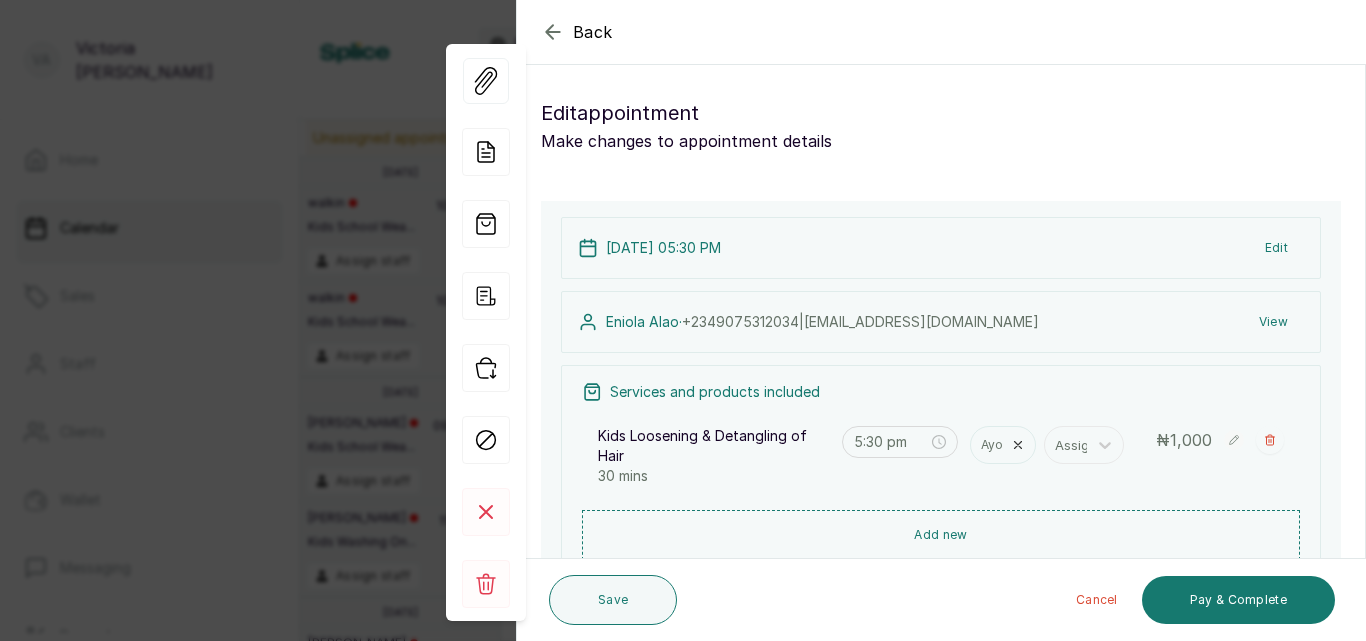 click on "View" at bounding box center [1273, 322] 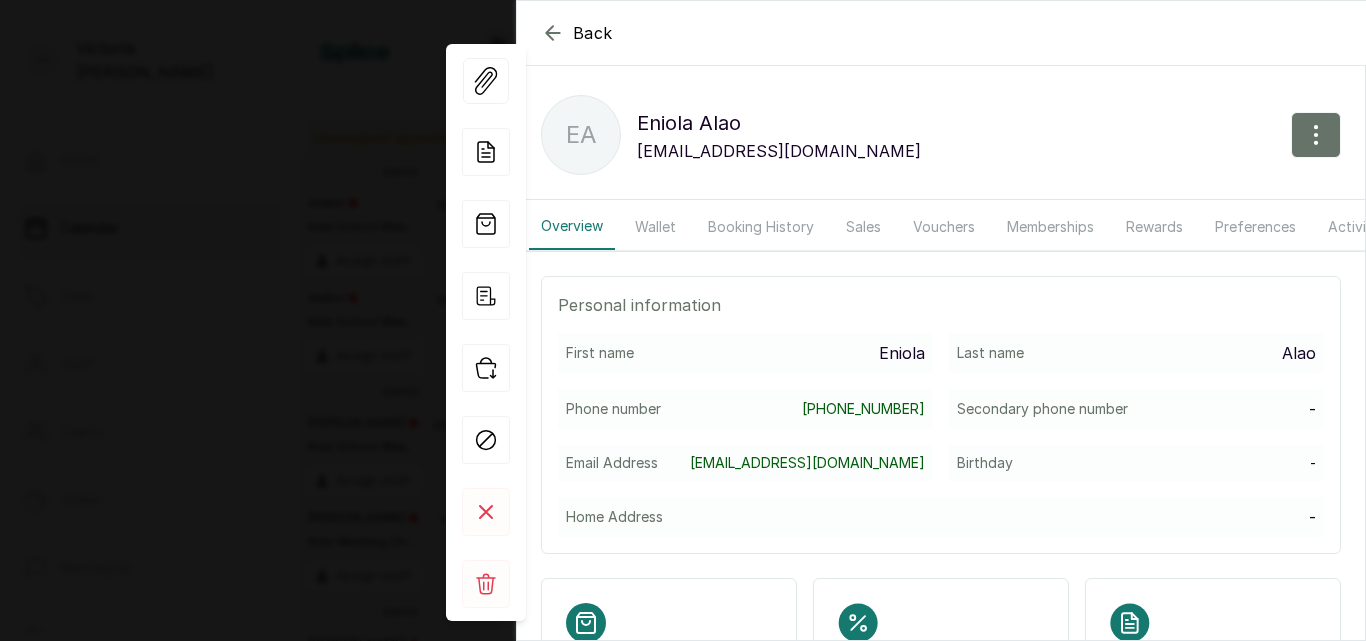 click on "Booking History" at bounding box center (761, 227) 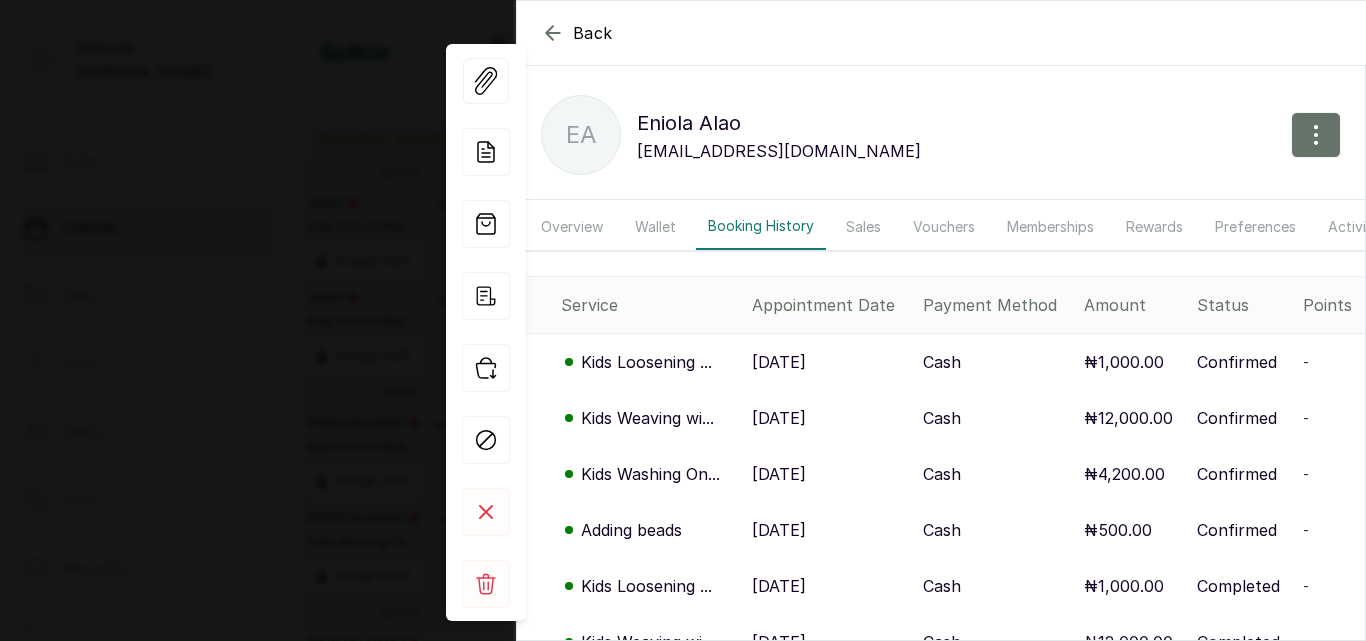 click 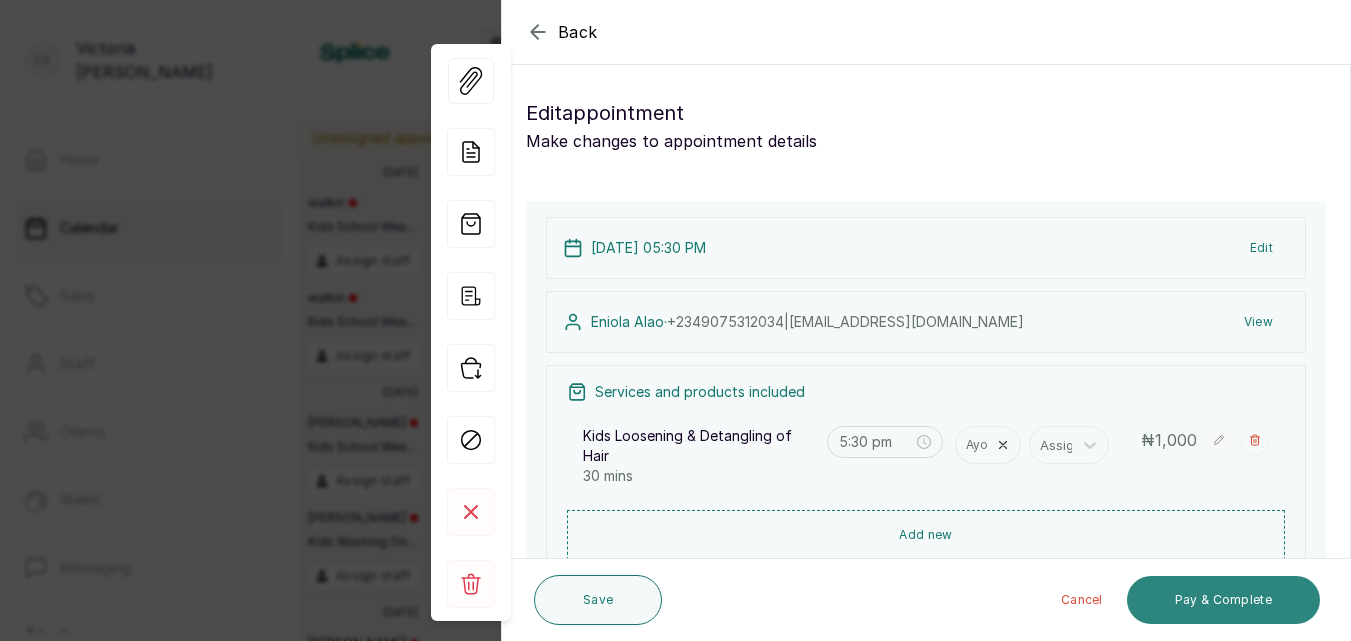 click on "Pay & Complete" at bounding box center (1223, 600) 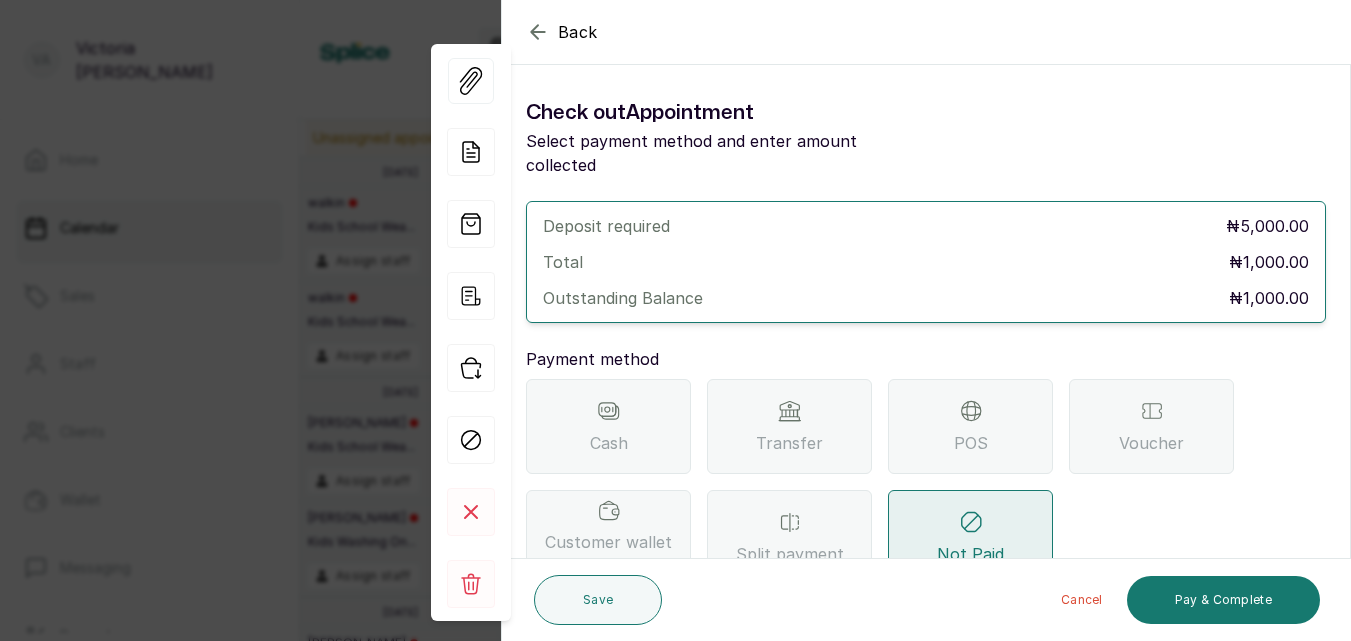 click on "Transfer" at bounding box center (789, 426) 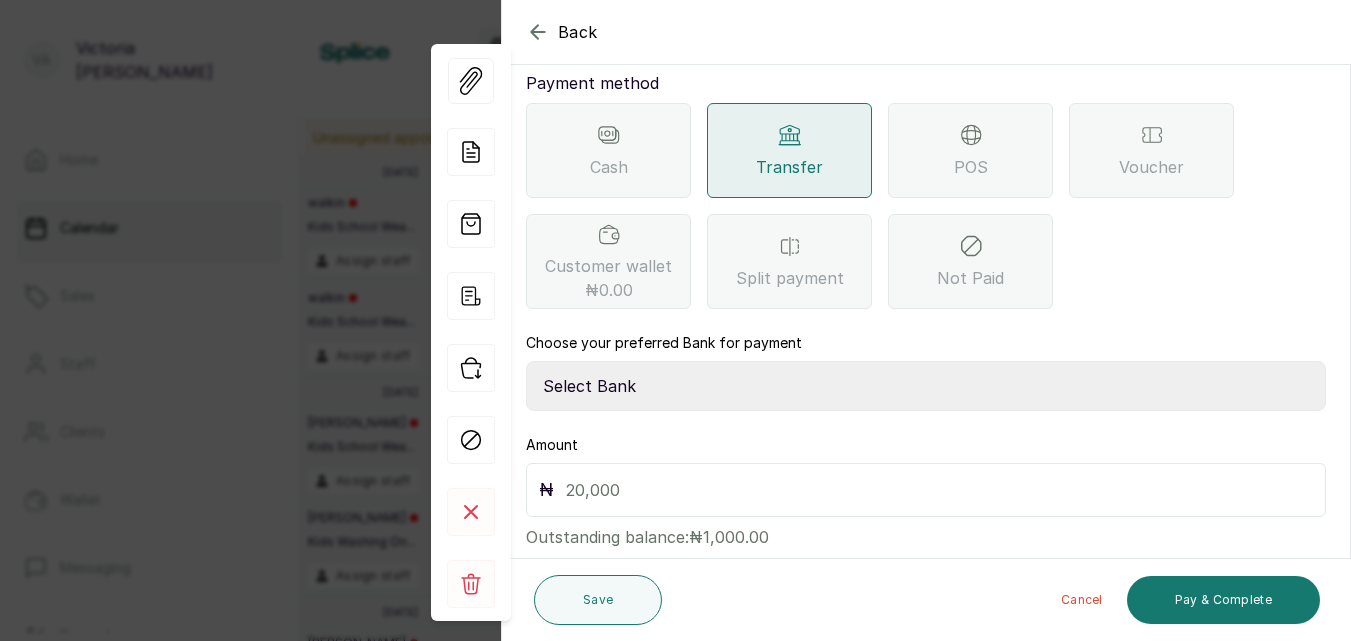 scroll, scrollTop: 297, scrollLeft: 0, axis: vertical 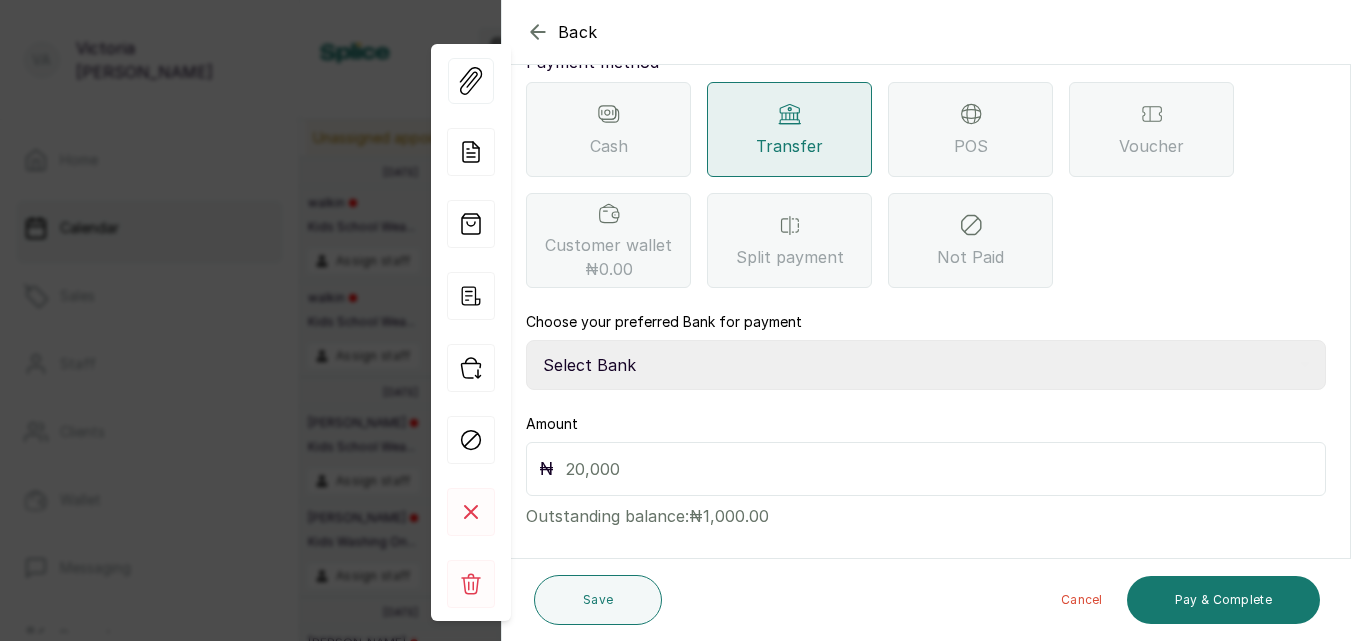 click on "Select Bank CANARY YELLOW Moniepoint MFB CANARY YELLOW Sparkle Microfinance Bank" at bounding box center [926, 365] 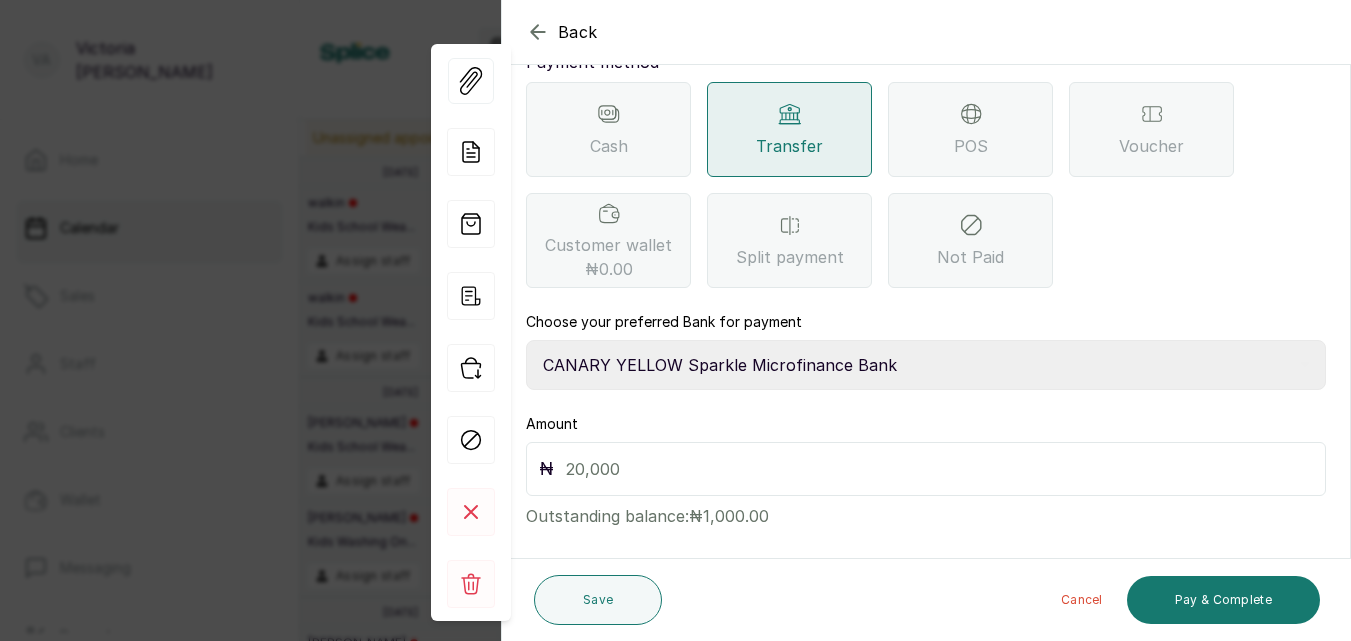 click on "Select Bank CANARY YELLOW Moniepoint MFB CANARY YELLOW Sparkle Microfinance Bank" at bounding box center (926, 365) 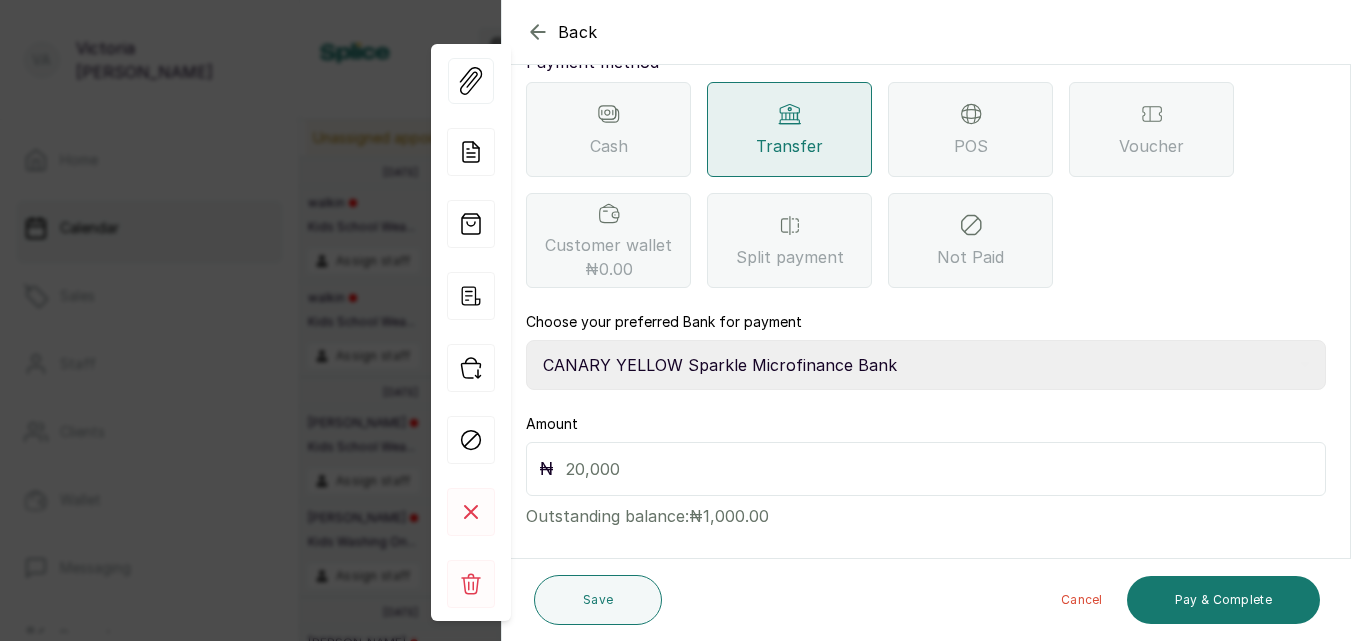 click at bounding box center (939, 469) 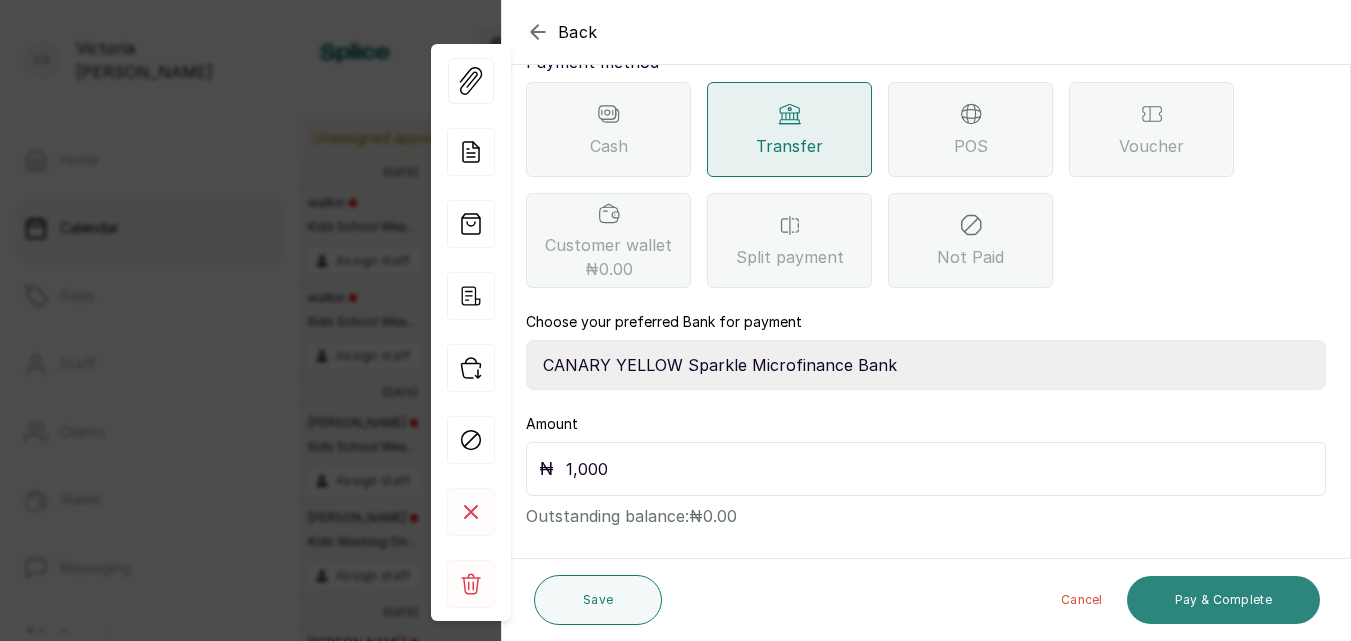 type on "1,000" 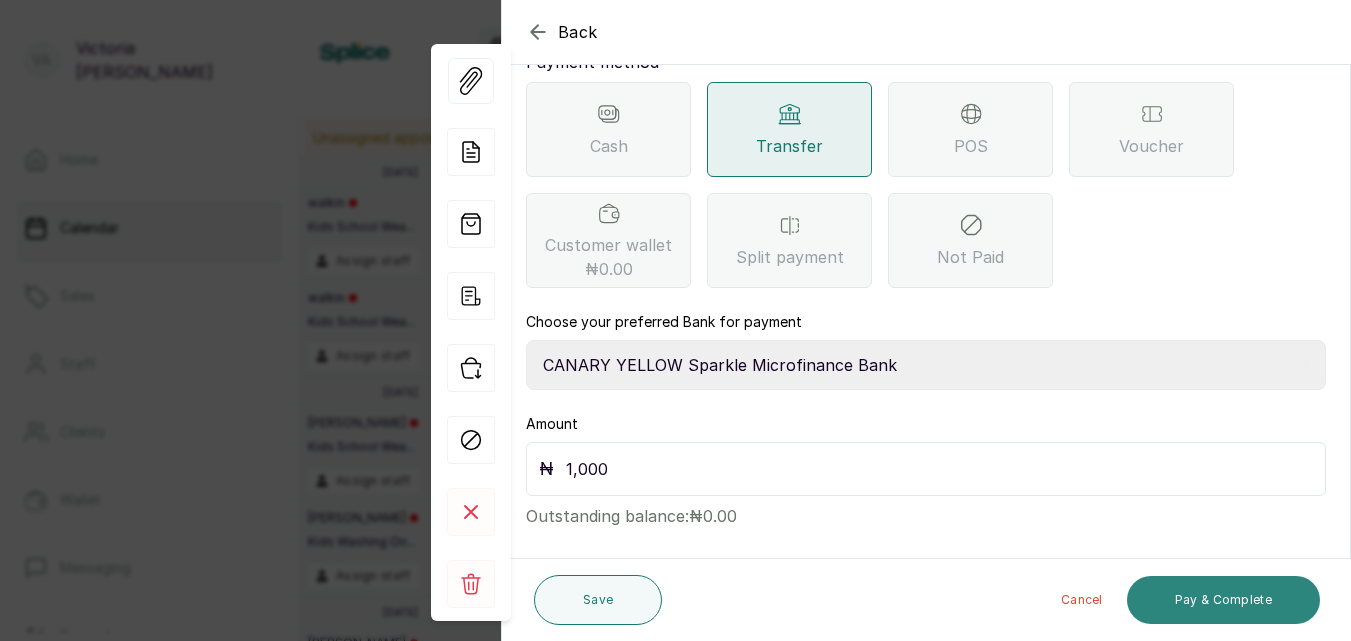 click on "Pay & Complete" at bounding box center (1223, 600) 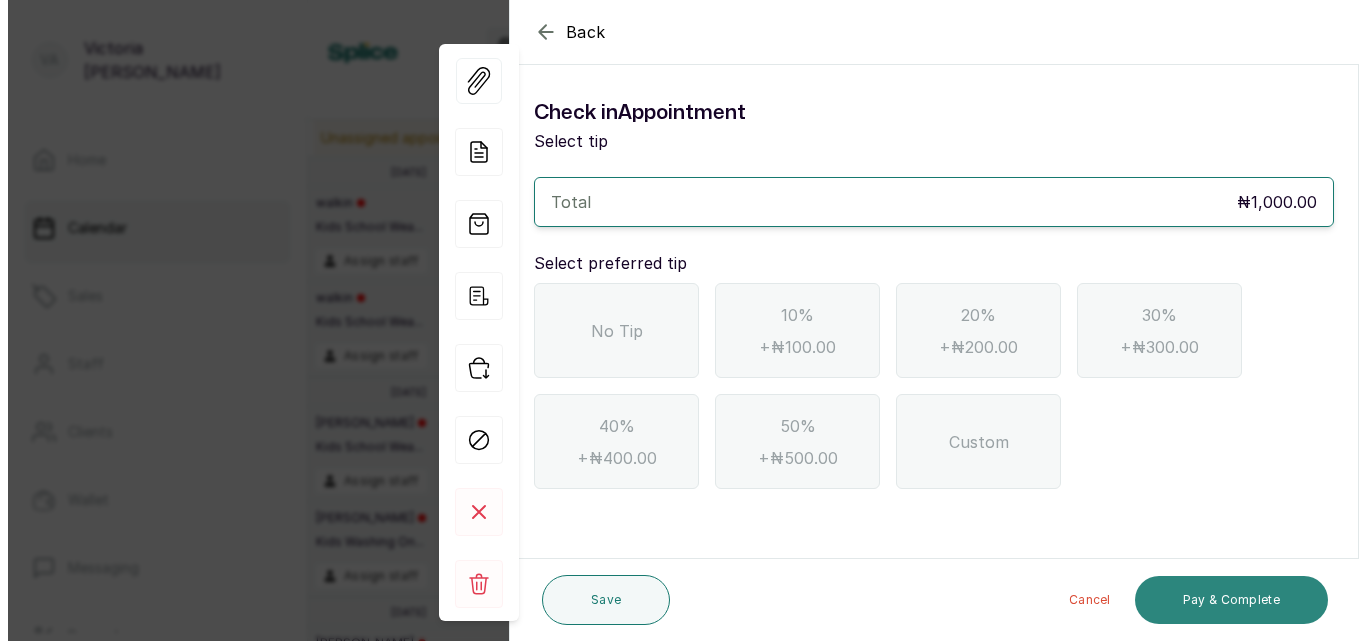 scroll, scrollTop: 0, scrollLeft: 0, axis: both 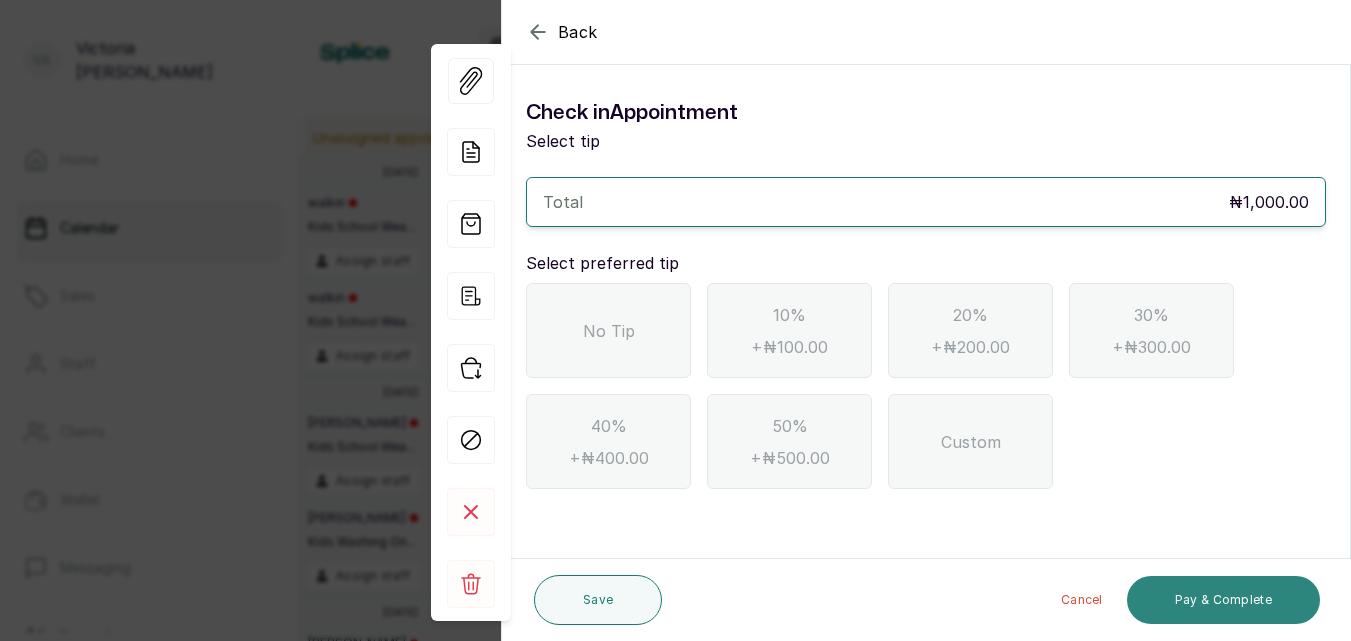 click on "Pay & Complete" at bounding box center [1223, 600] 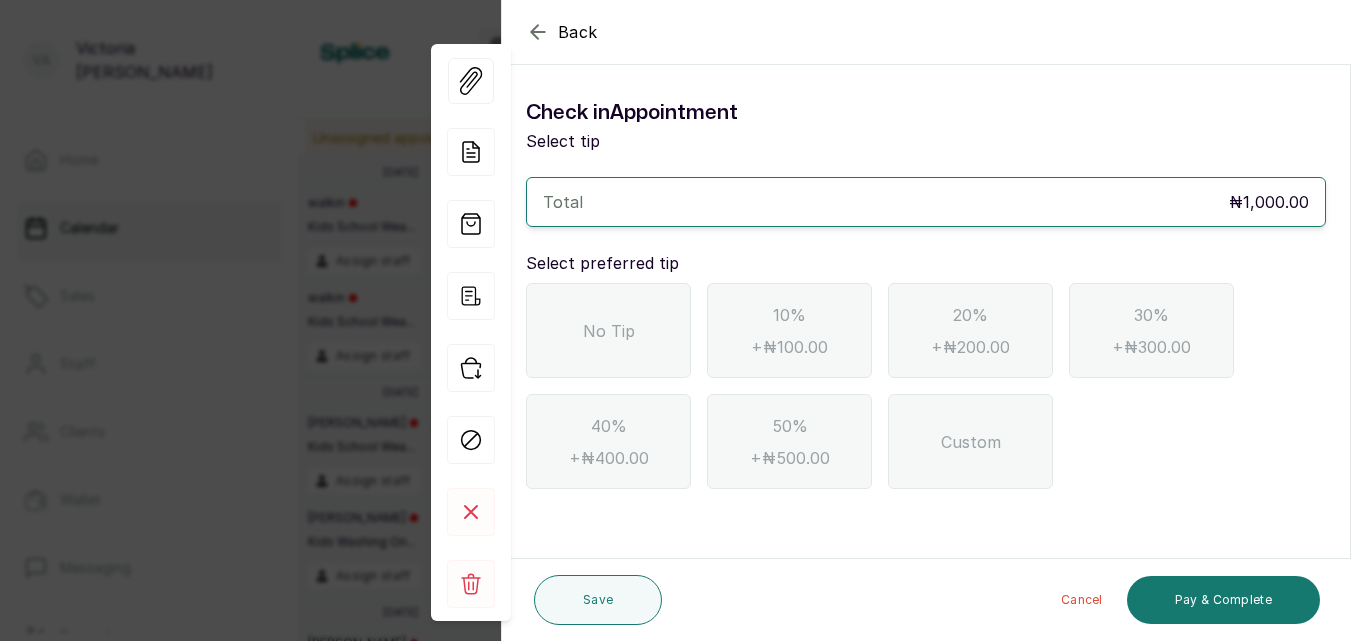 click on "No Tip" at bounding box center (609, 331) 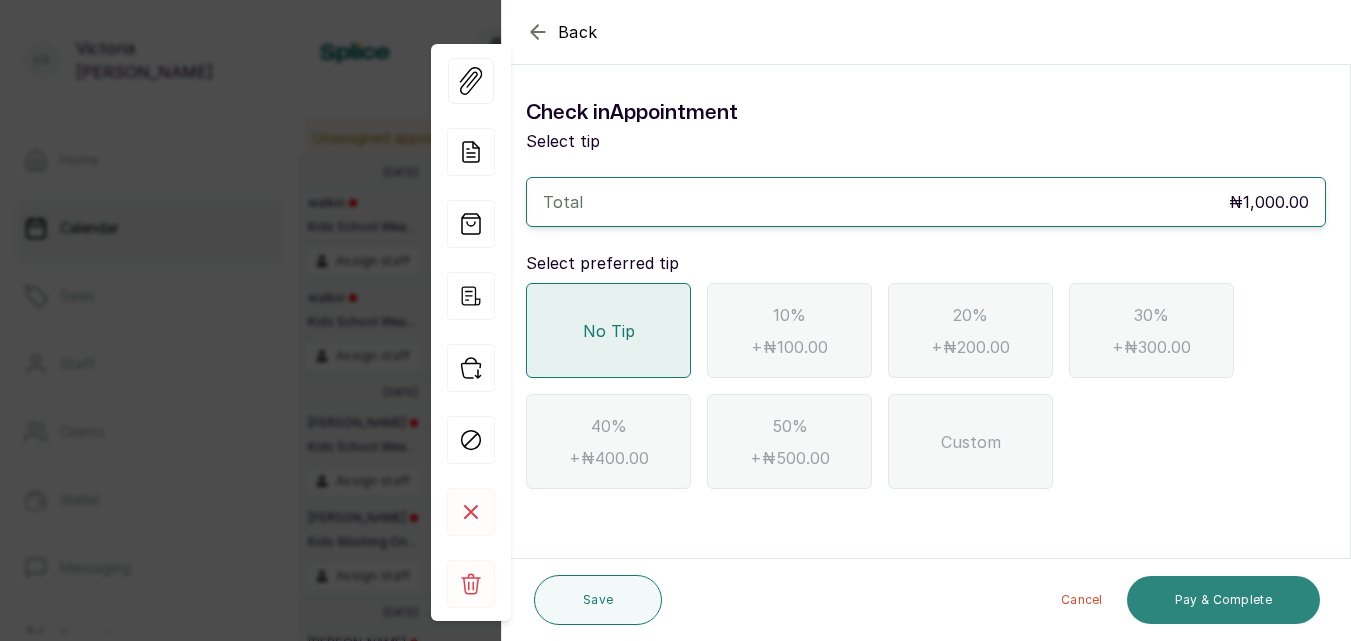 click on "Pay & Complete" at bounding box center (1223, 600) 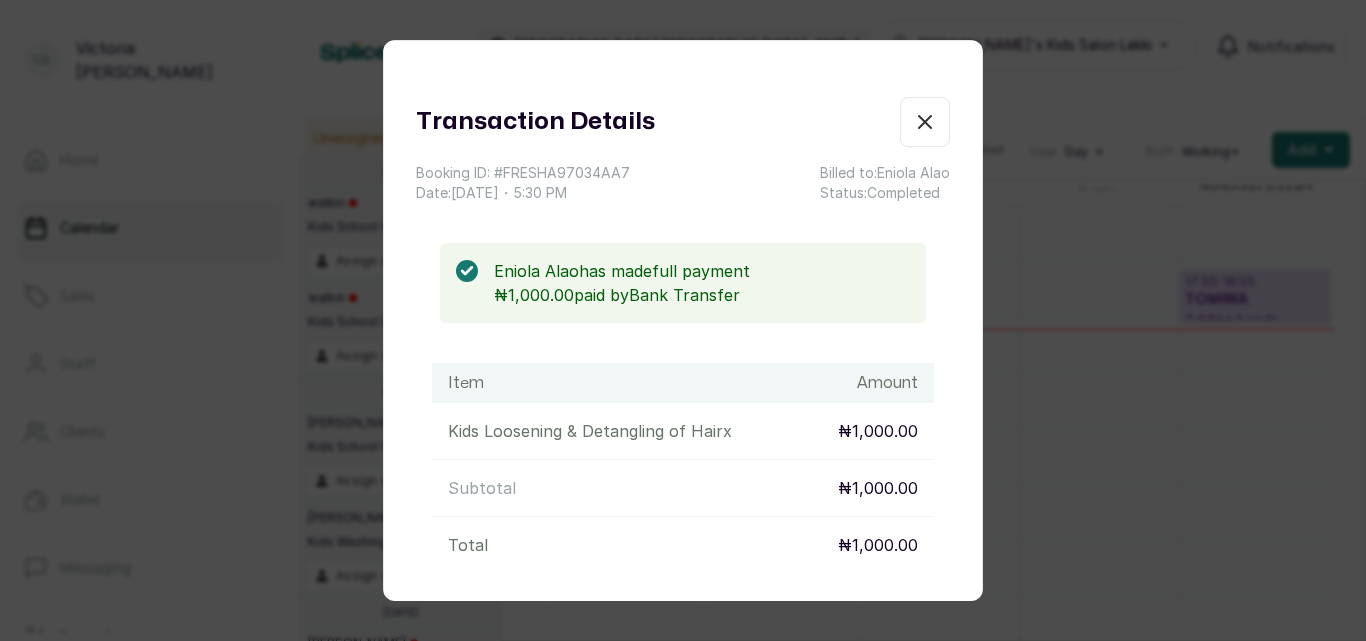 click on "Show no-show/cancelled" at bounding box center (925, 122) 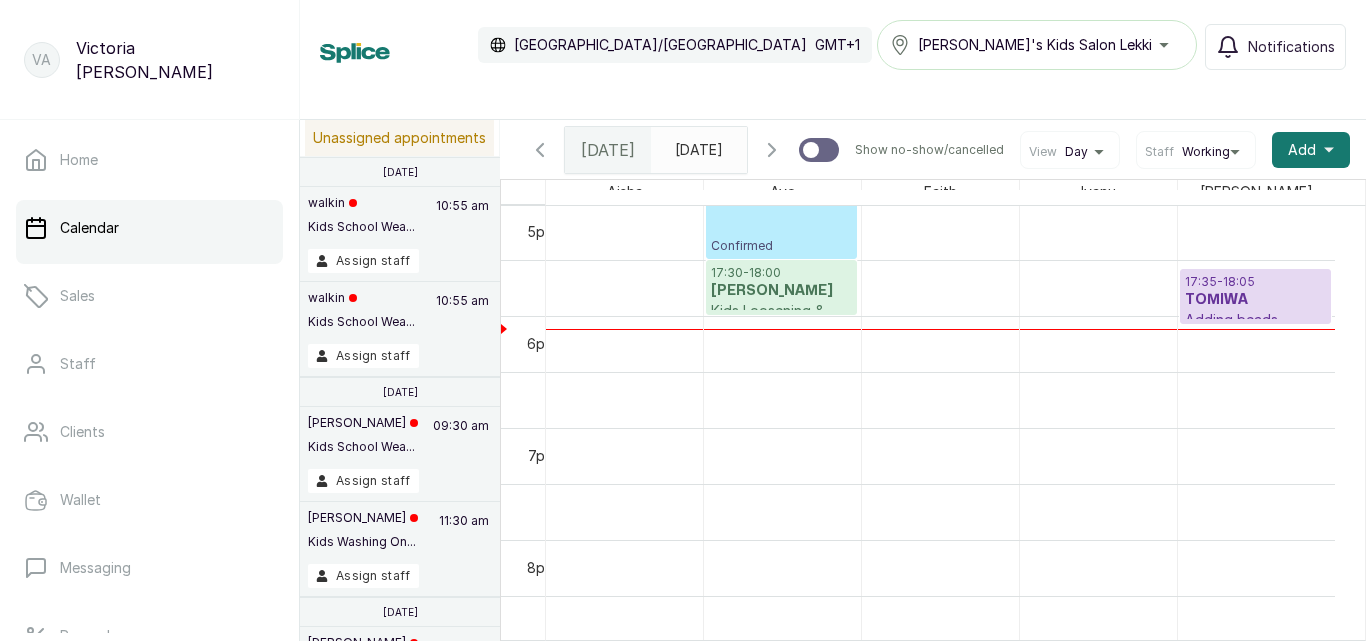 scroll, scrollTop: 1860, scrollLeft: 0, axis: vertical 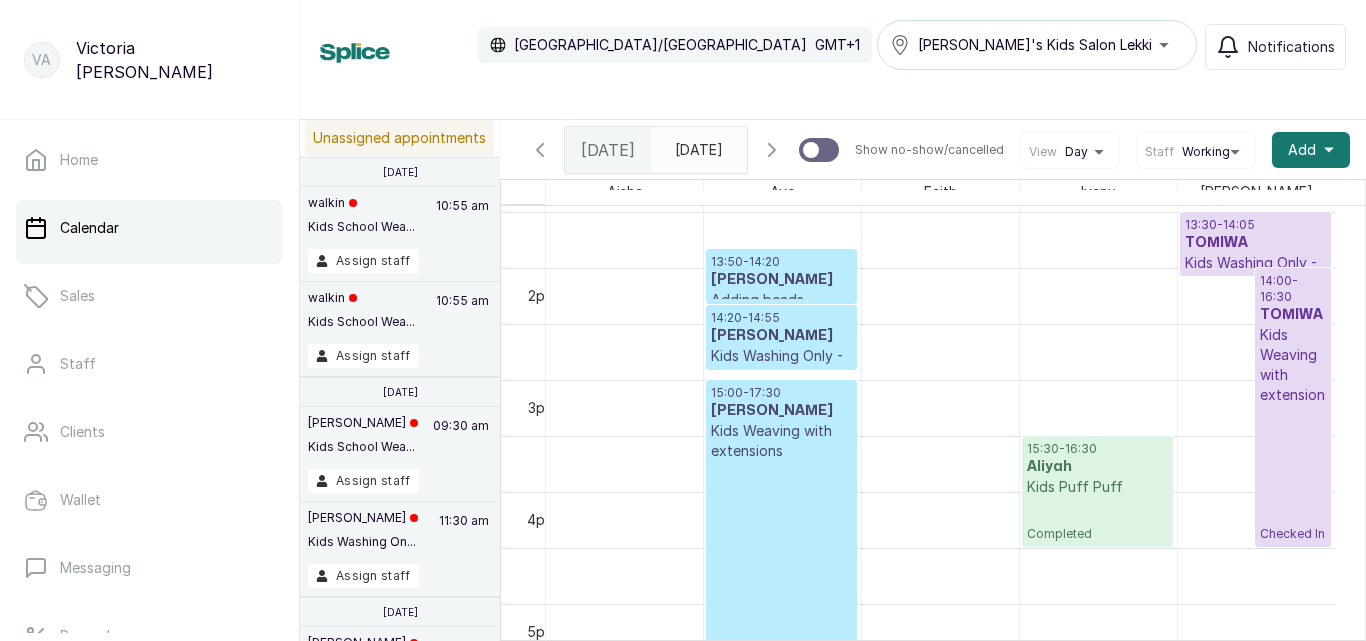 click on "[PERSON_NAME]" at bounding box center [781, 280] 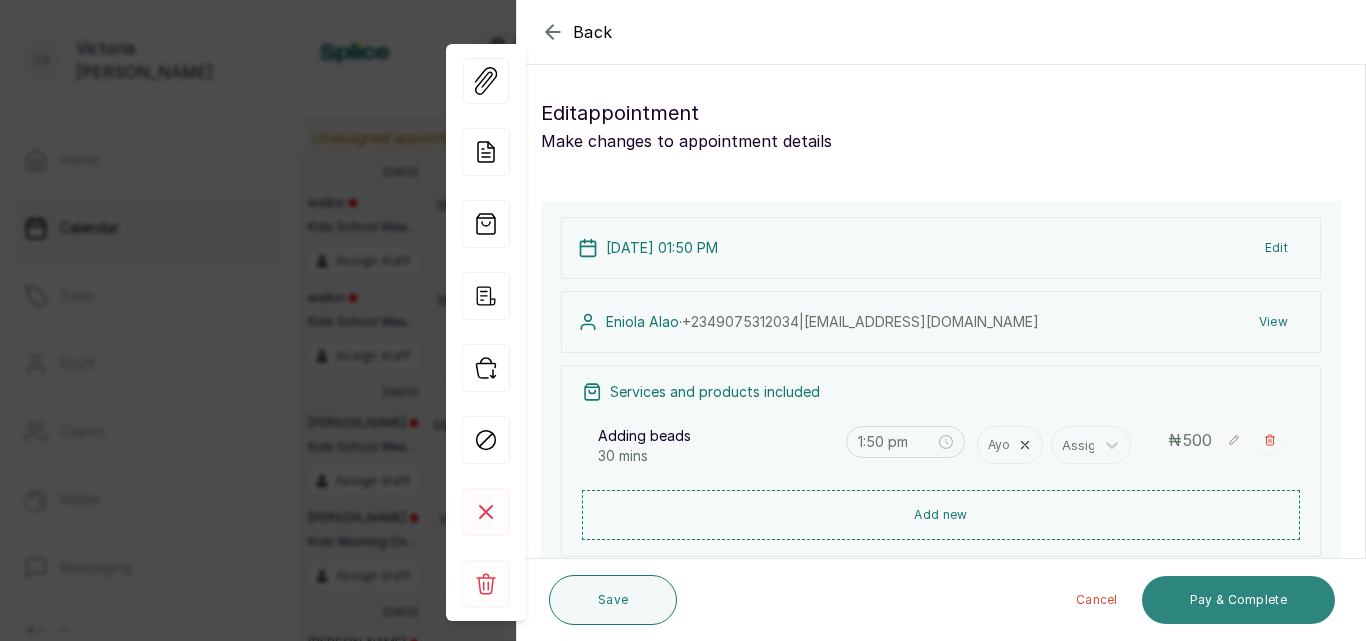 click on "Pay & Complete" at bounding box center (1238, 600) 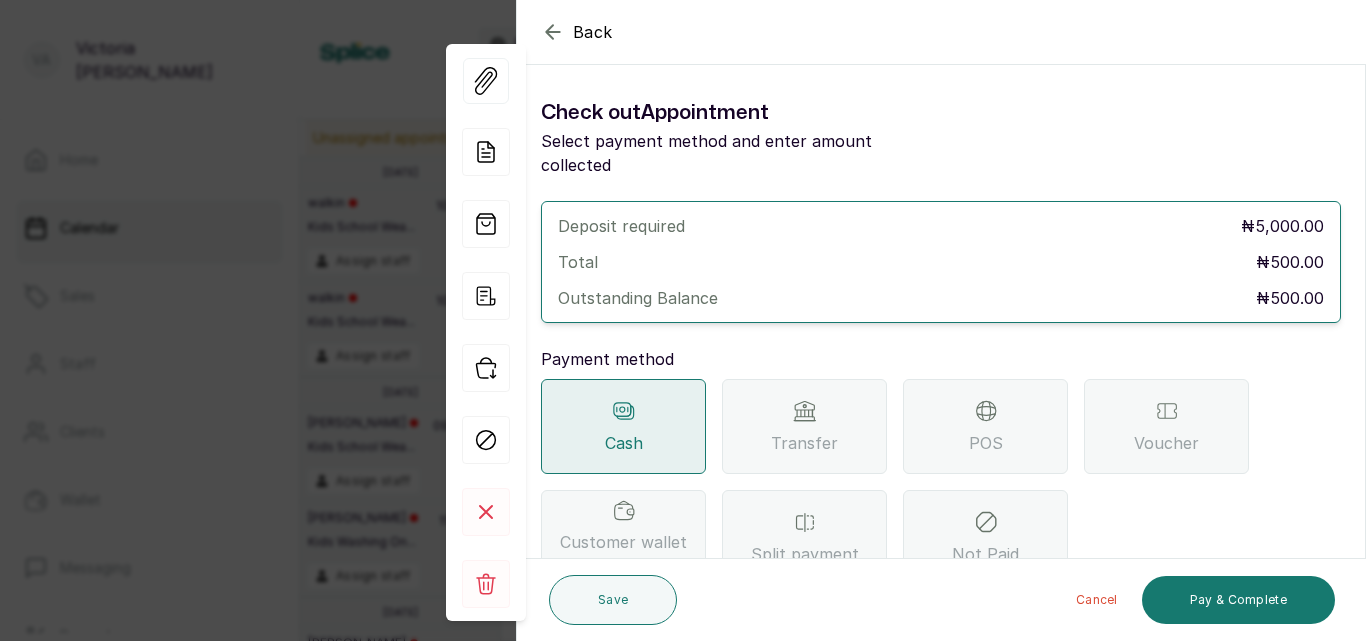 click on "Transfer" at bounding box center [804, 443] 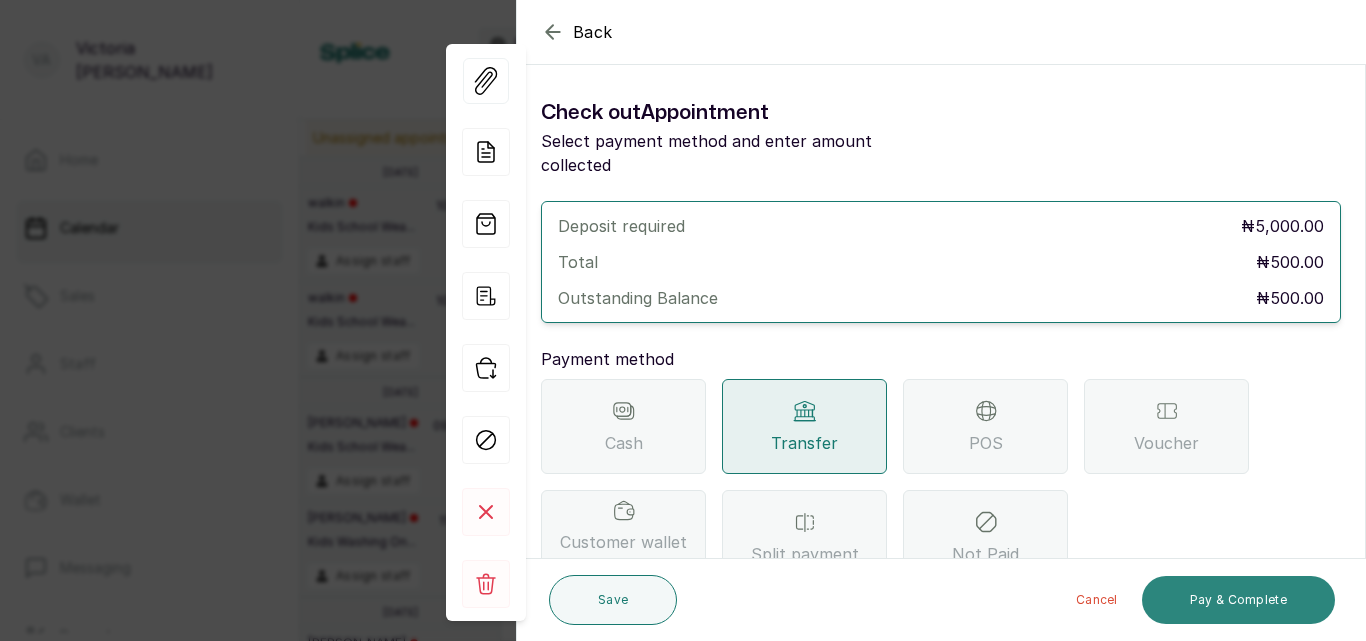 click on "Pay & Complete" at bounding box center (1238, 600) 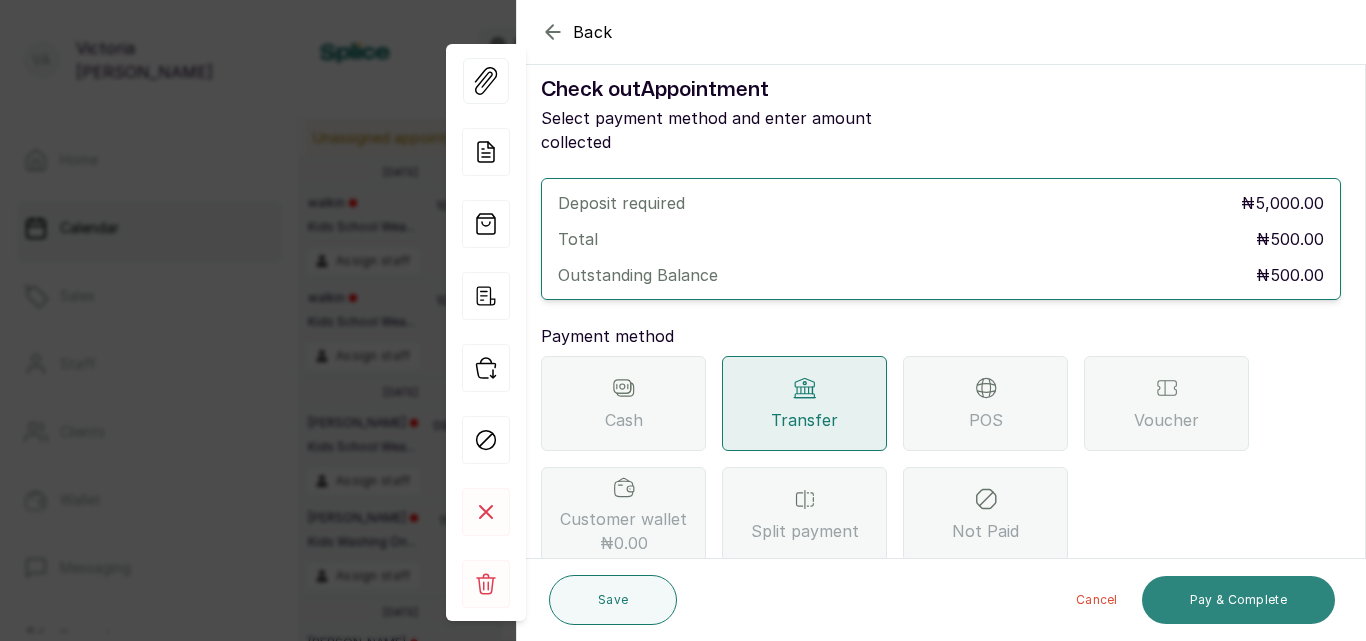 click on "Pay & Complete" at bounding box center (1238, 600) 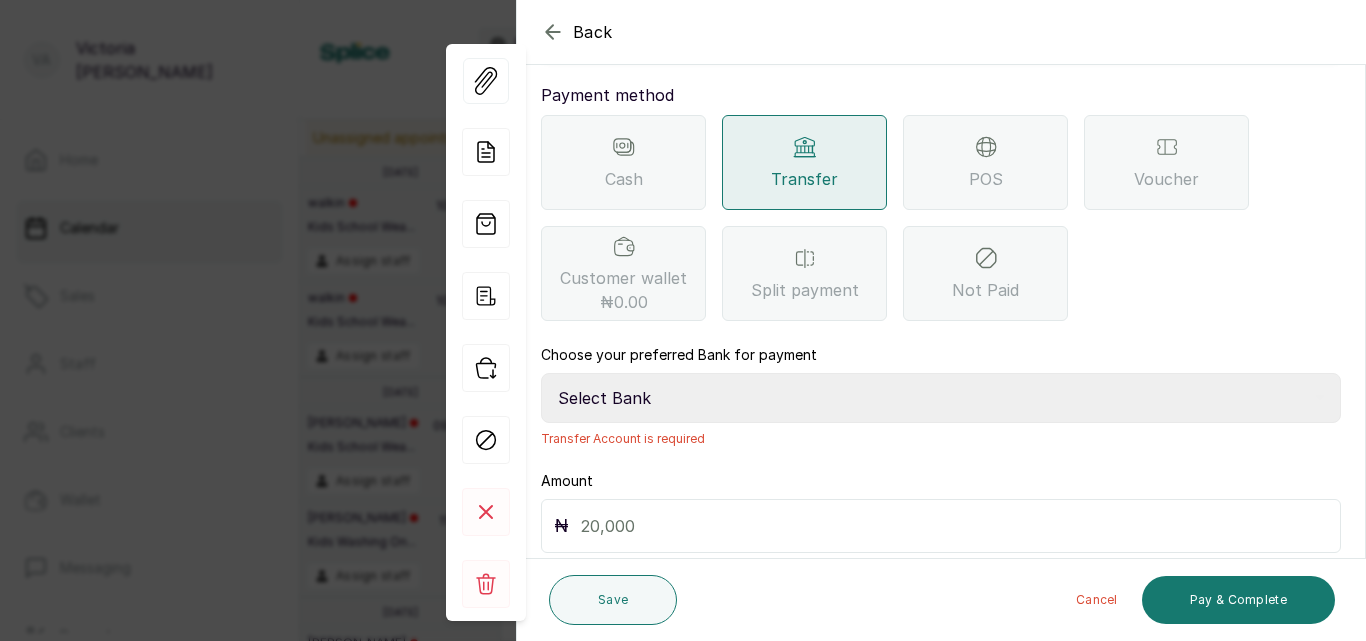 scroll, scrollTop: 321, scrollLeft: 0, axis: vertical 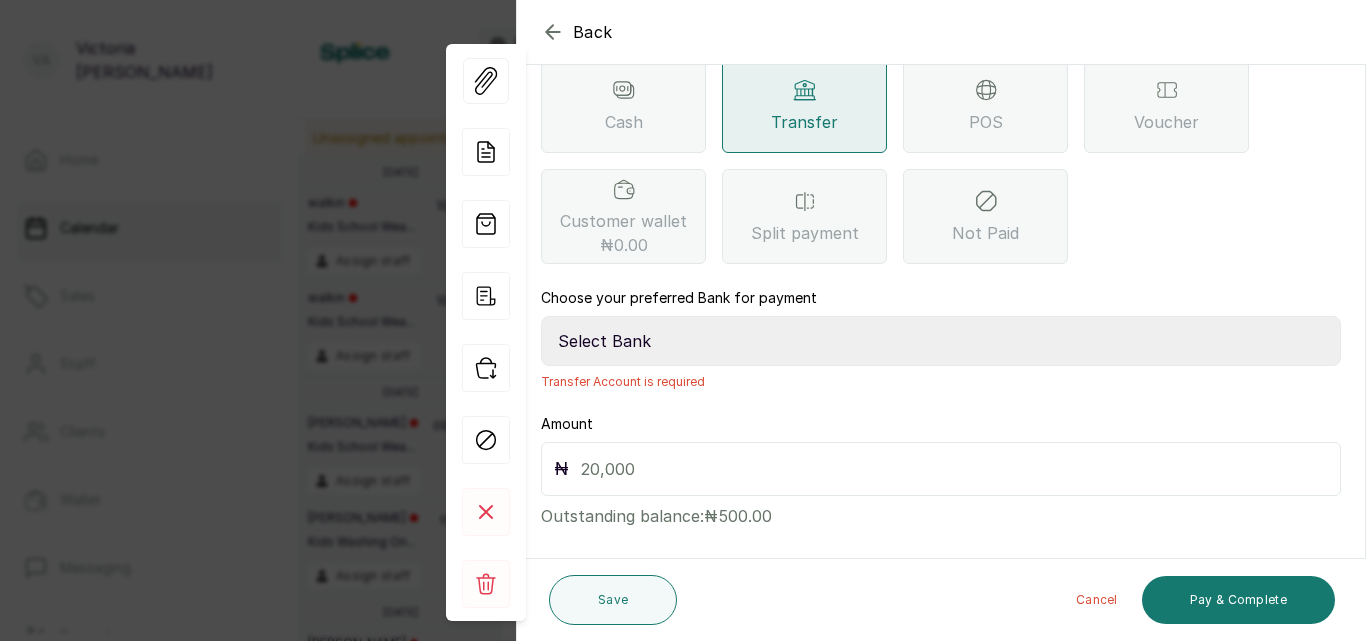 click on "Select Bank CANARY YELLOW Moniepoint MFB CANARY YELLOW Sparkle Microfinance Bank" at bounding box center [941, 341] 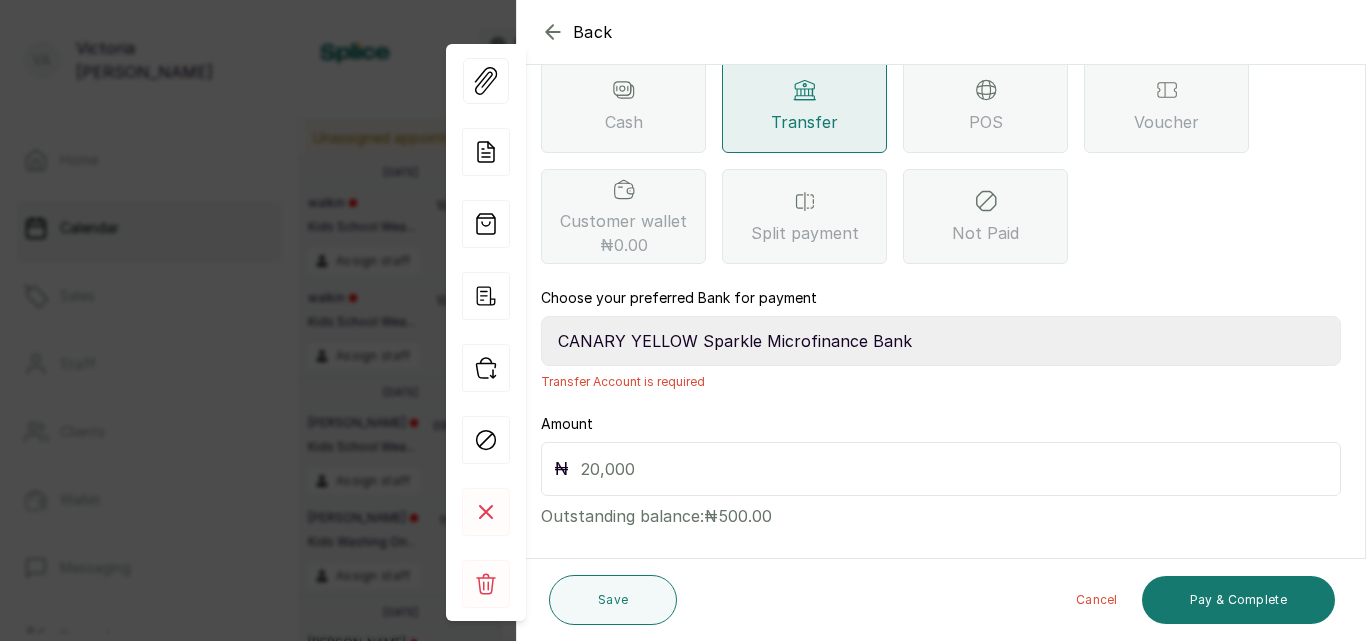 click on "Select Bank CANARY YELLOW Moniepoint MFB CANARY YELLOW Sparkle Microfinance Bank" at bounding box center [941, 341] 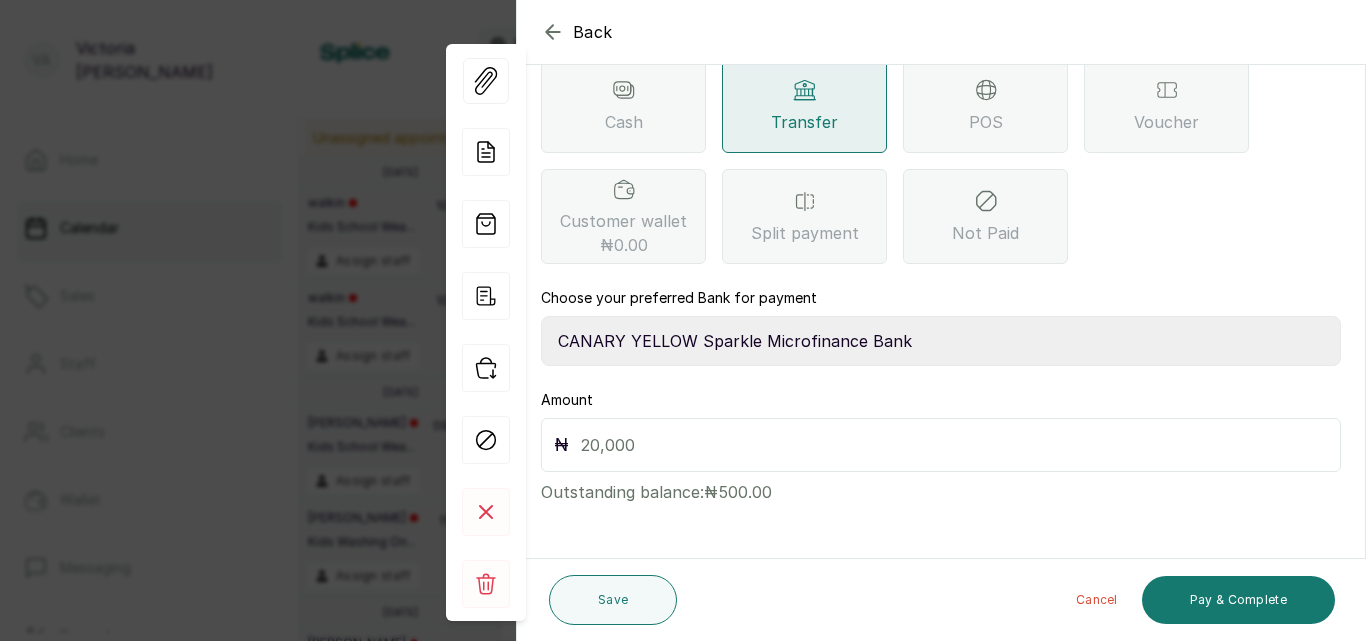 scroll, scrollTop: 297, scrollLeft: 0, axis: vertical 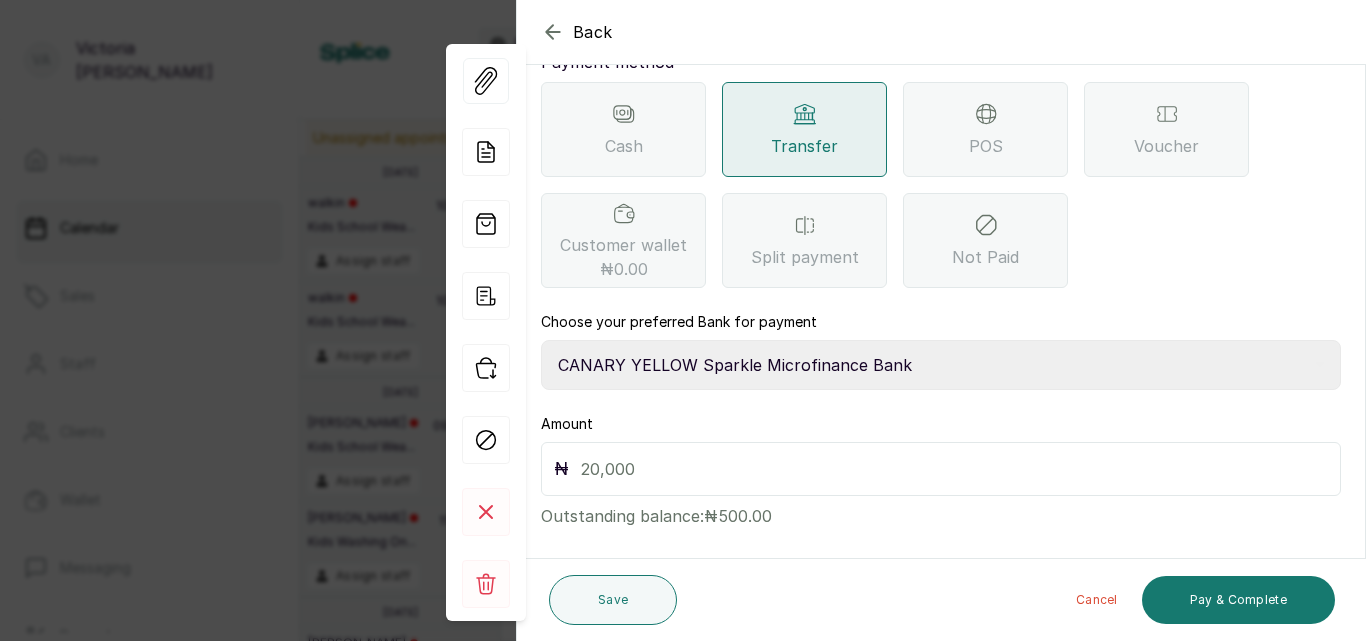 click at bounding box center [954, 469] 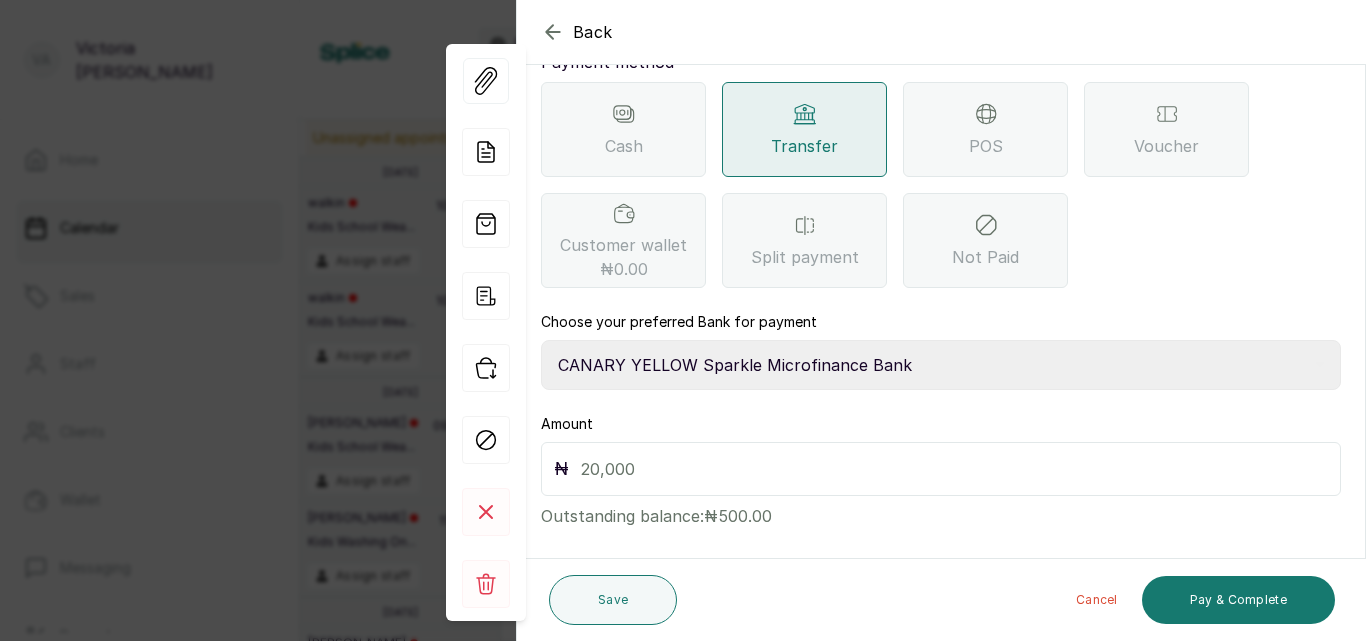 click at bounding box center (954, 469) 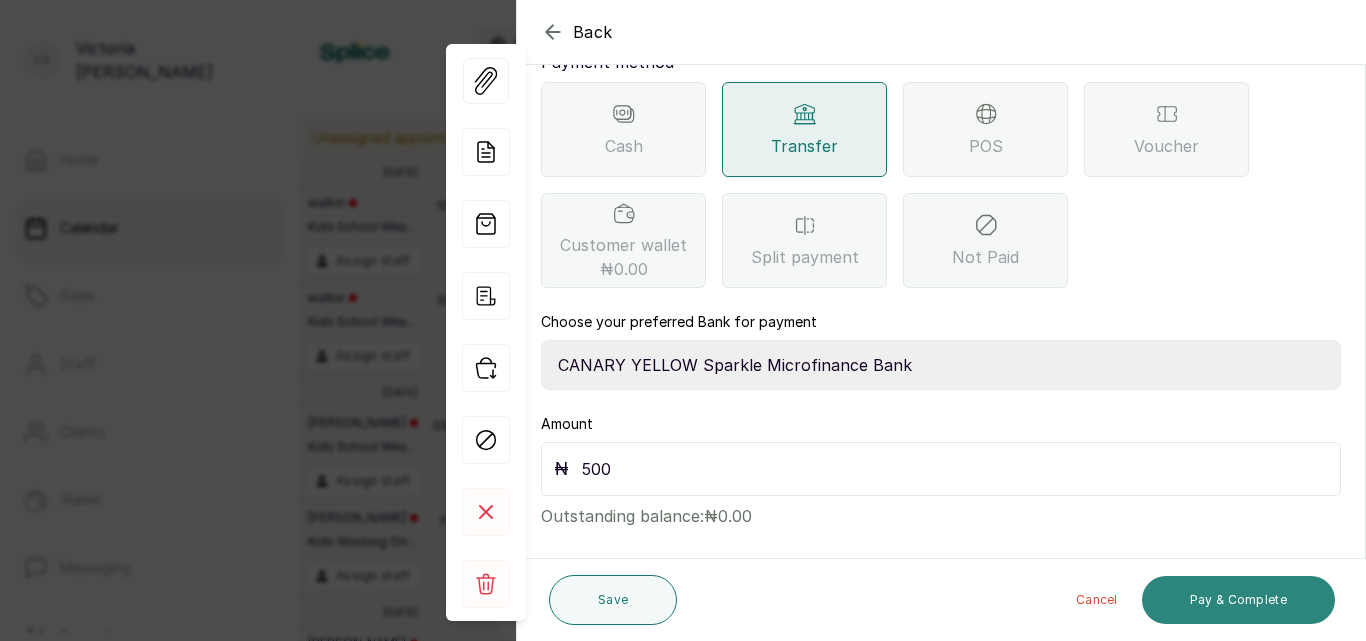type on "500" 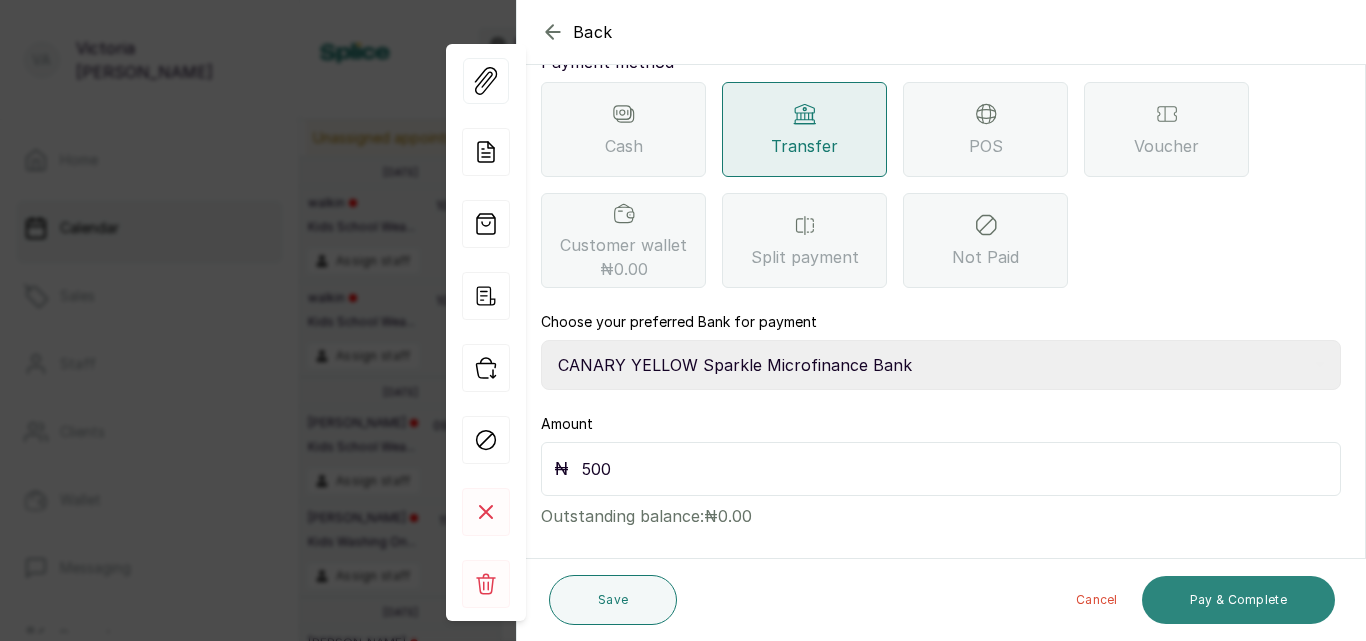 click on "Pay & Complete" at bounding box center [1238, 600] 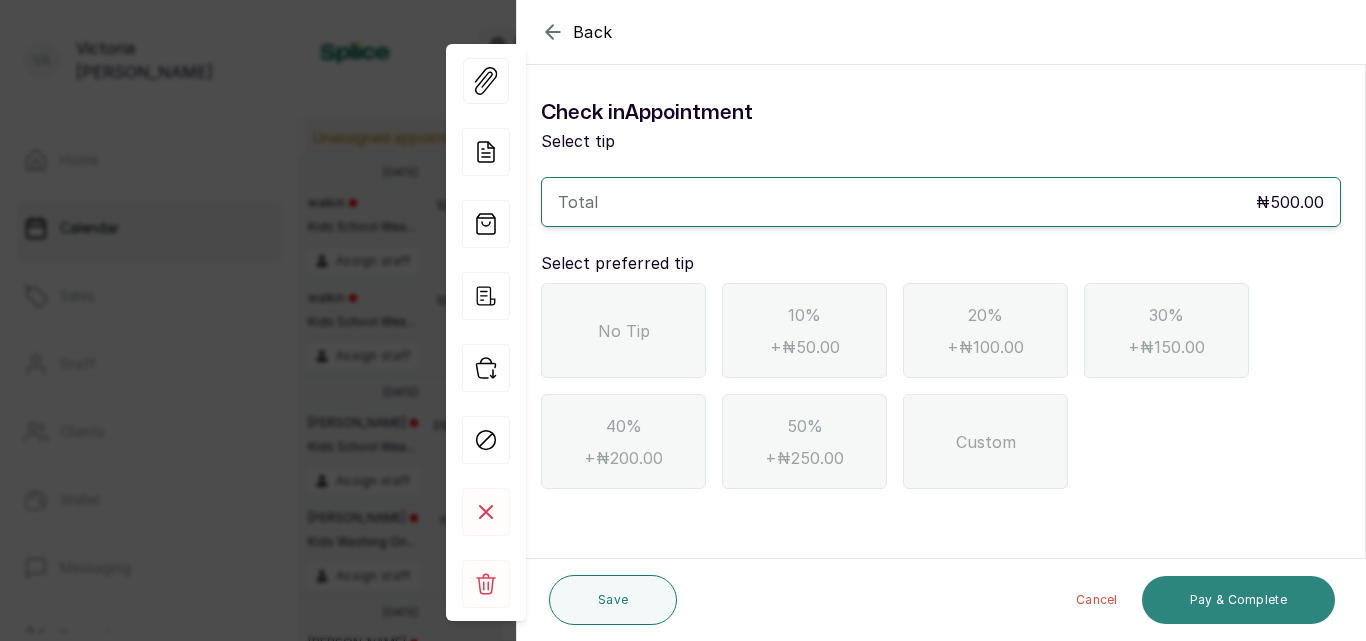 scroll, scrollTop: 0, scrollLeft: 0, axis: both 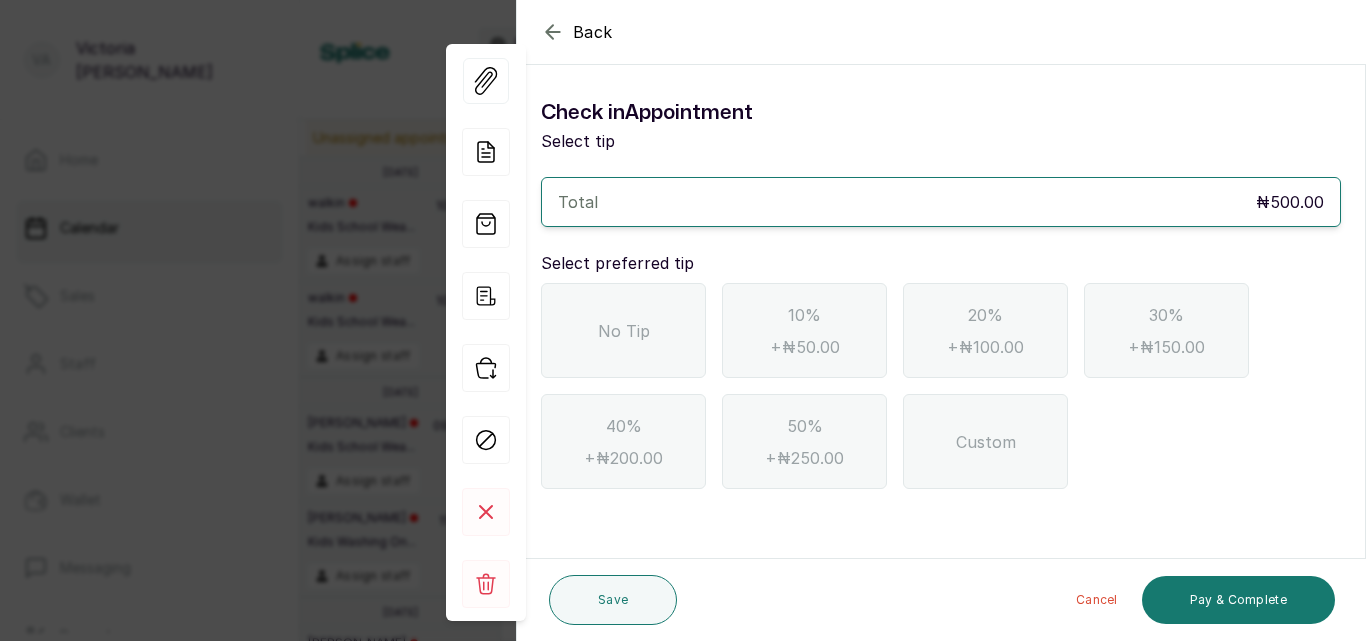 click on "No Tip" at bounding box center [623, 330] 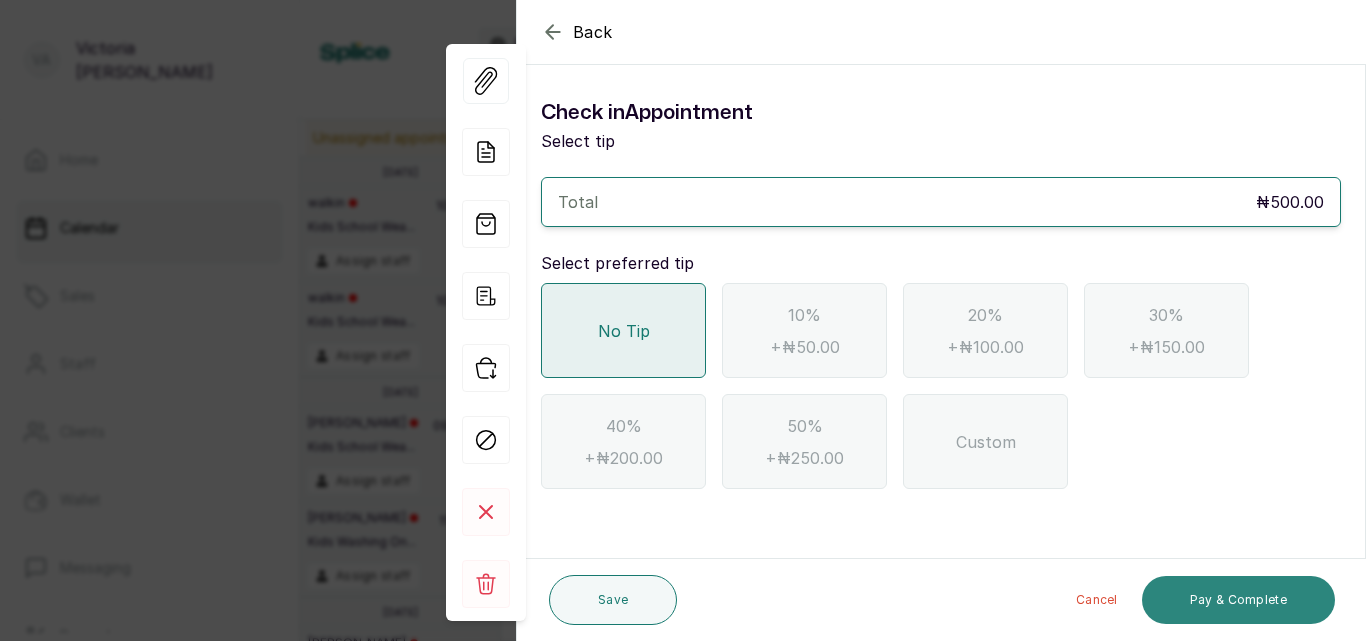 click on "Pay & Complete" at bounding box center [1238, 600] 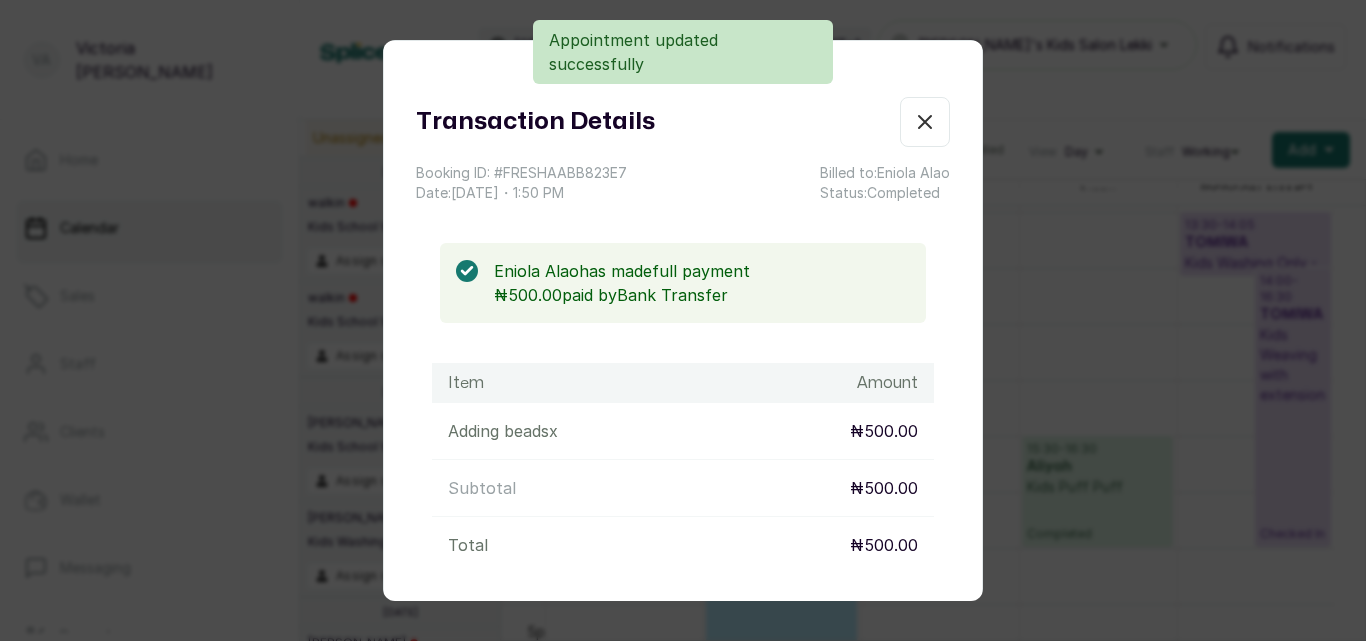 click 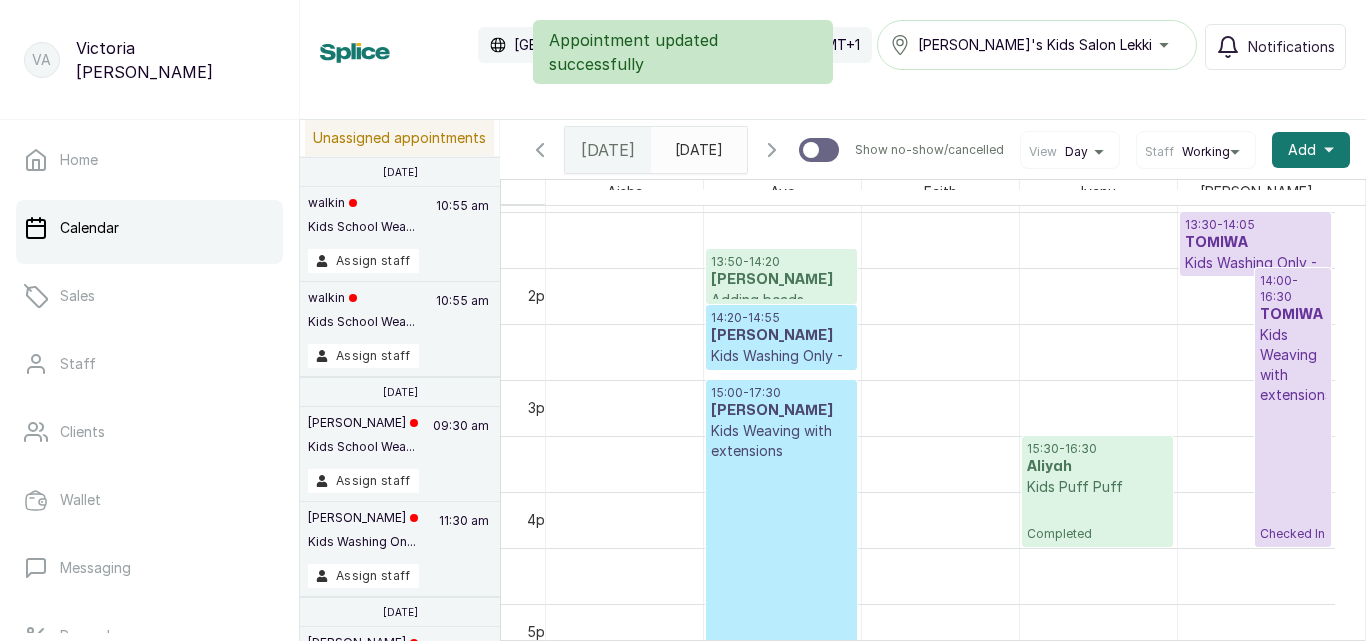 click on "[PERSON_NAME]" at bounding box center [781, 411] 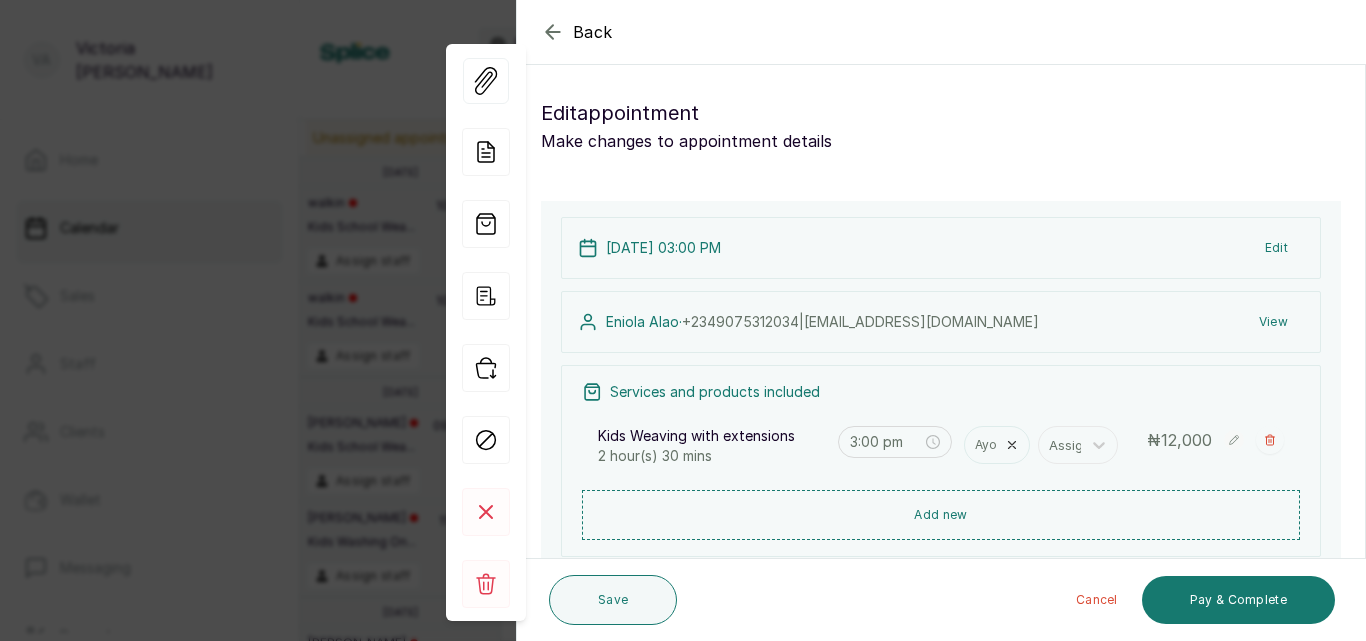 click on "Pay & Complete" at bounding box center [1238, 600] 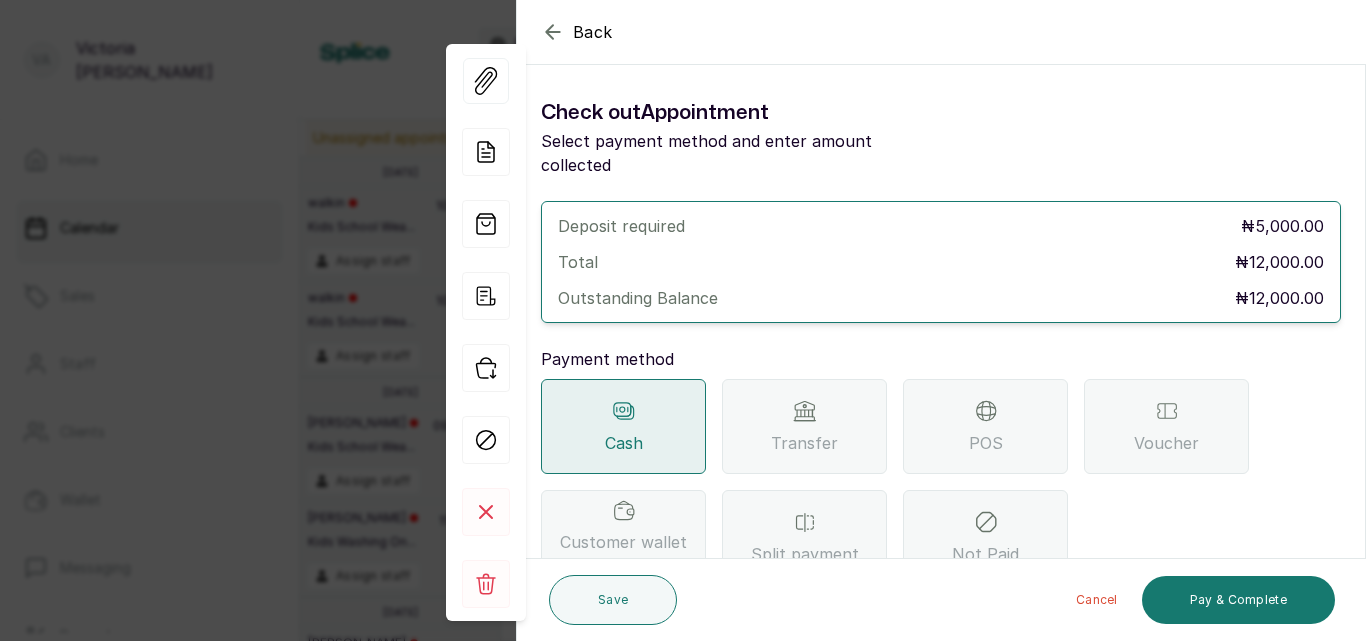 click on "Transfer" at bounding box center [804, 443] 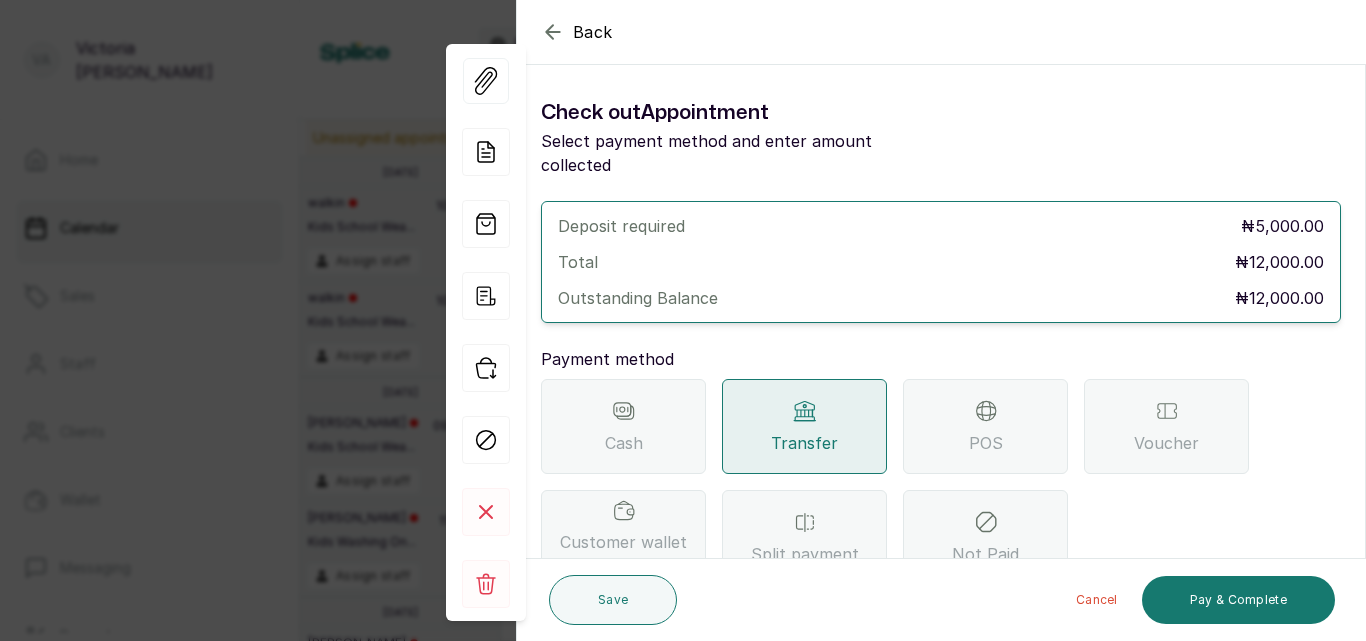 scroll, scrollTop: 297, scrollLeft: 0, axis: vertical 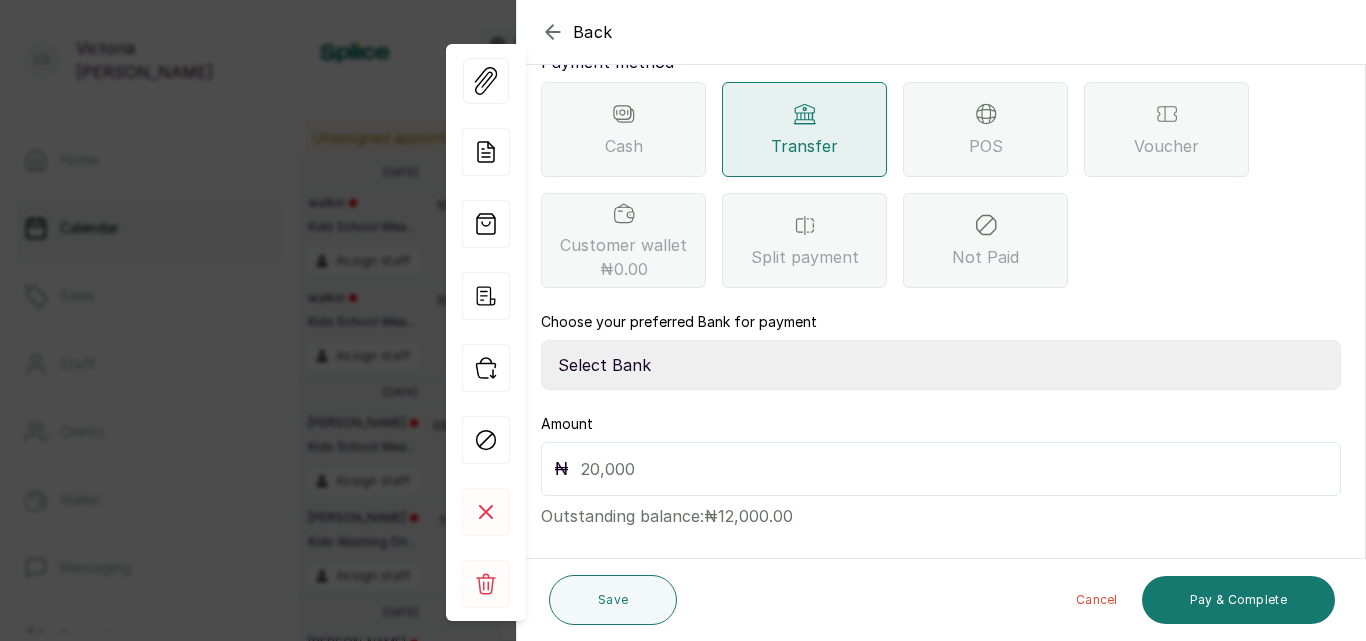 click on "₦" at bounding box center (941, 469) 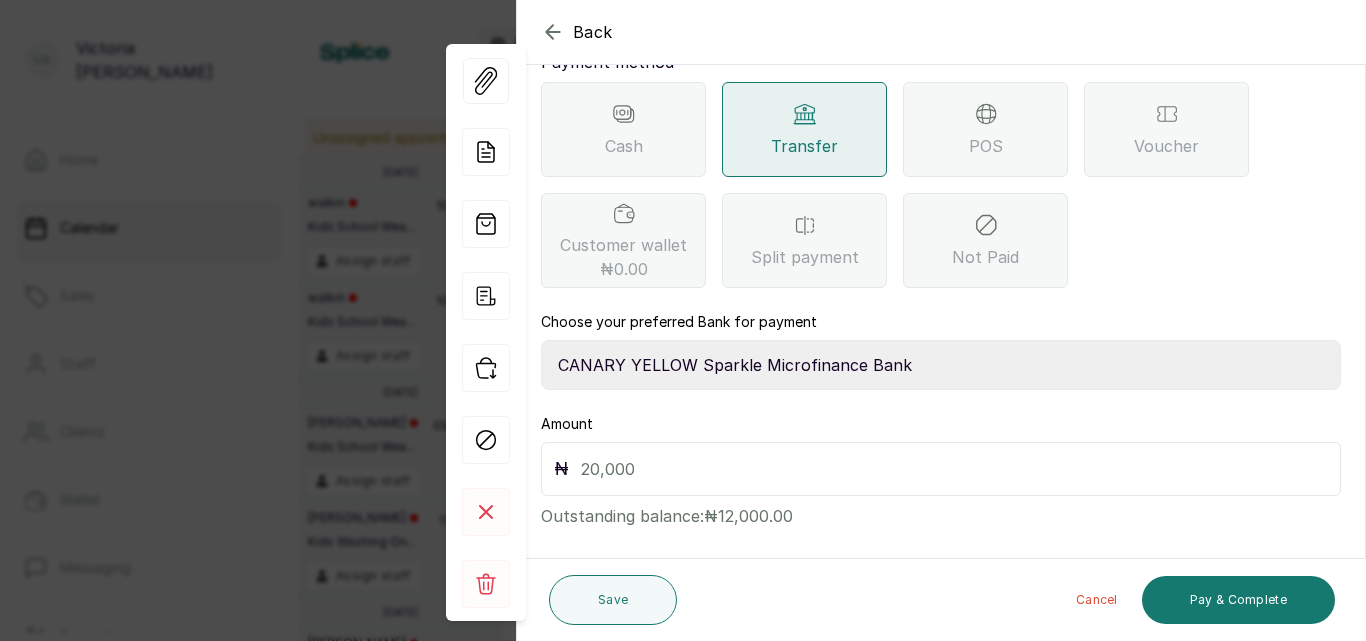 click on "Select Bank CANARY YELLOW Moniepoint MFB CANARY YELLOW Sparkle Microfinance Bank" at bounding box center (941, 365) 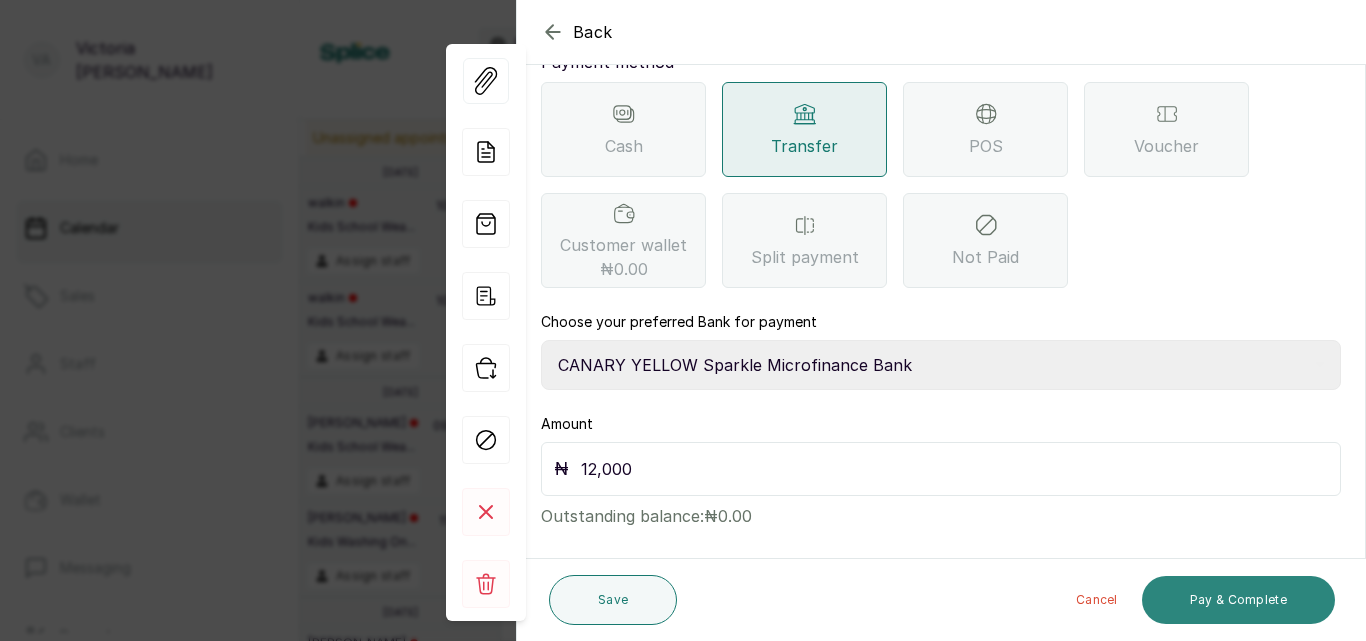 type on "12,000" 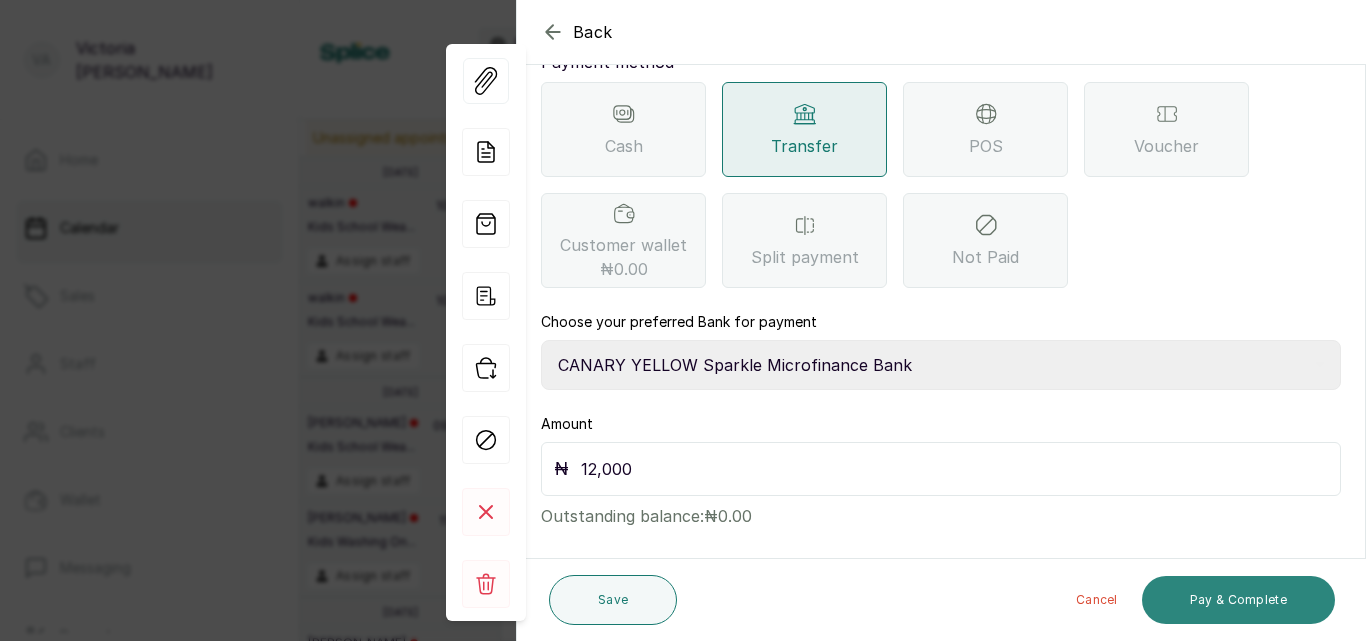 click on "Pay & Complete" at bounding box center [1238, 600] 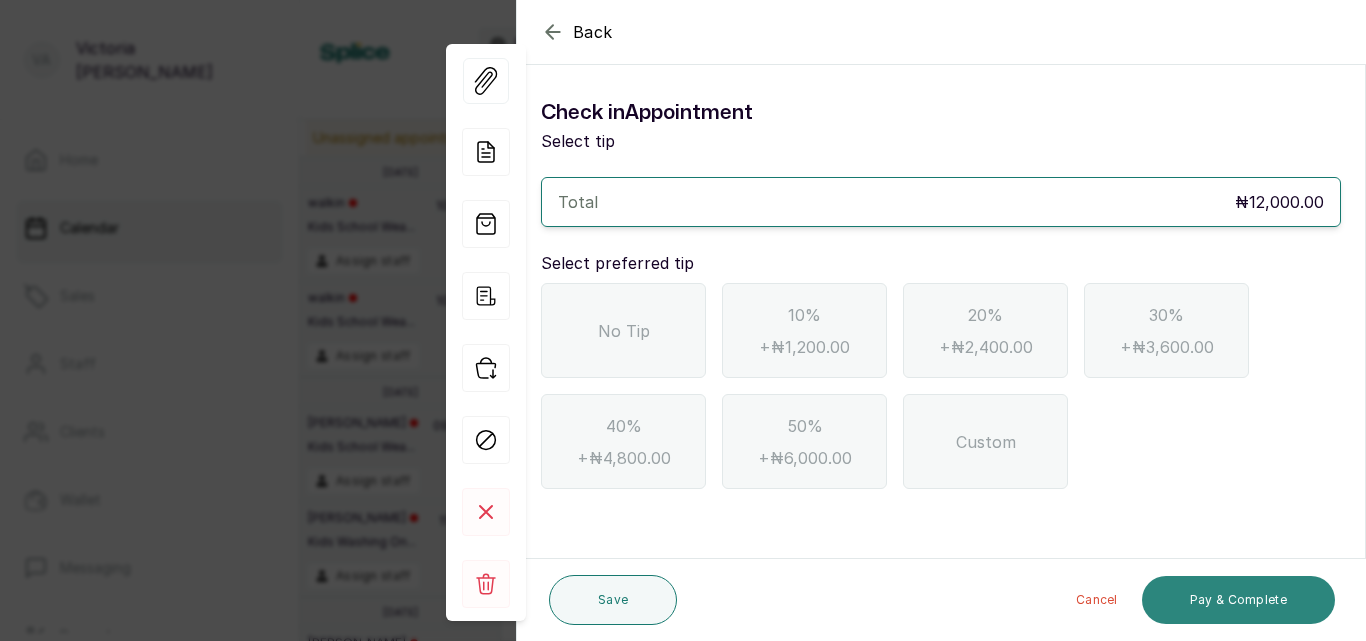 scroll, scrollTop: 0, scrollLeft: 0, axis: both 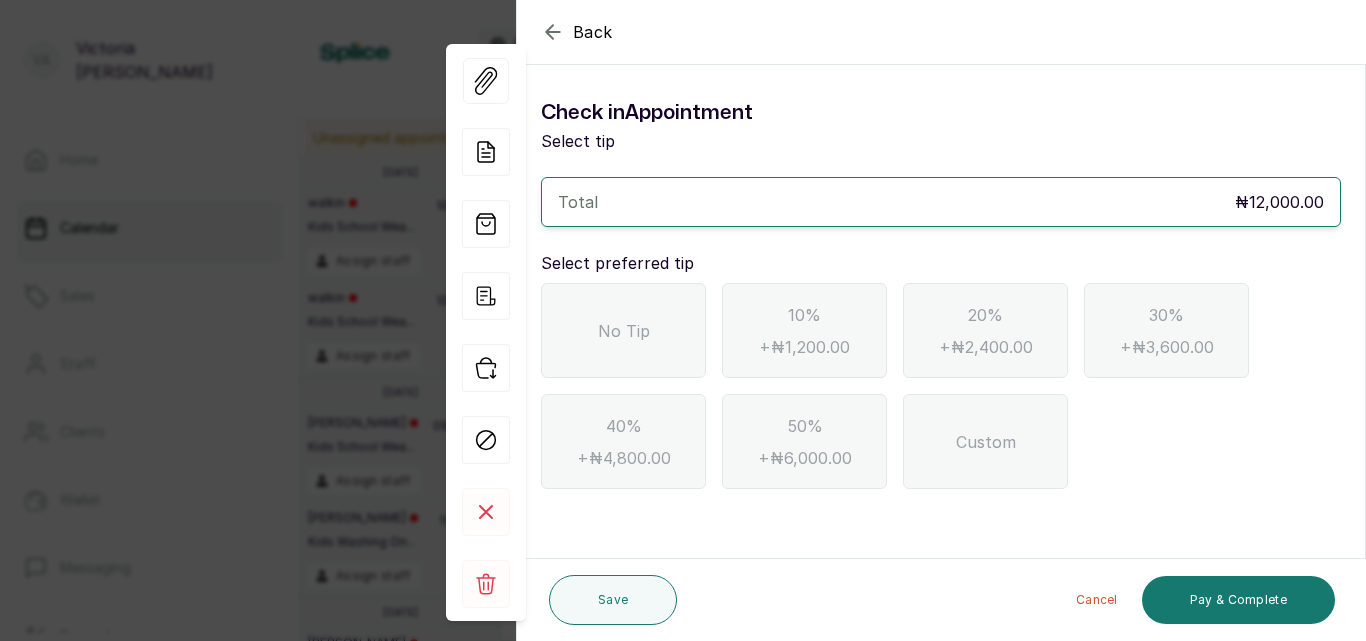 click on "No Tip" at bounding box center (623, 330) 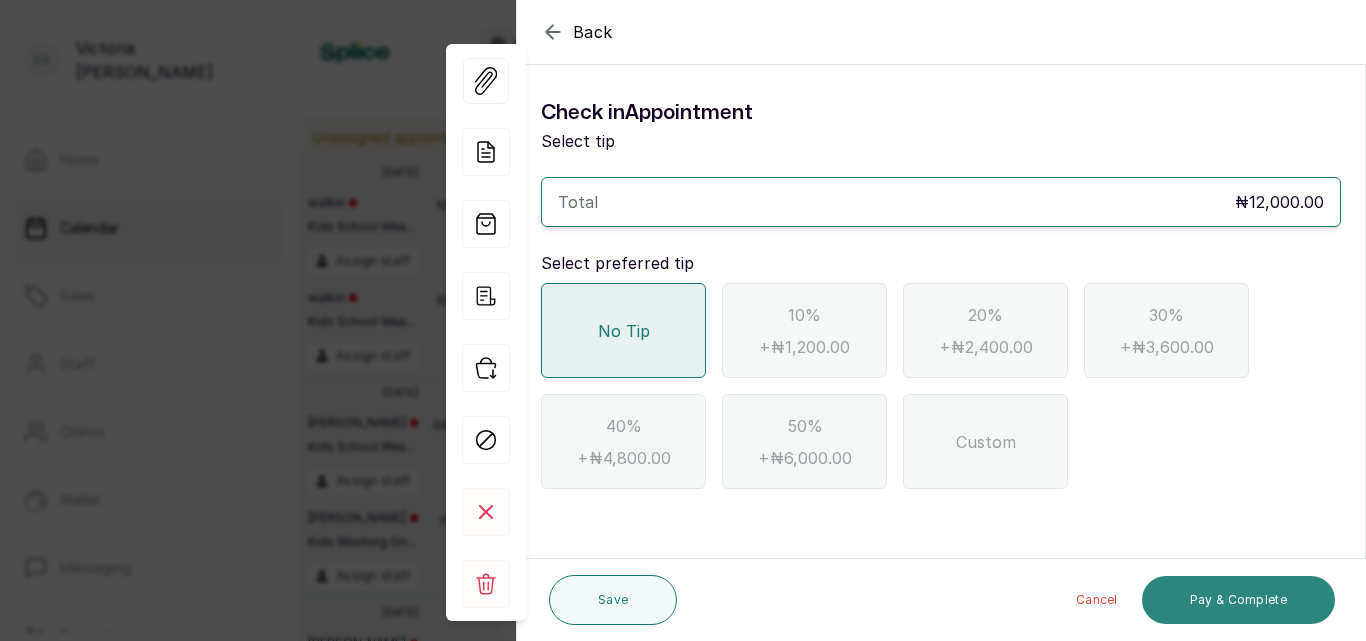 click on "Pay & Complete" at bounding box center [1238, 600] 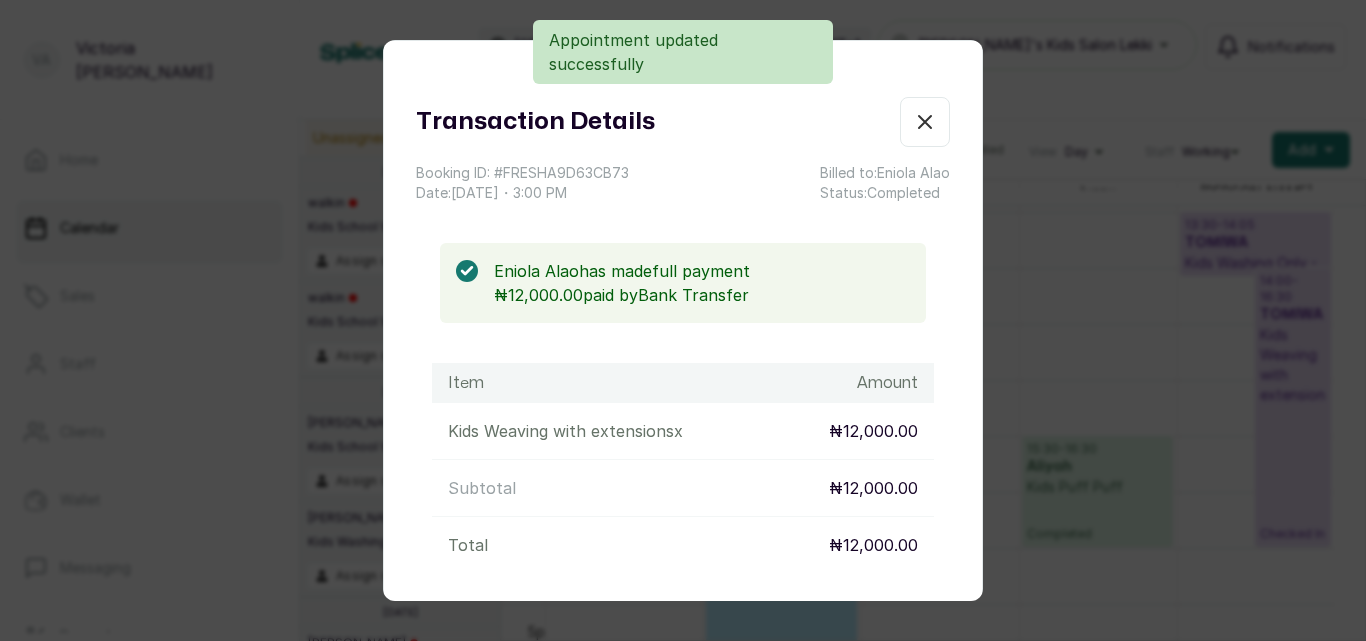 click on "Show no-show/cancelled" at bounding box center [925, 122] 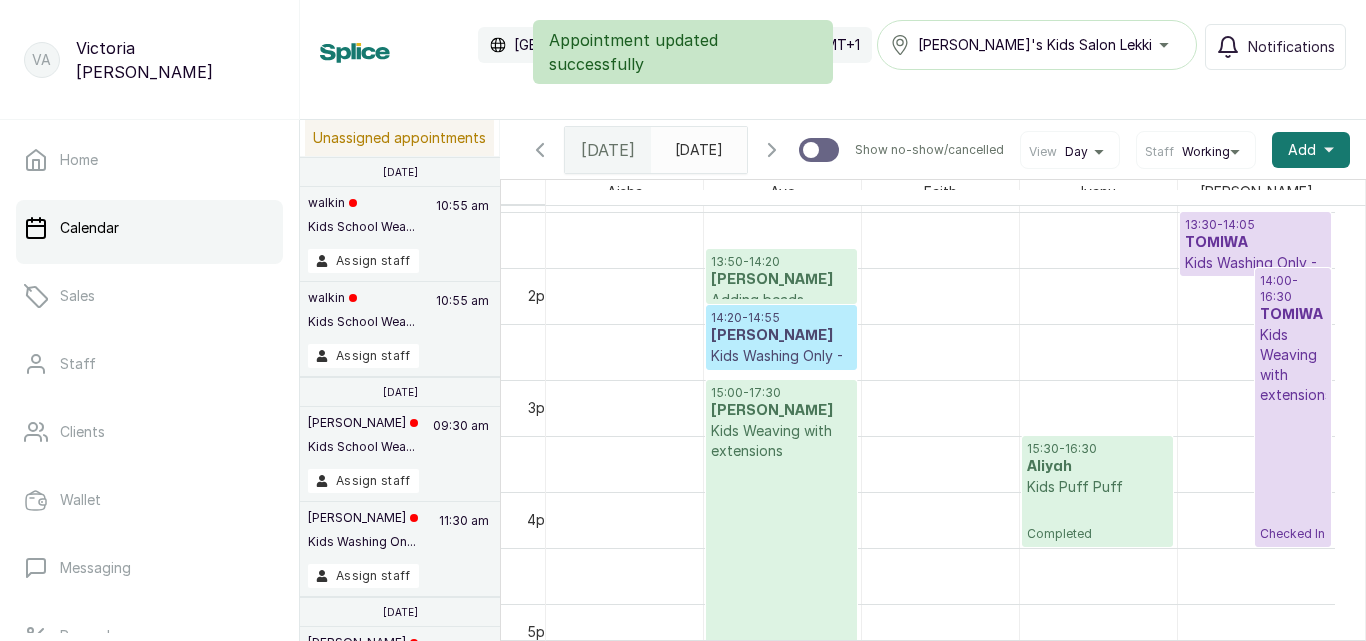click on "Kids Washing Only  - Professional products" at bounding box center [781, 376] 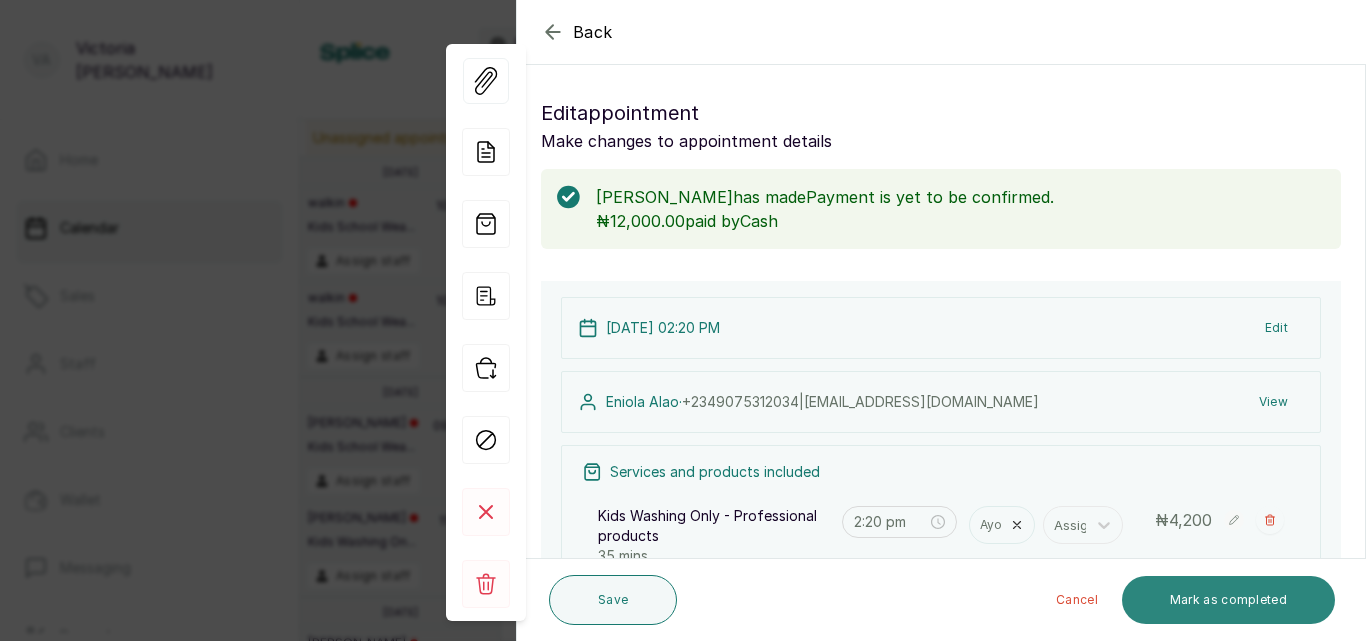click on "Mark as completed" at bounding box center [1228, 600] 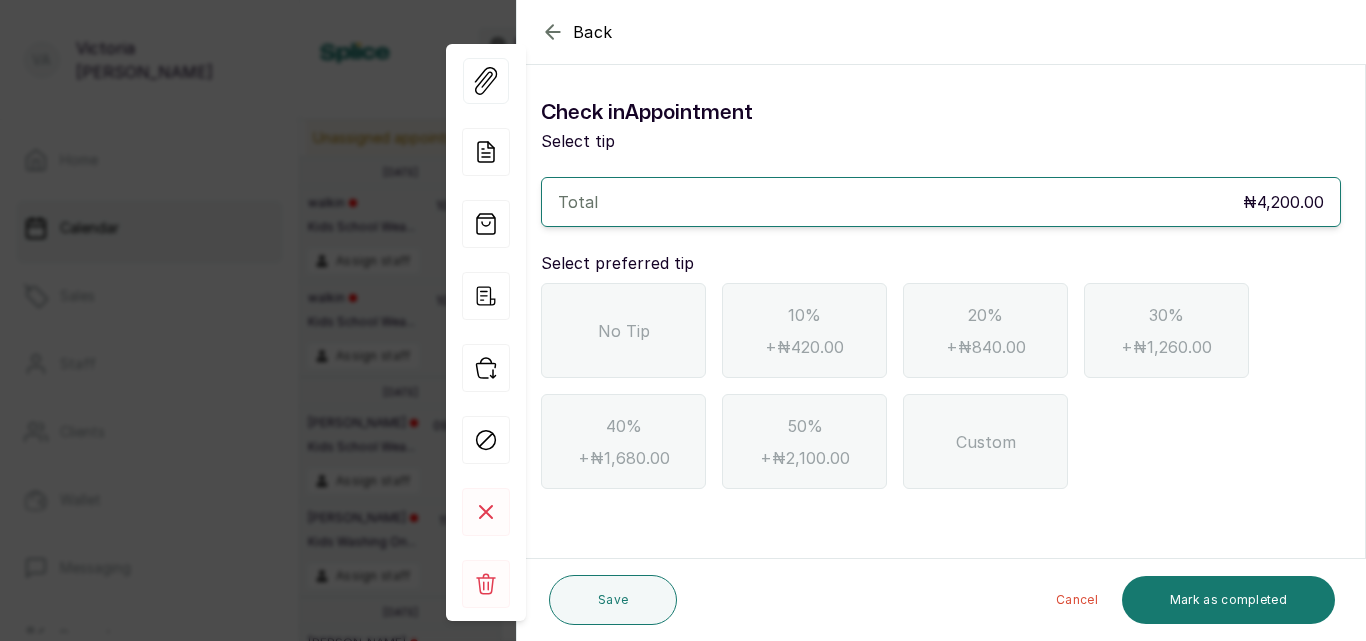 click on "No Tip" at bounding box center (623, 330) 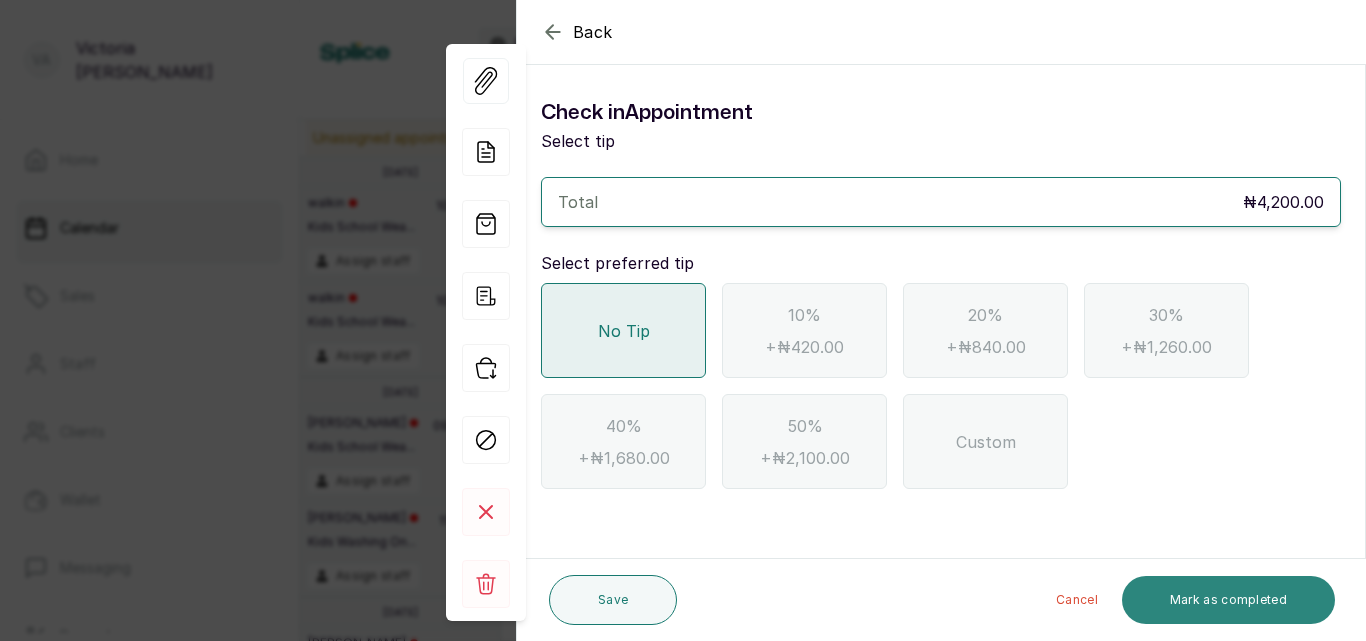 click on "Mark as completed" at bounding box center [1228, 600] 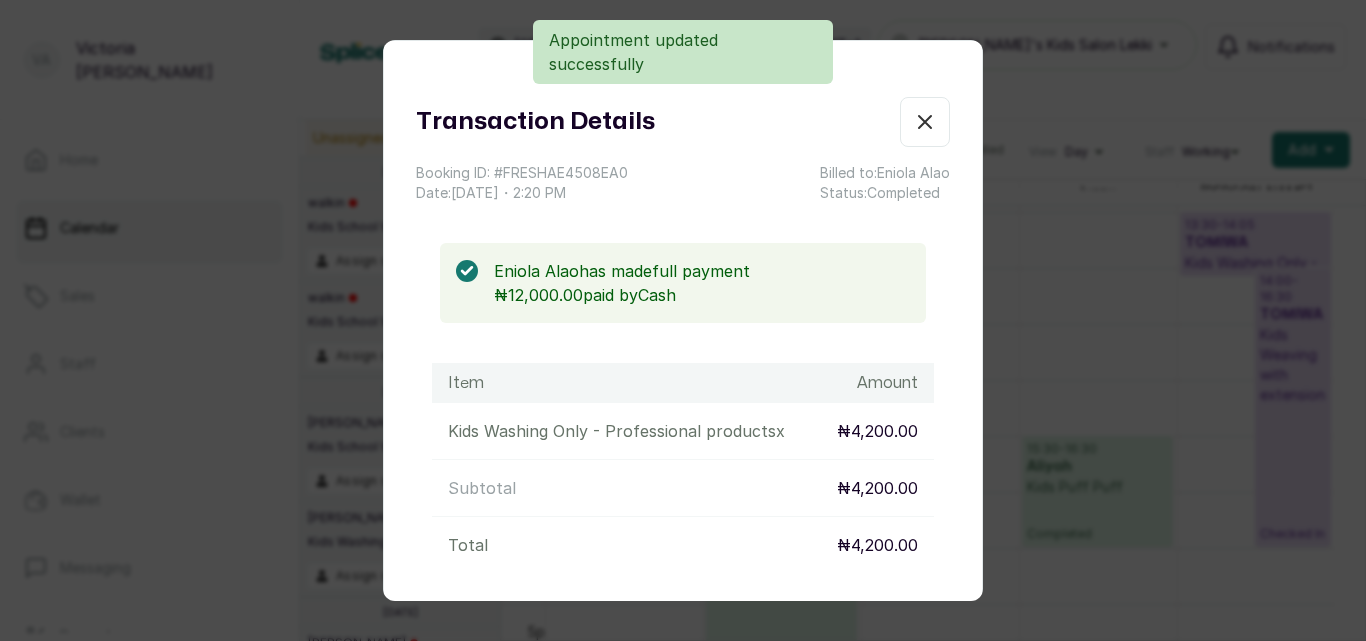 click 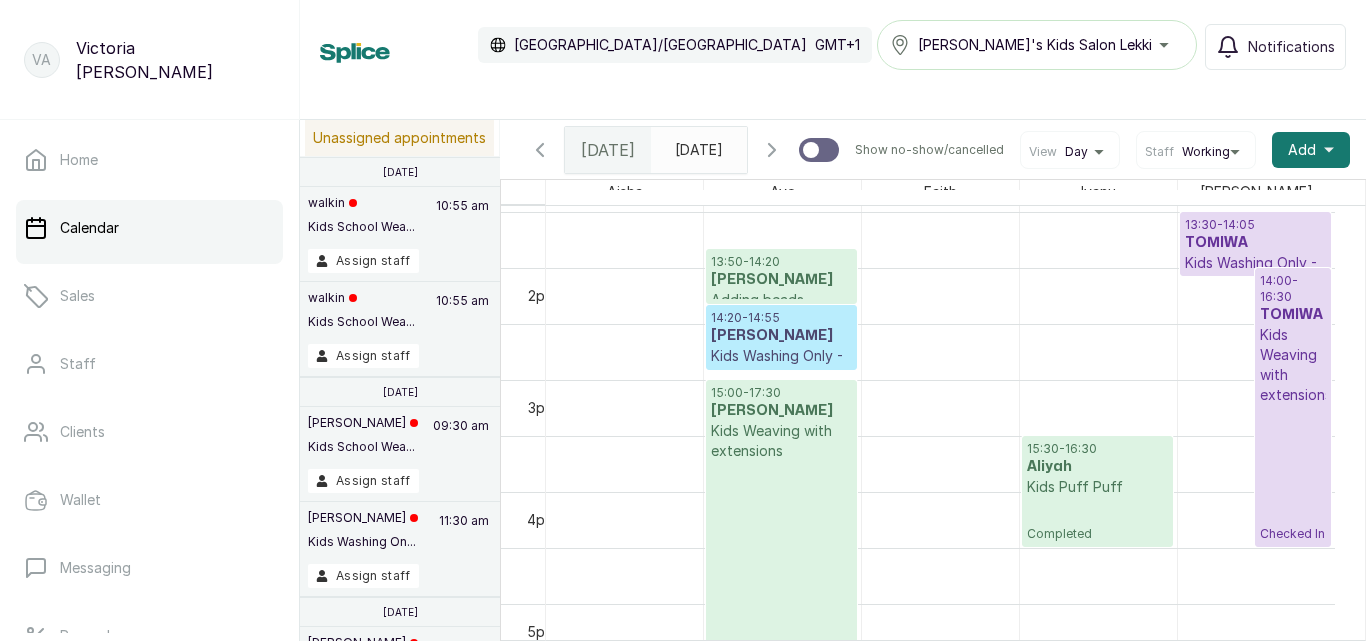 scroll, scrollTop: 1957, scrollLeft: 0, axis: vertical 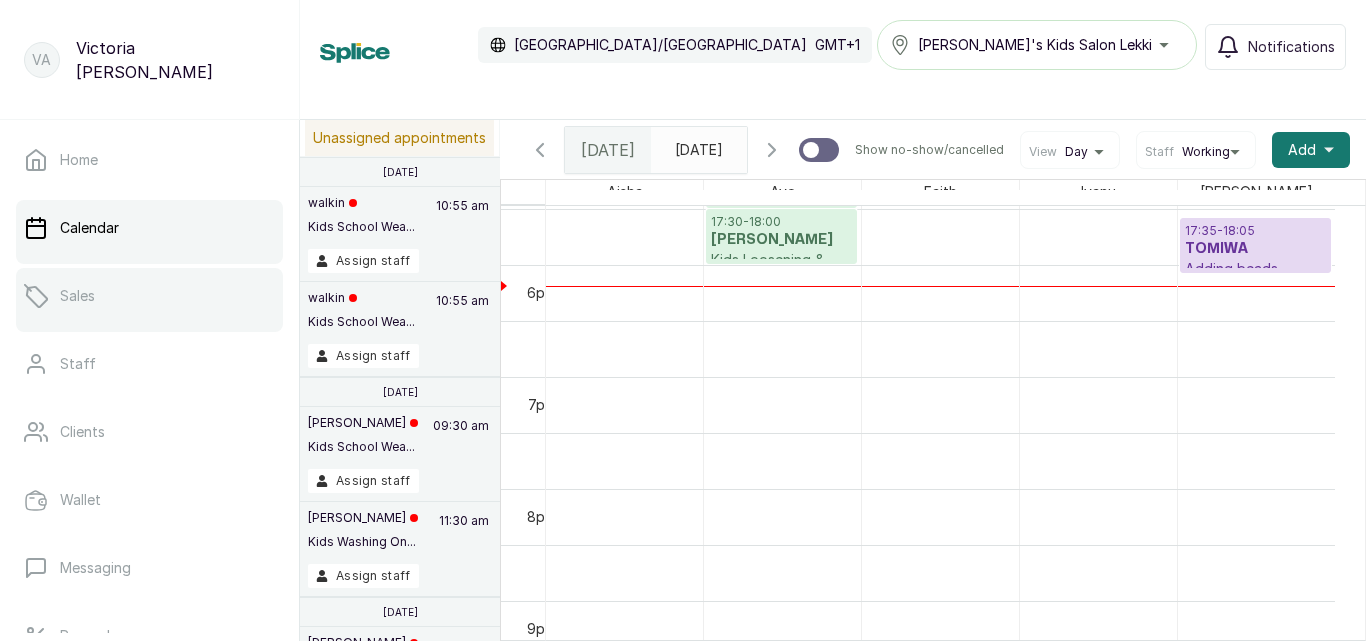 click on "Sales" at bounding box center (77, 296) 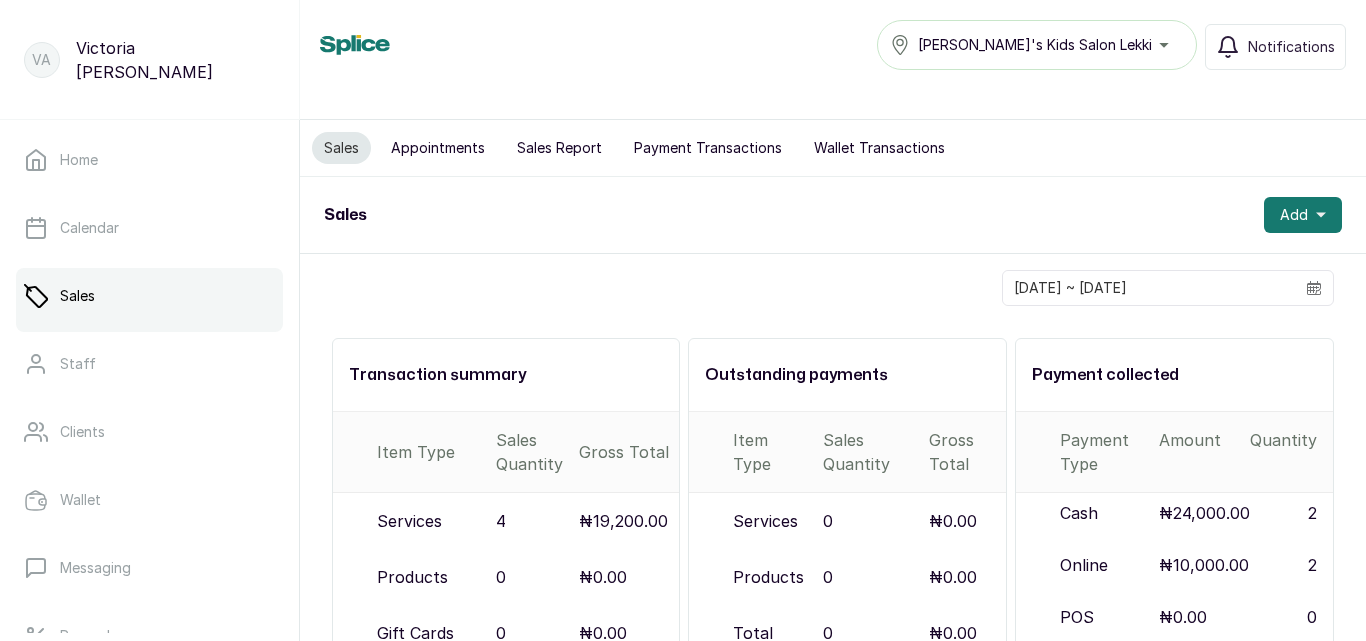 scroll, scrollTop: 373, scrollLeft: 0, axis: vertical 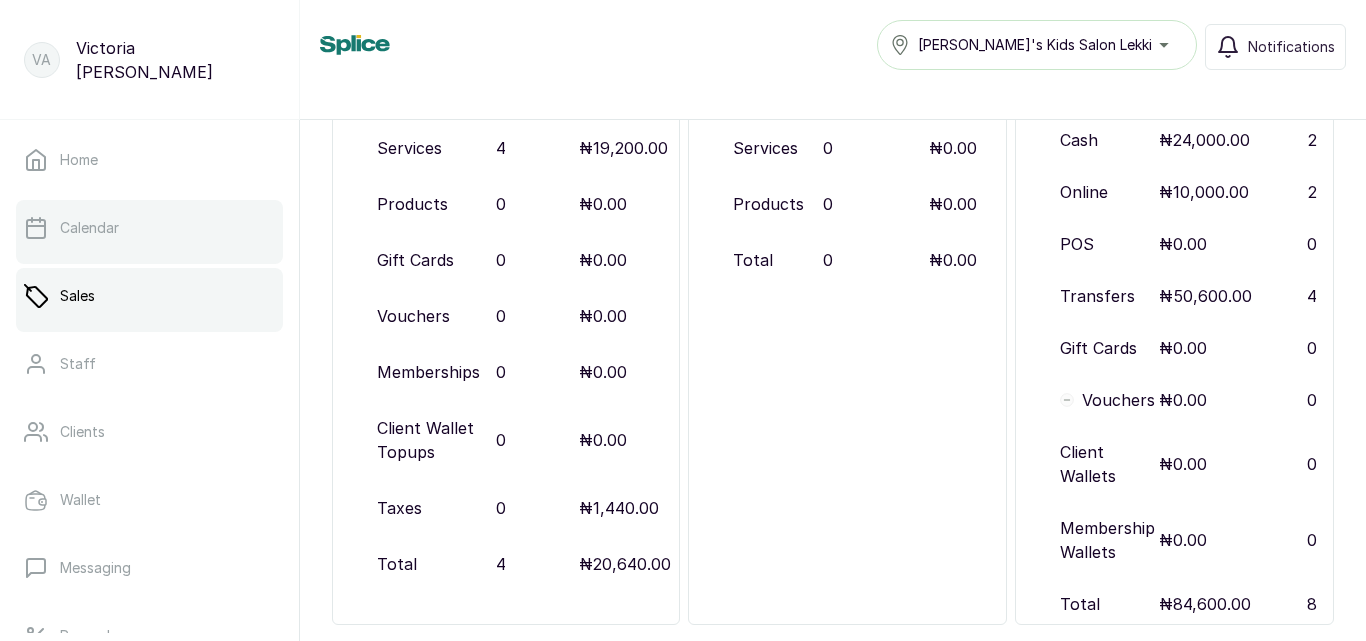 click on "Calendar" at bounding box center (89, 228) 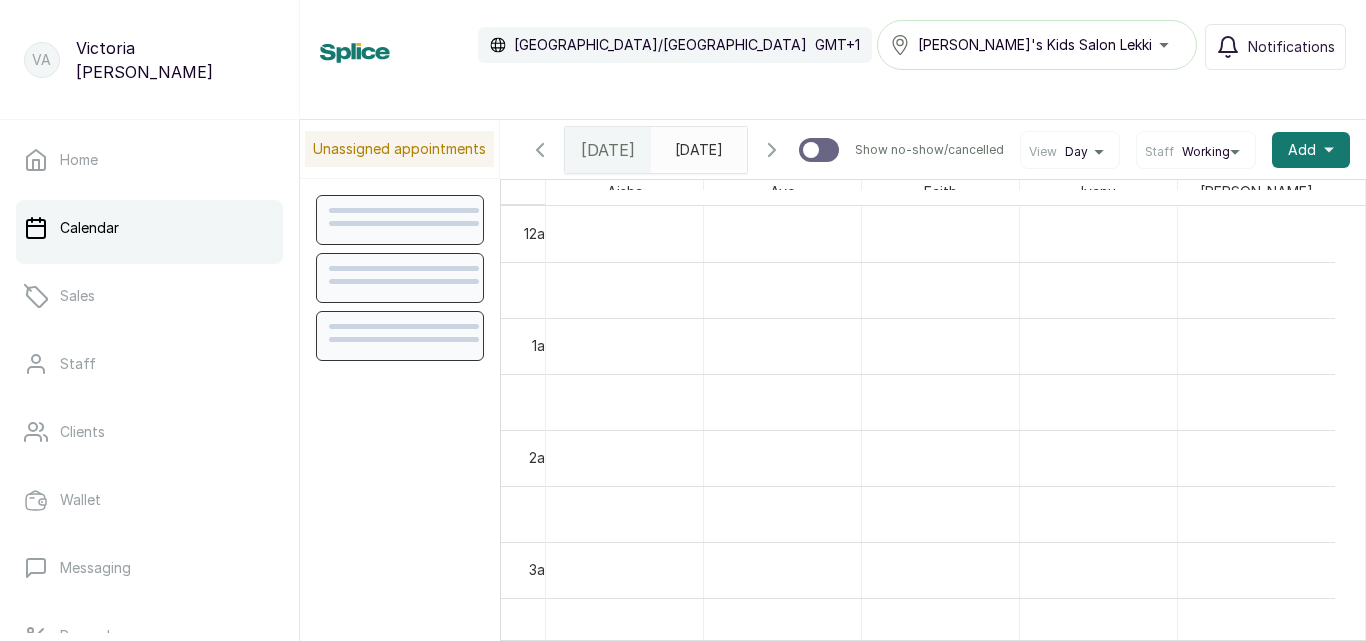scroll, scrollTop: 673, scrollLeft: 0, axis: vertical 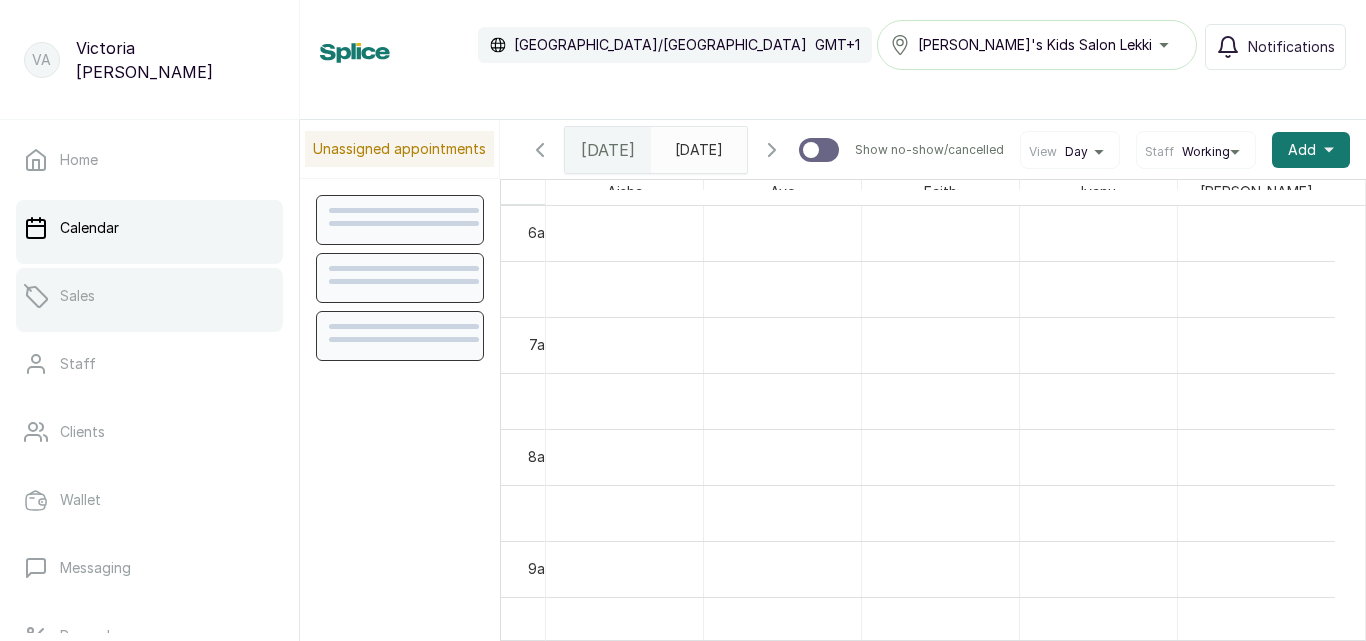 click on "Sales" at bounding box center (149, 296) 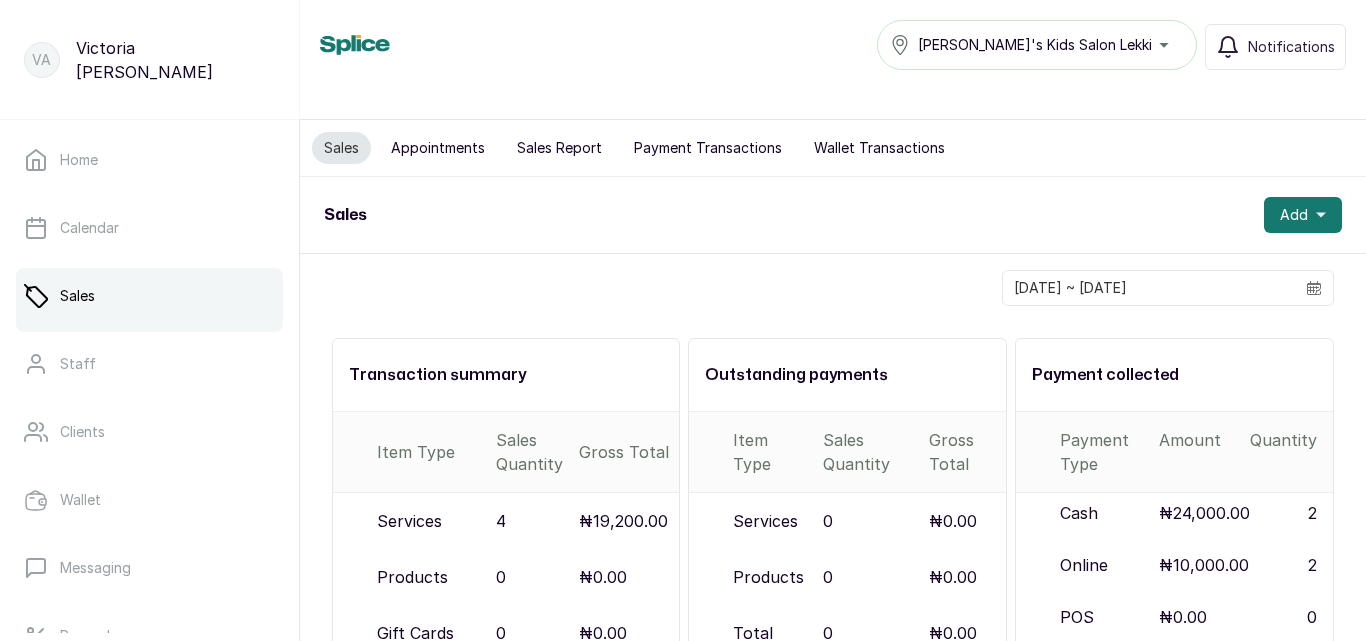 scroll, scrollTop: 373, scrollLeft: 0, axis: vertical 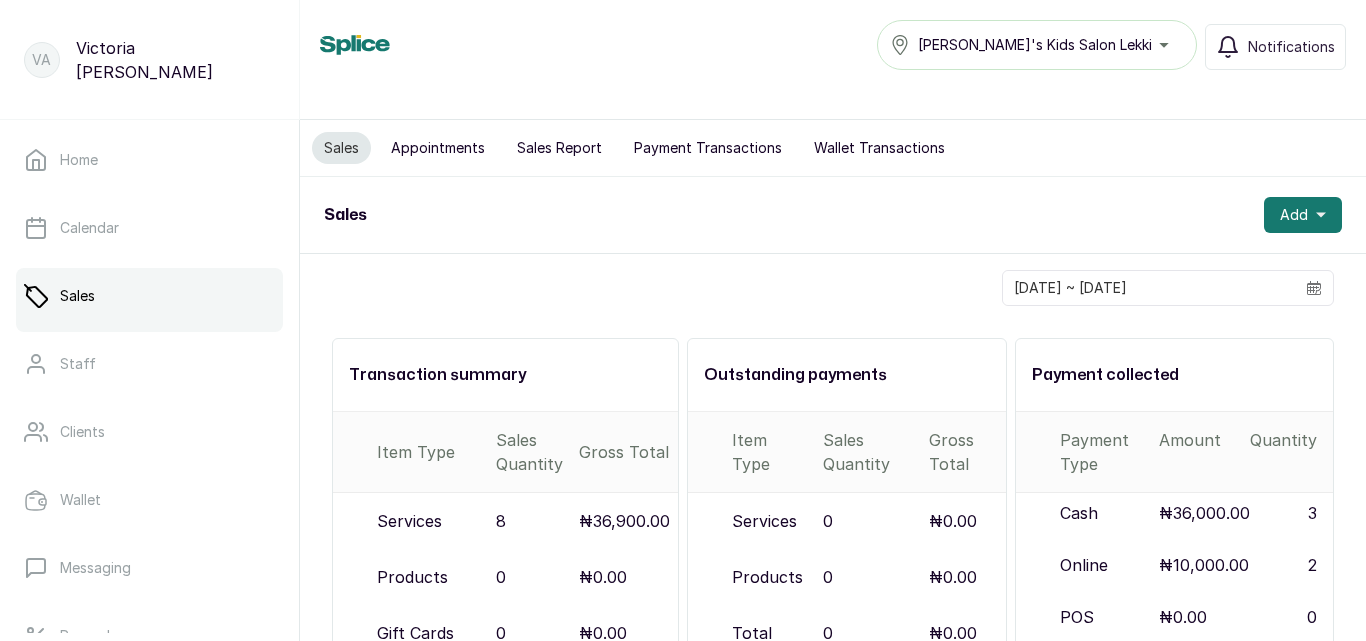 click on "Payment Transactions" at bounding box center [708, 148] 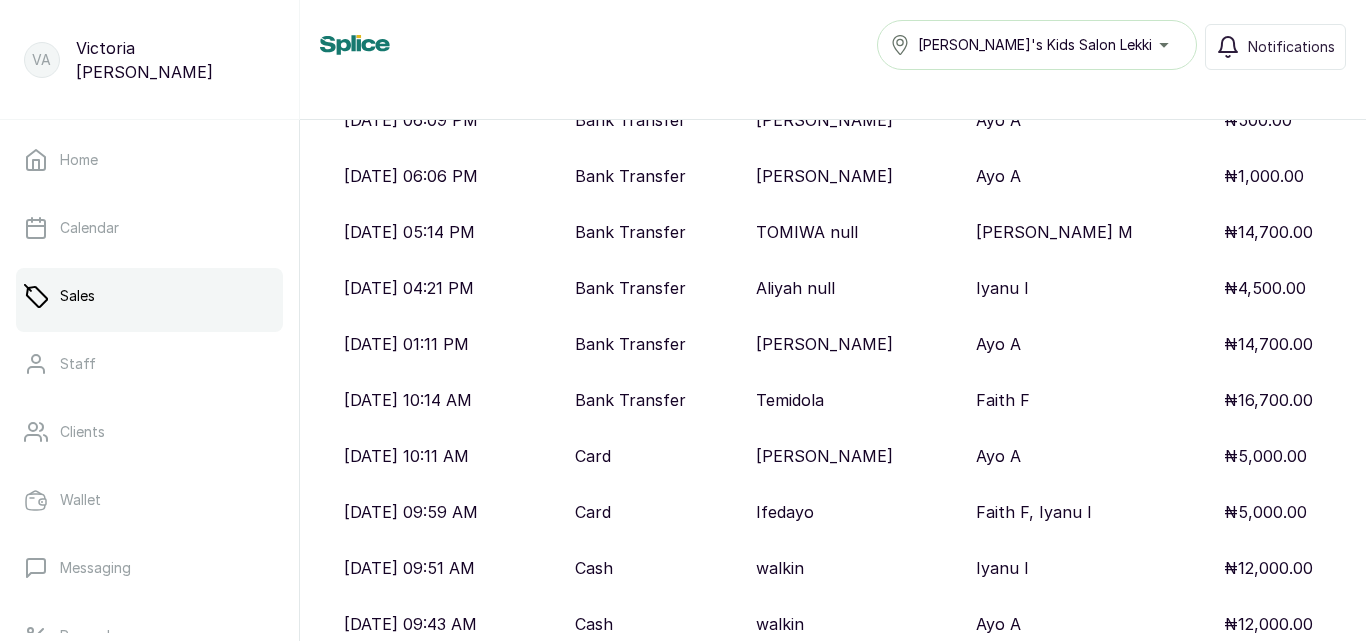 scroll, scrollTop: 758, scrollLeft: 0, axis: vertical 